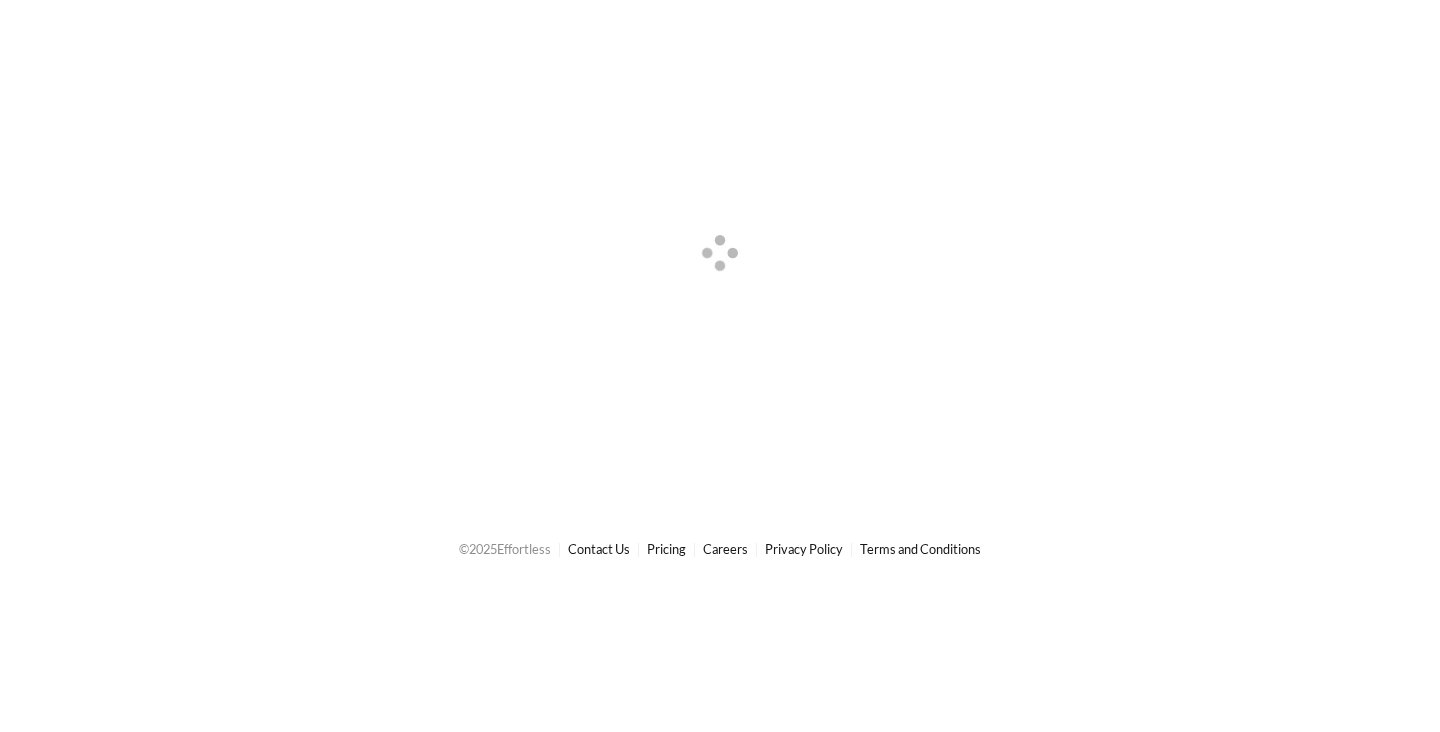 scroll, scrollTop: 0, scrollLeft: 0, axis: both 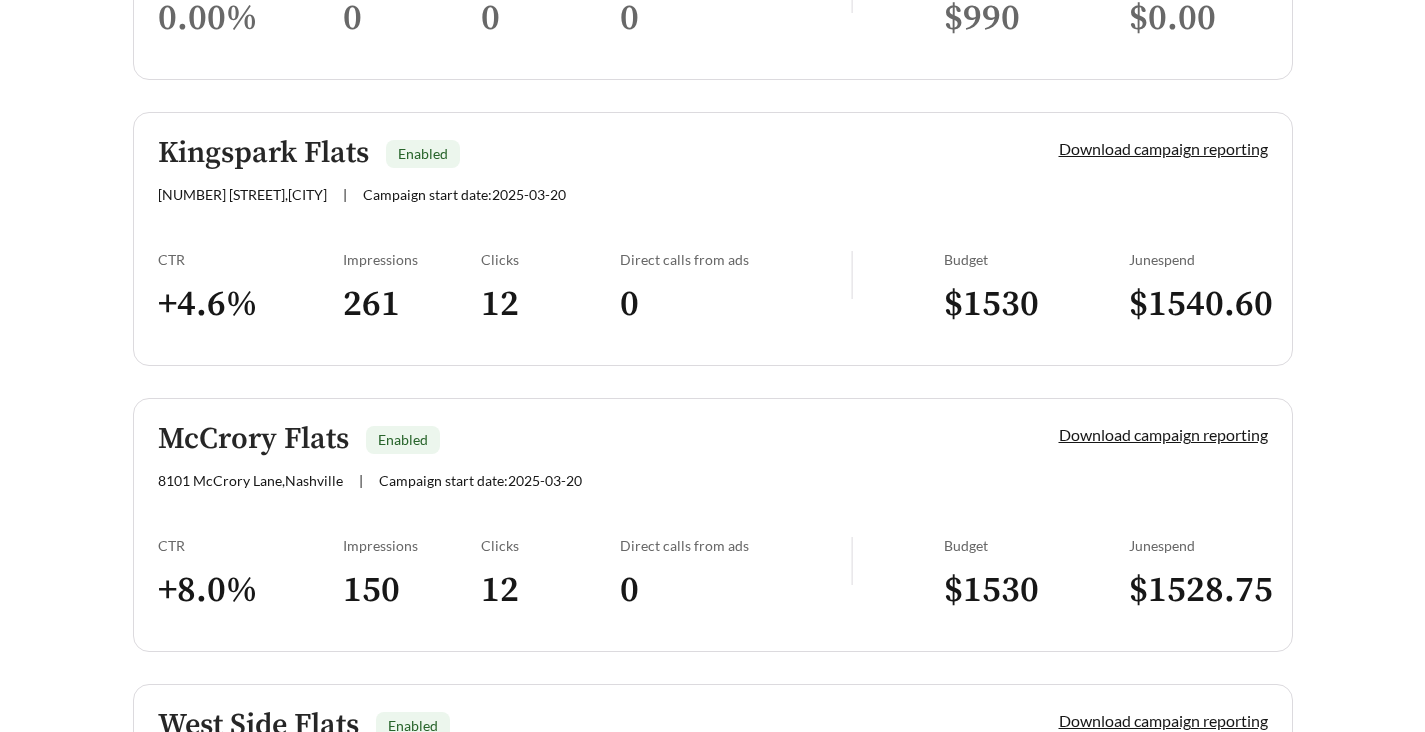 click on "McCrory Flats Enabled" at bounding box center [574, 439] 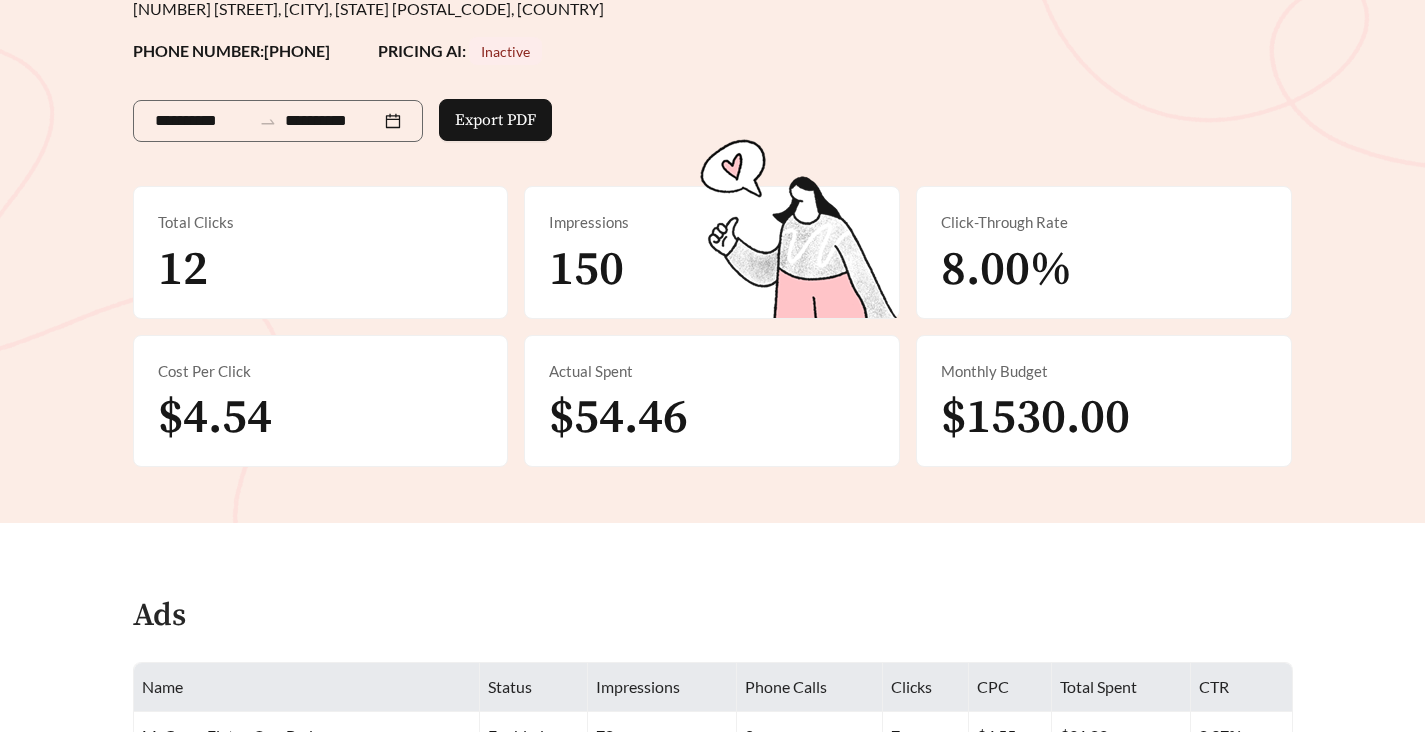 scroll, scrollTop: 247, scrollLeft: 0, axis: vertical 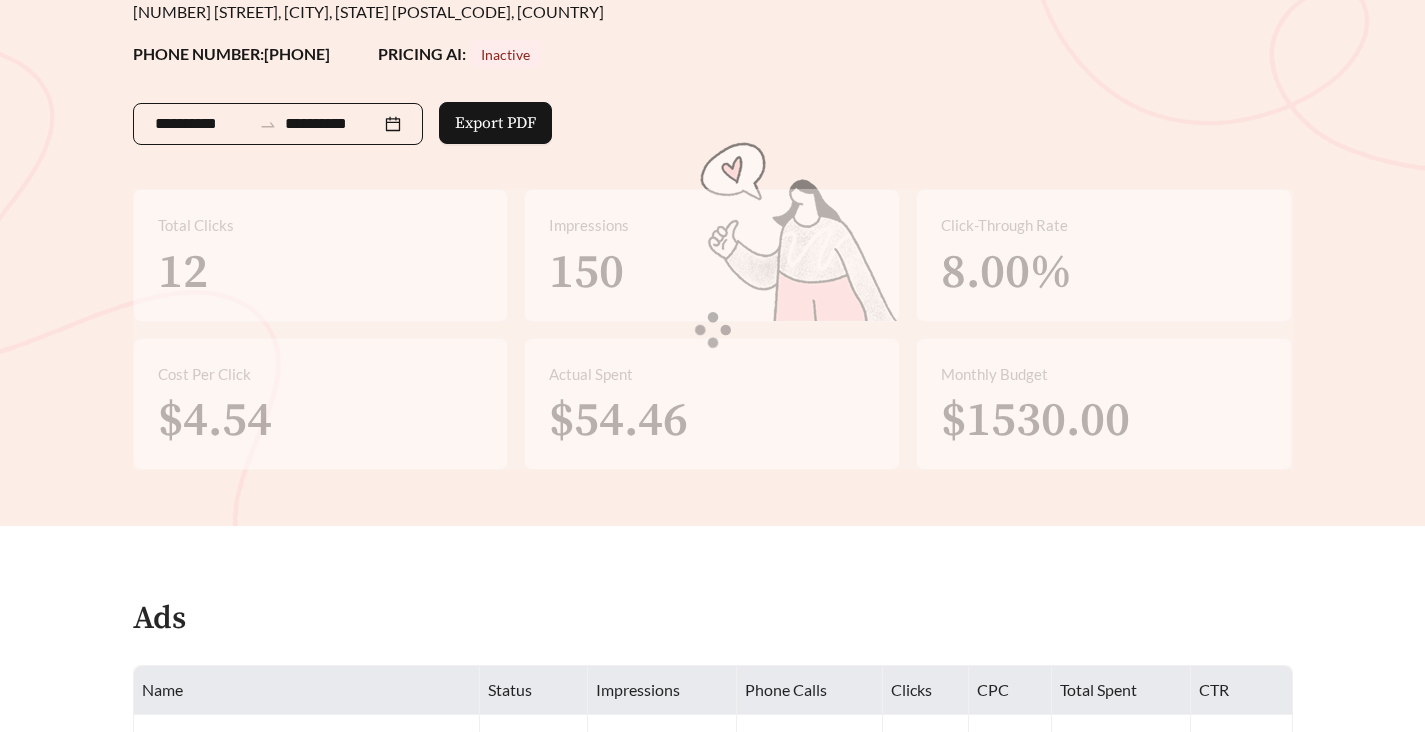 click on "**********" at bounding box center (278, 124) 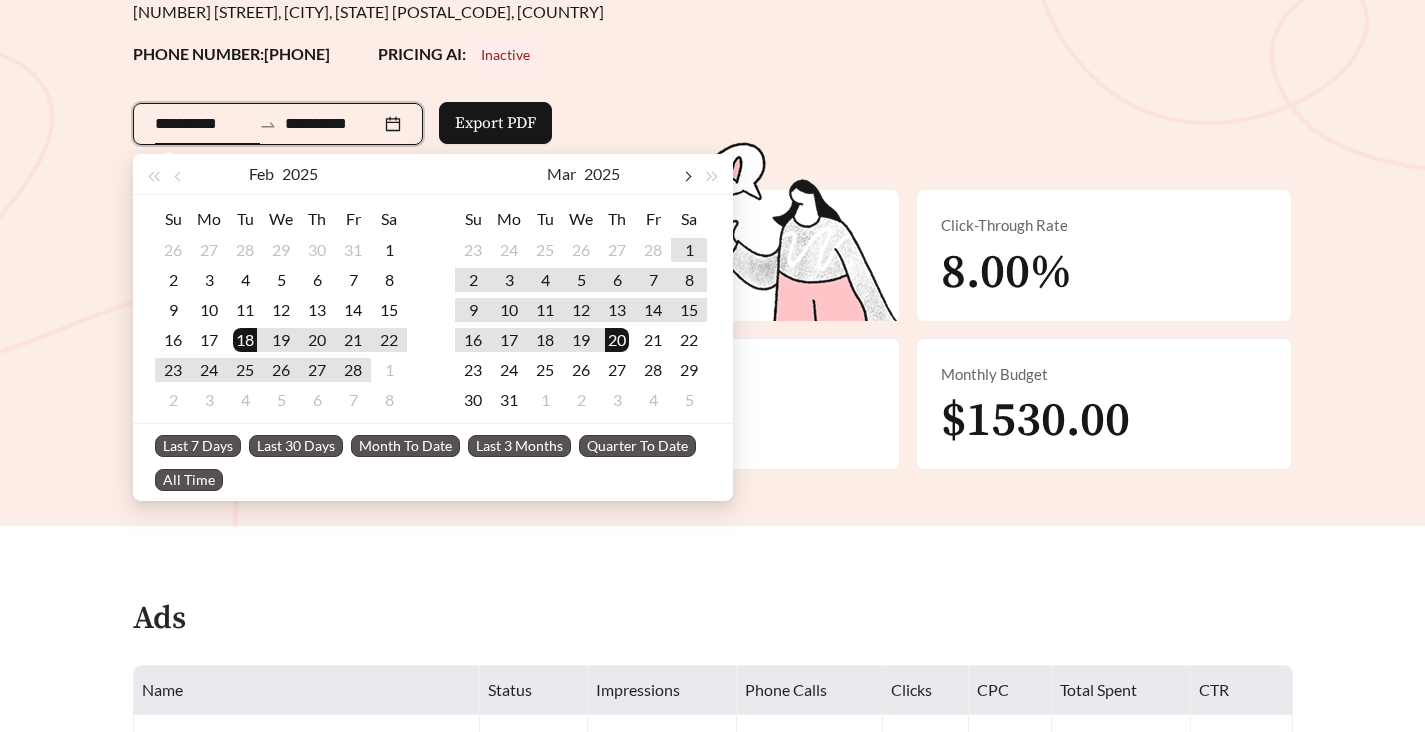 click at bounding box center [387, 174] 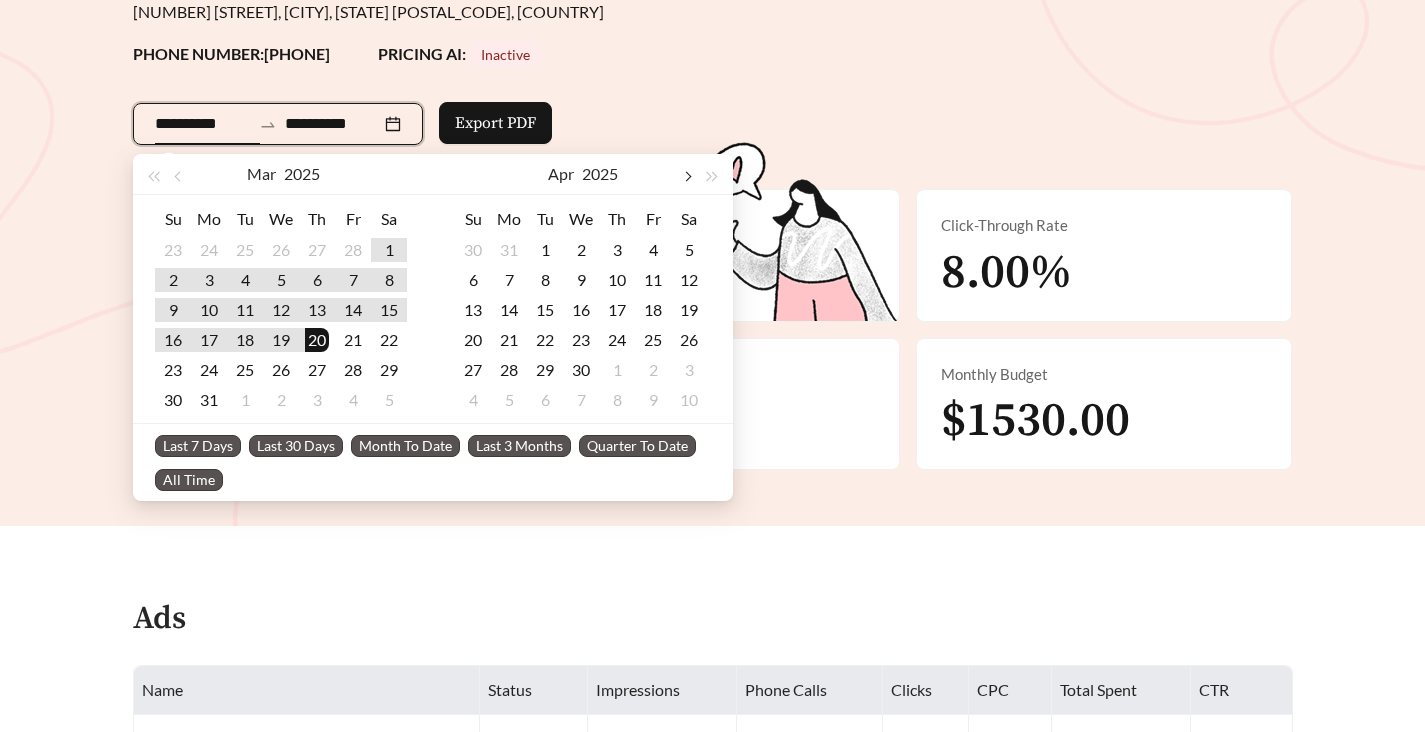 click at bounding box center (387, 174) 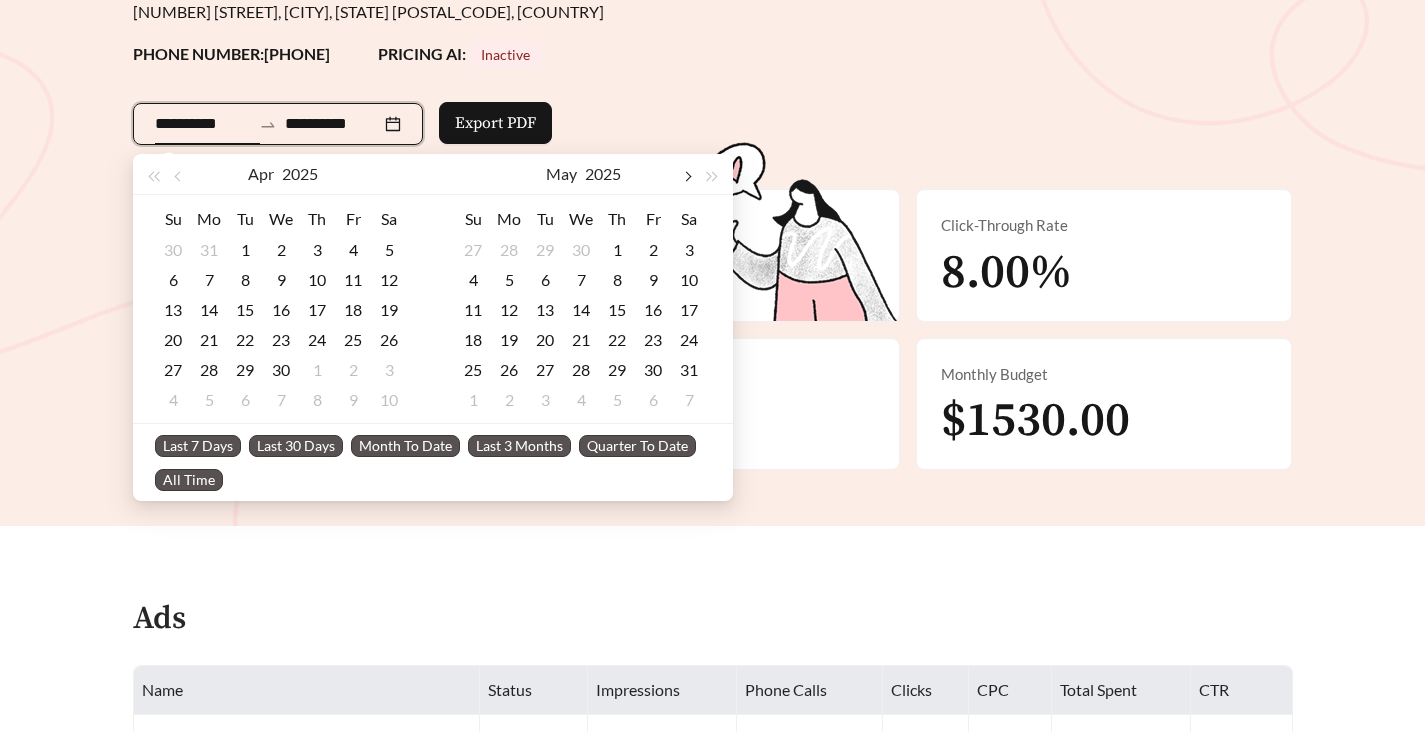 click at bounding box center (387, 174) 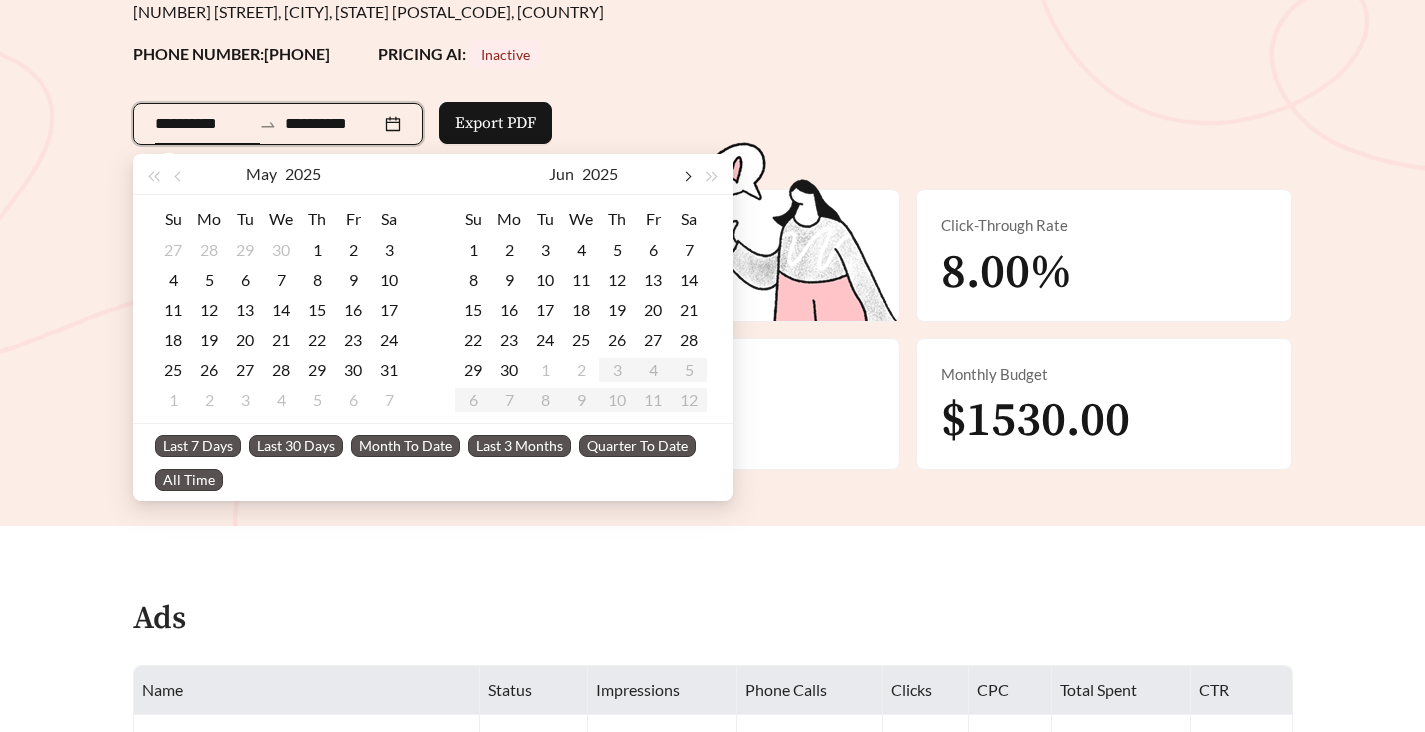 click at bounding box center [387, 174] 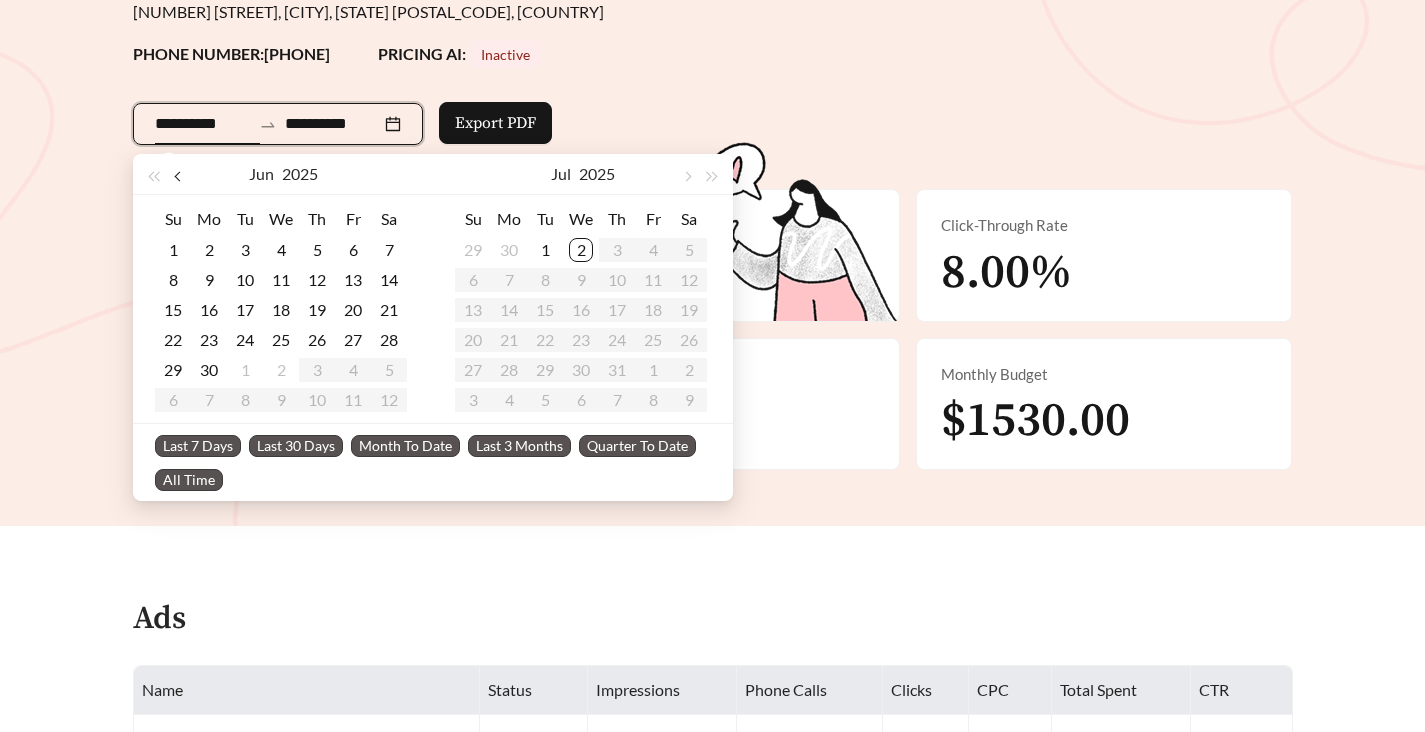 click at bounding box center [179, 177] 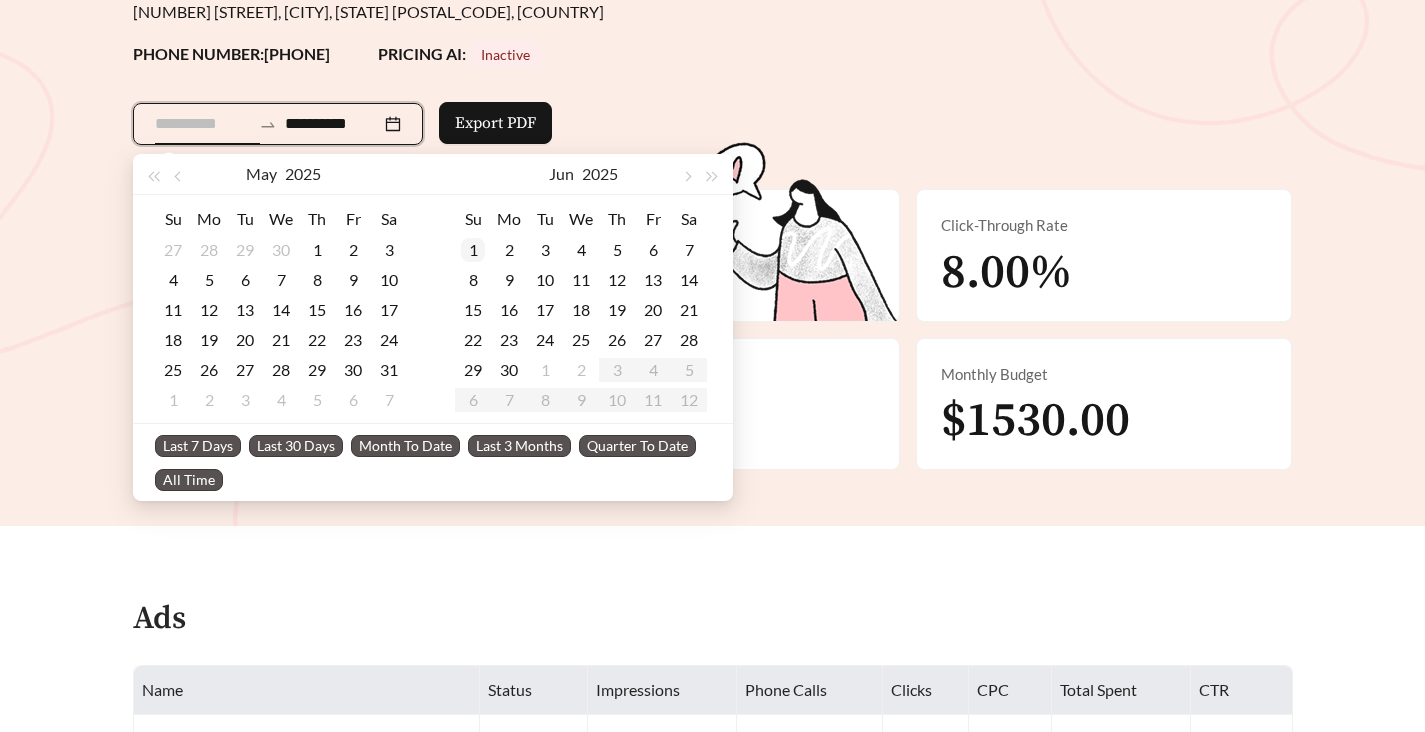 click on "1" at bounding box center (317, 250) 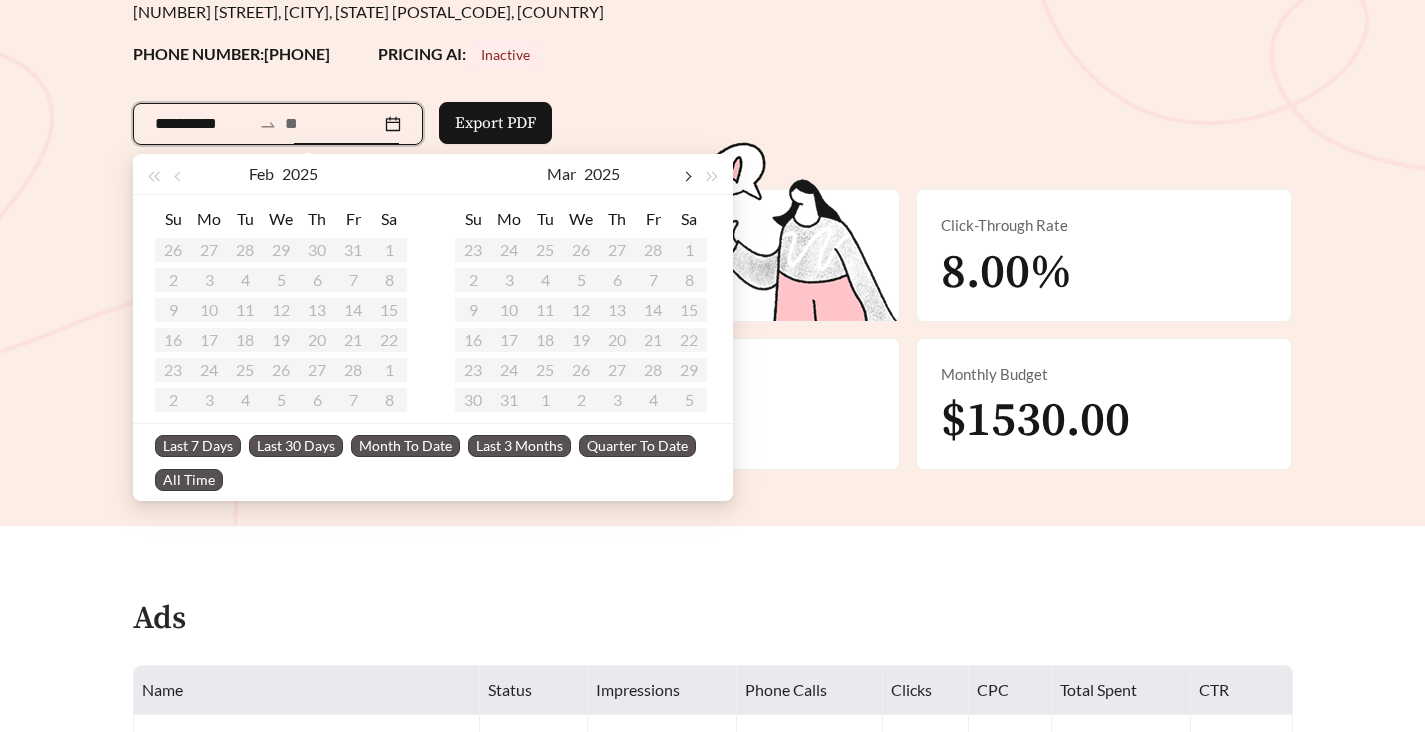 click at bounding box center [387, 174] 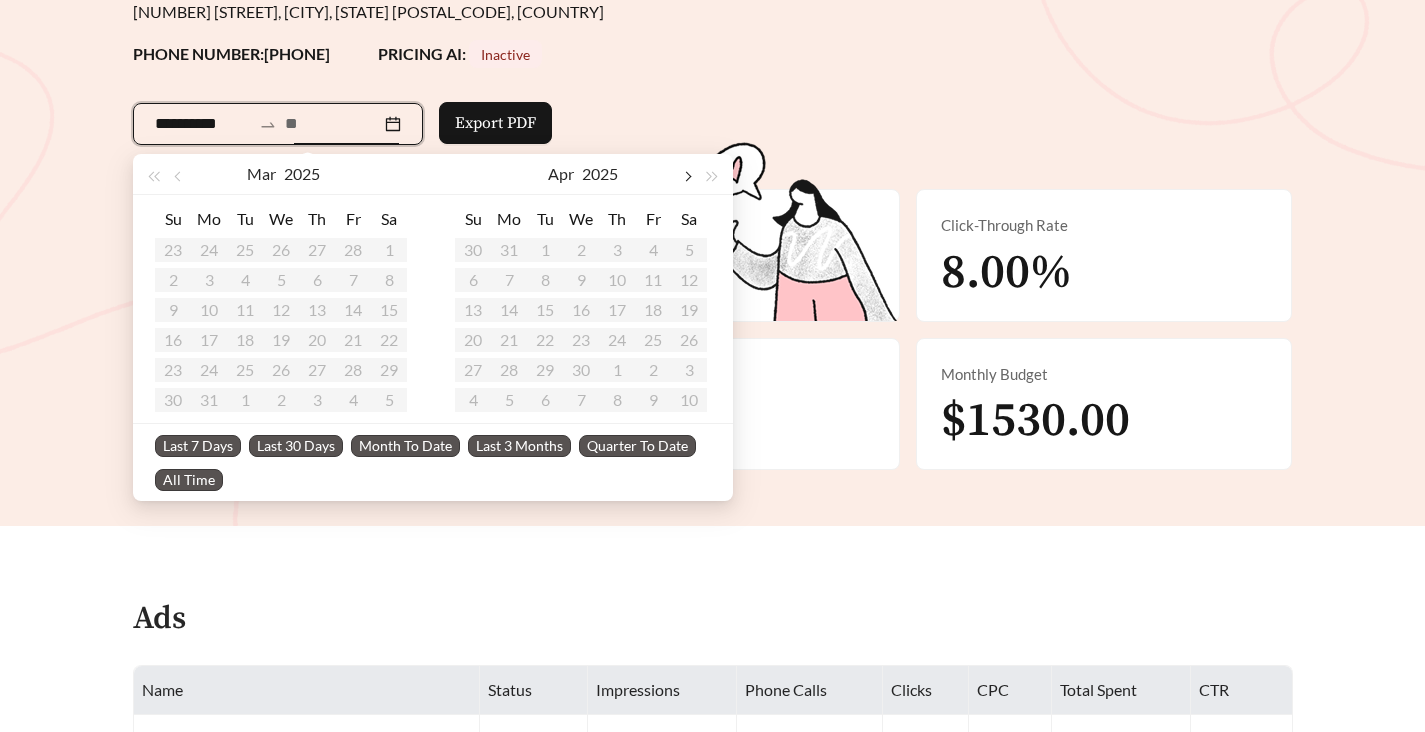 click at bounding box center [387, 174] 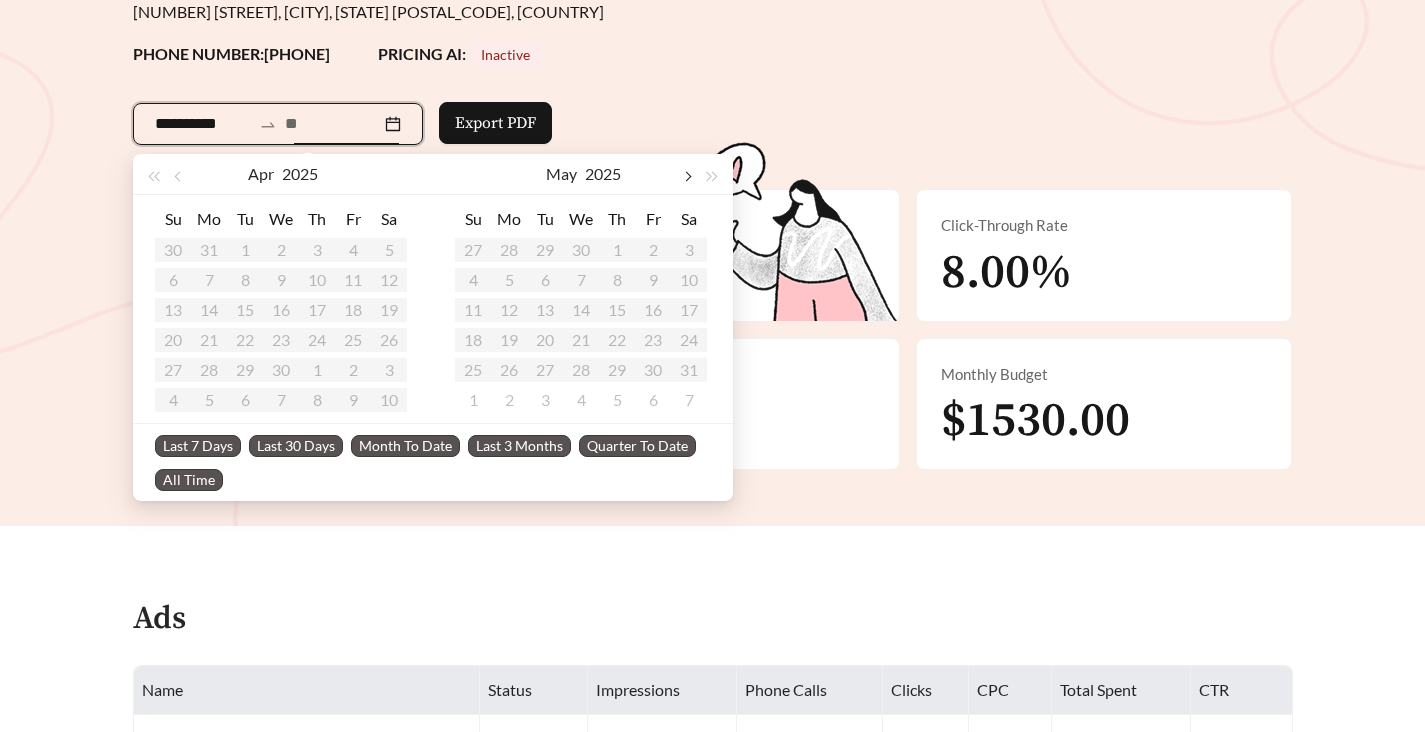 click at bounding box center (387, 174) 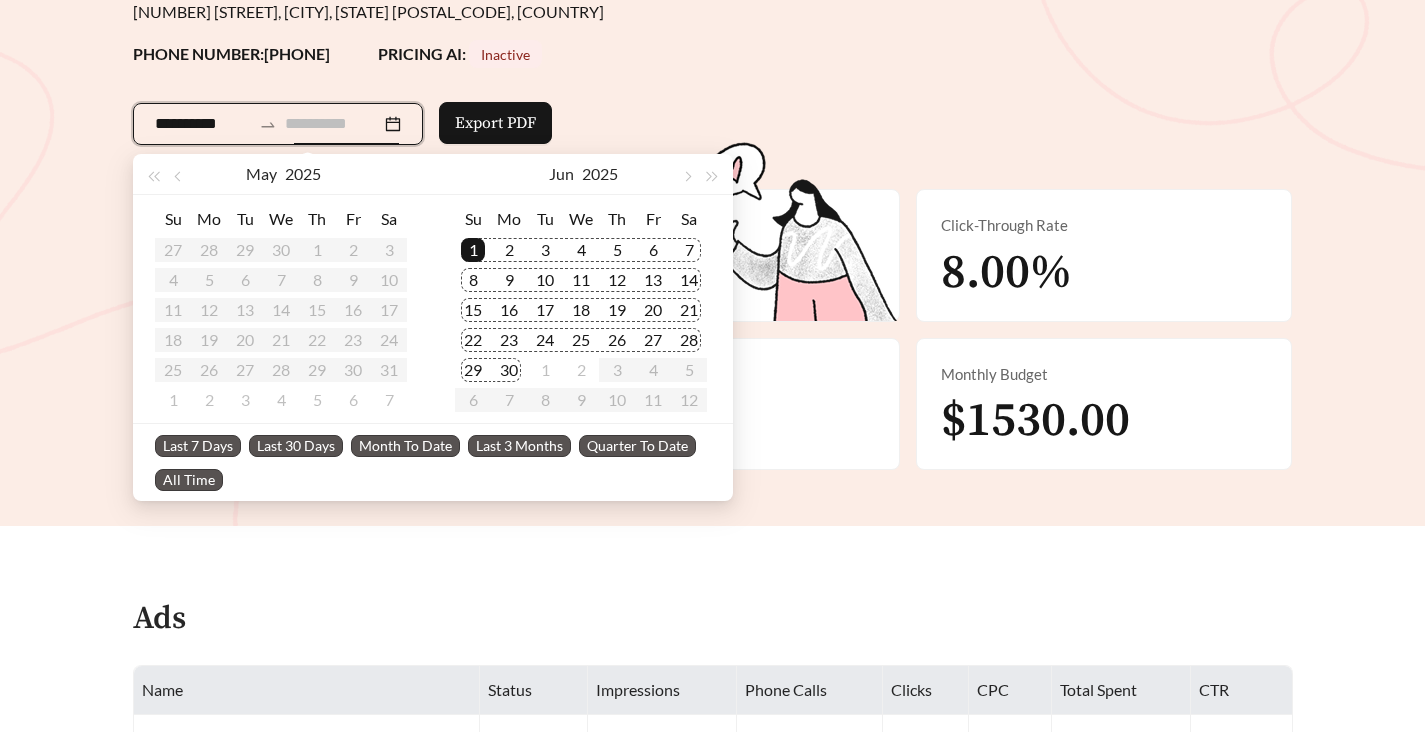 click on "30" at bounding box center (509, 370) 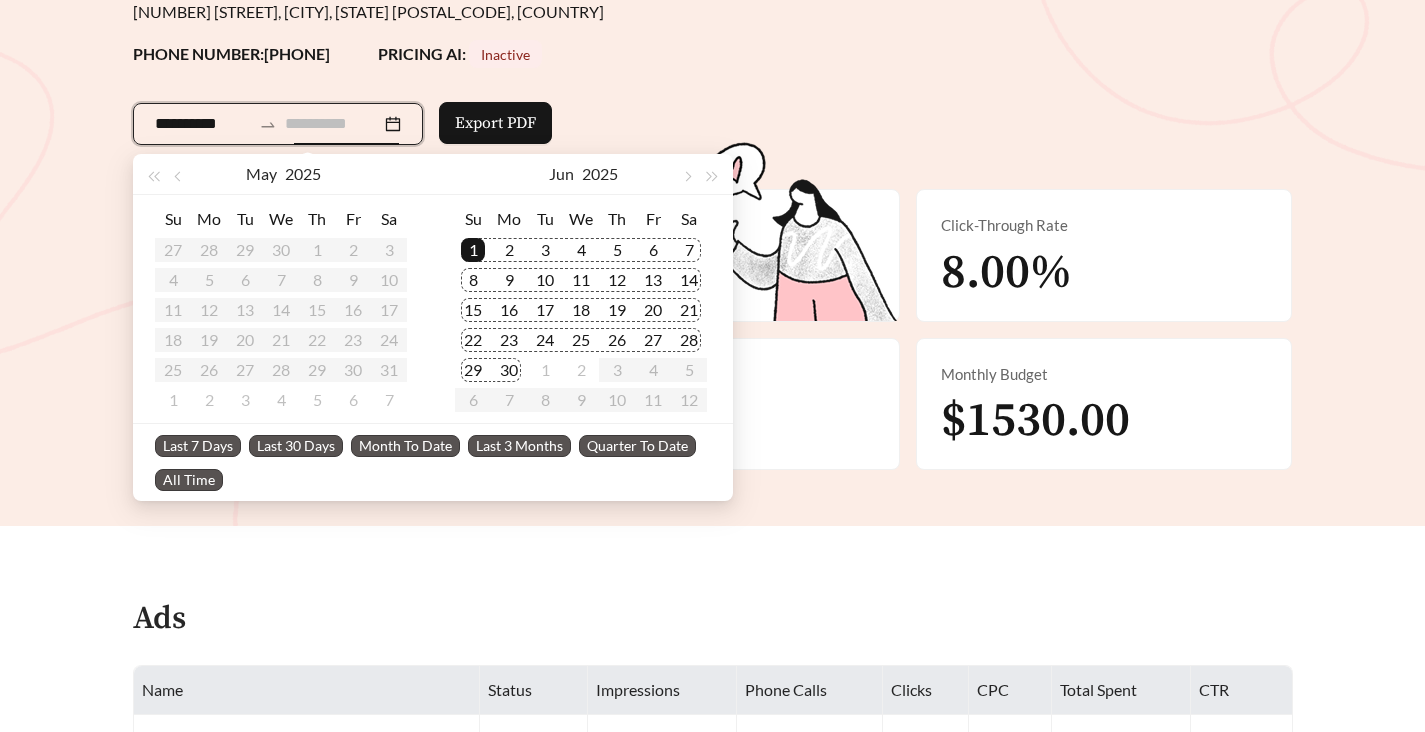 scroll, scrollTop: 0, scrollLeft: 0, axis: both 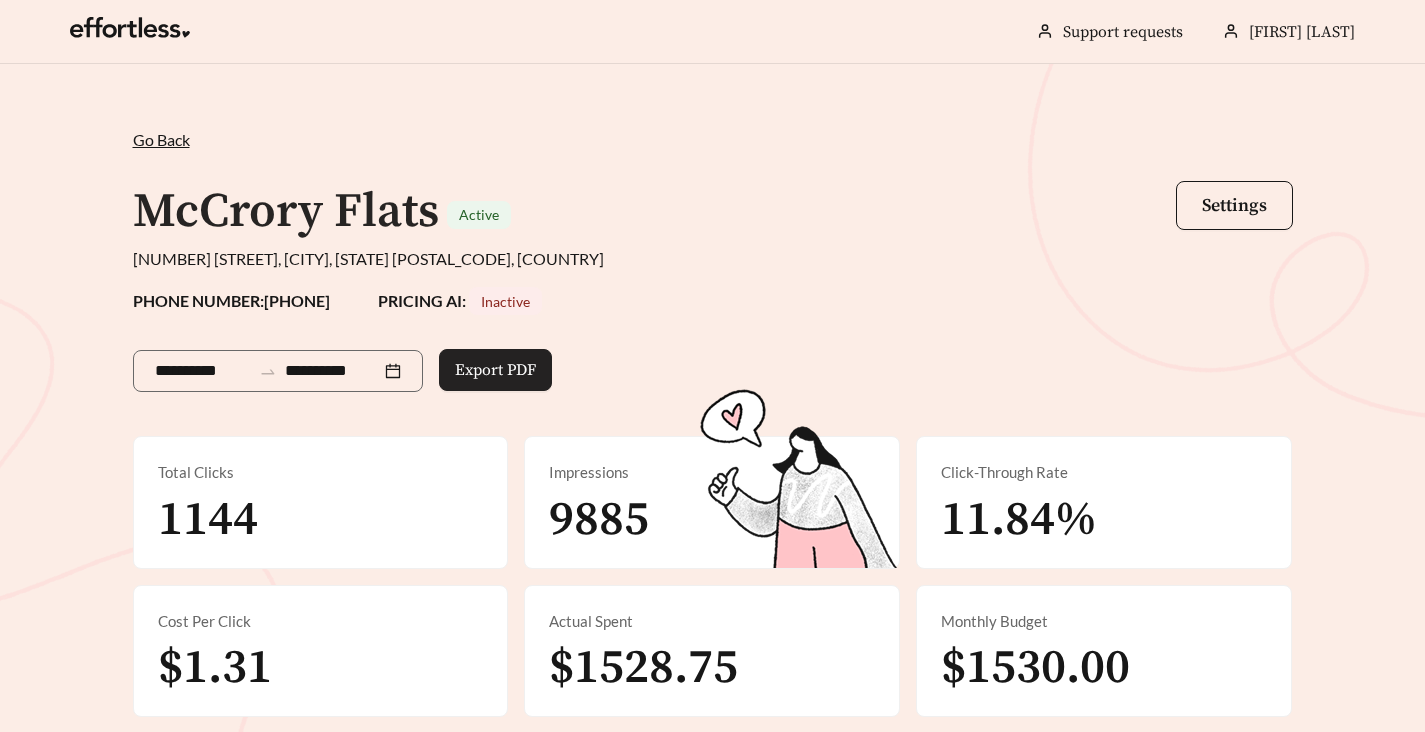 click on "Export PDF" at bounding box center [495, 370] 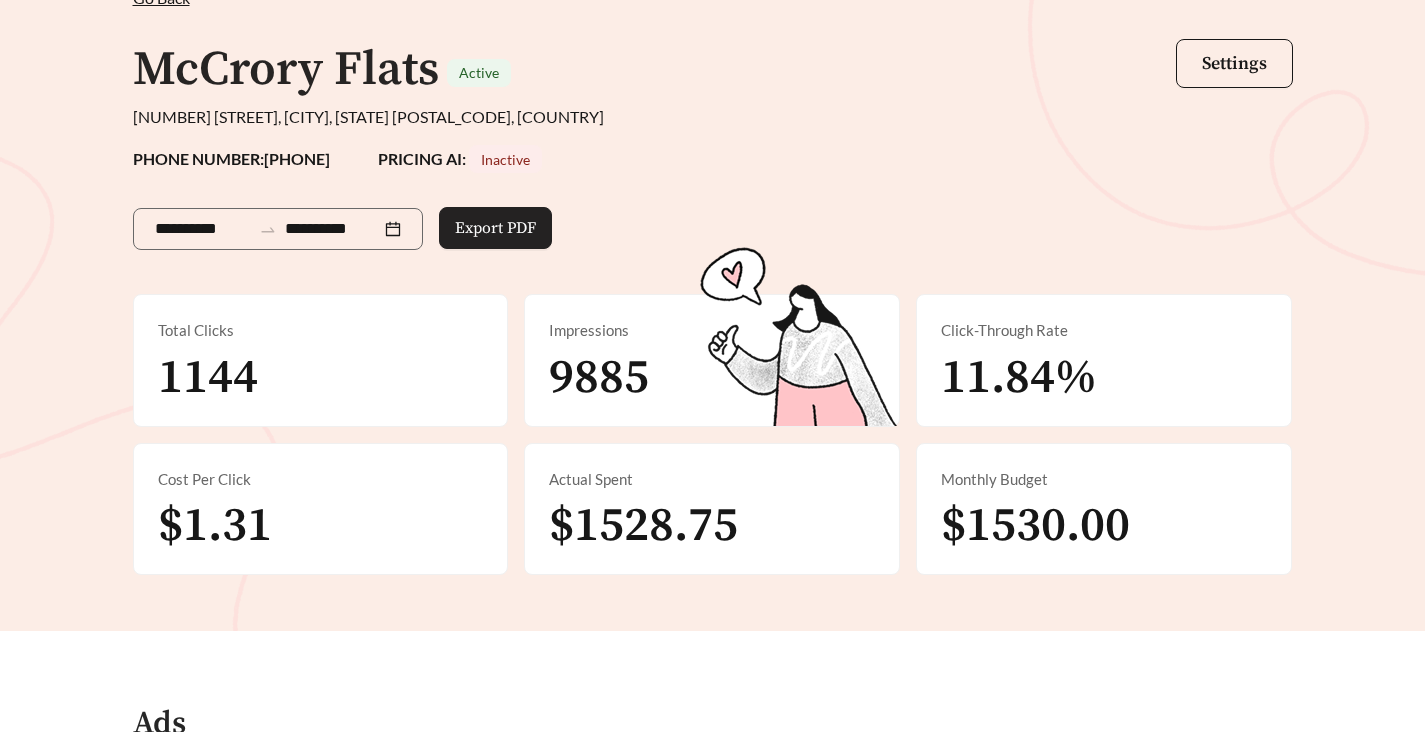 scroll, scrollTop: 140, scrollLeft: 0, axis: vertical 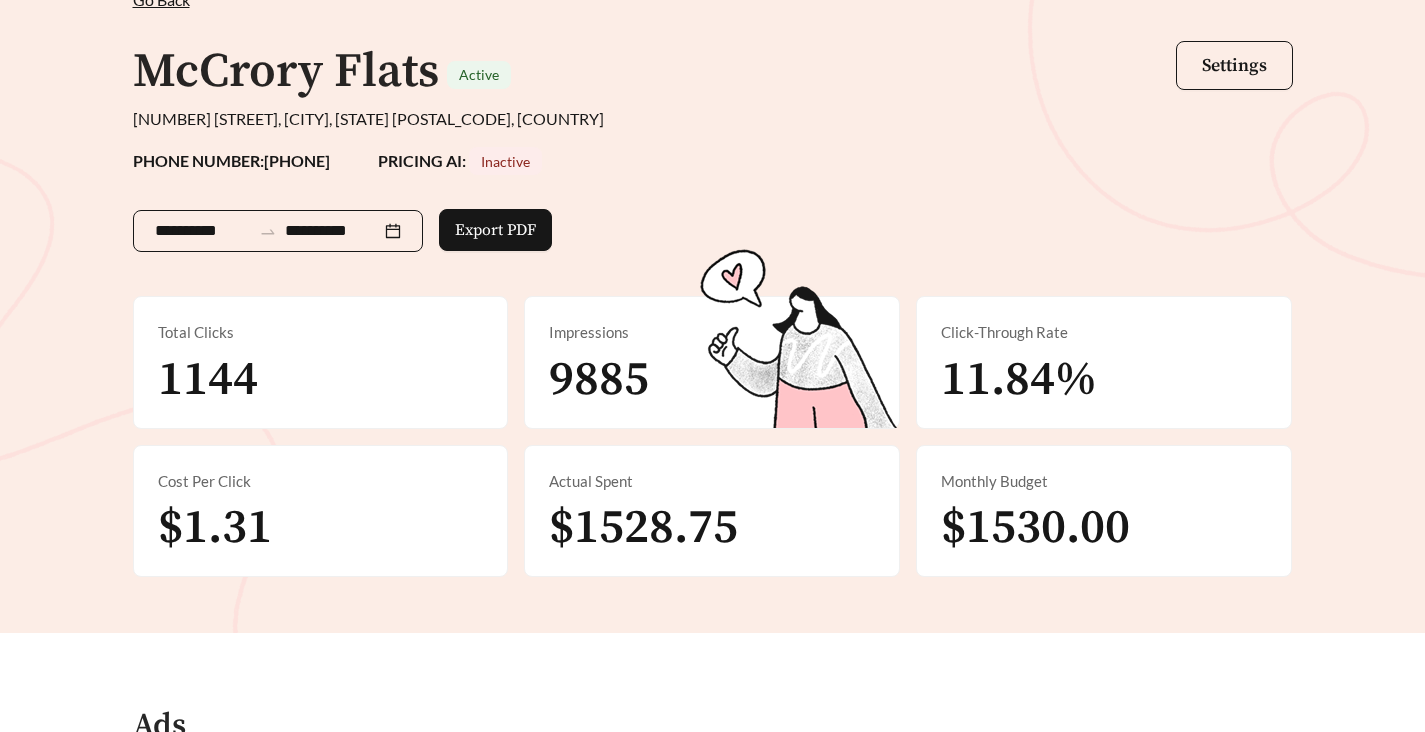 click on "**********" at bounding box center [278, 231] 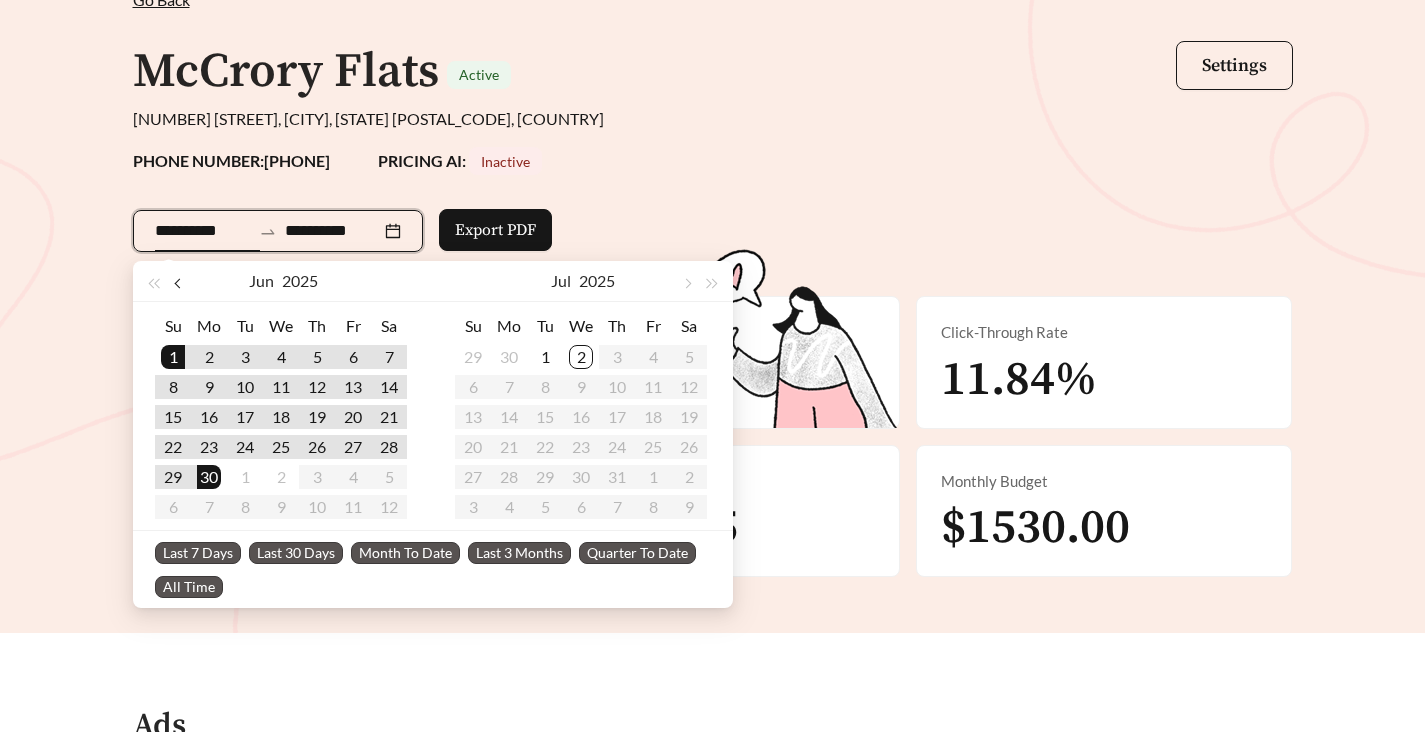 click at bounding box center (179, 284) 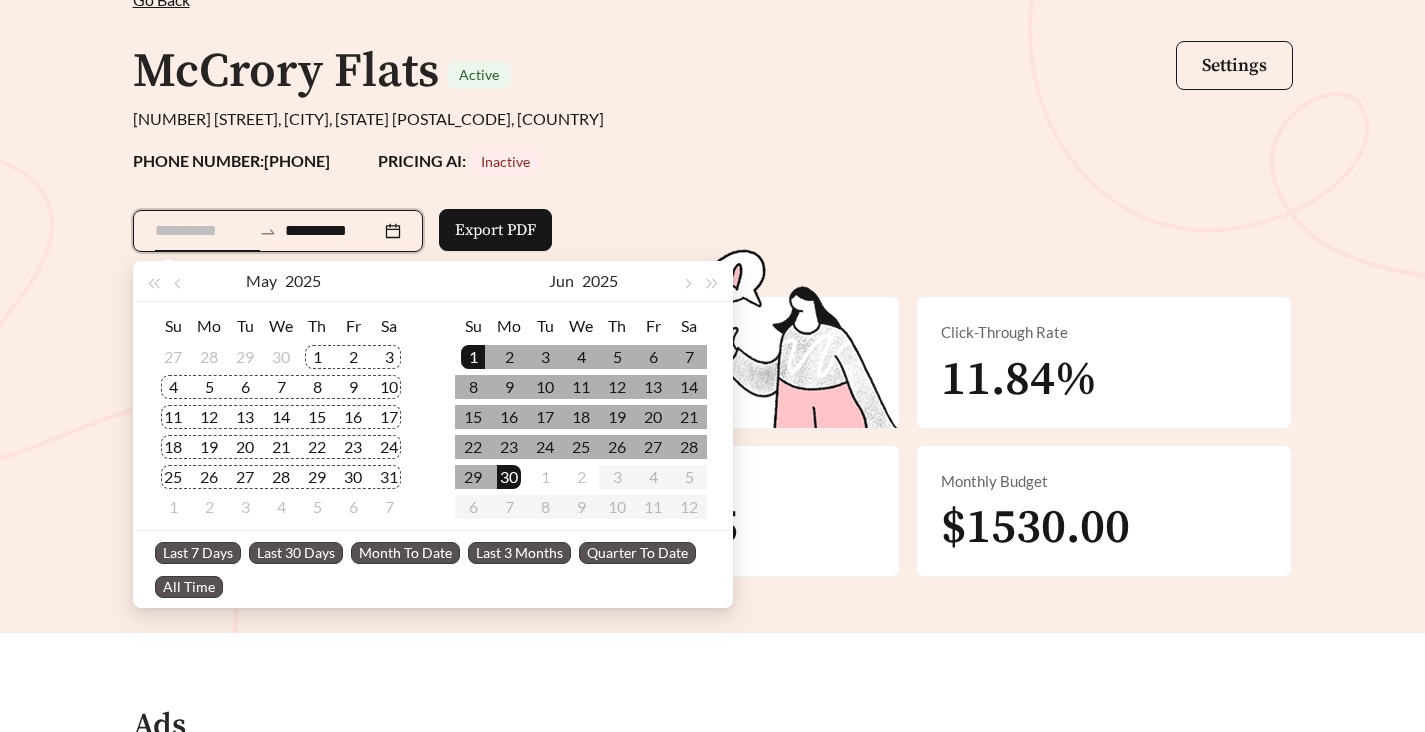 click on "1" at bounding box center (317, 357) 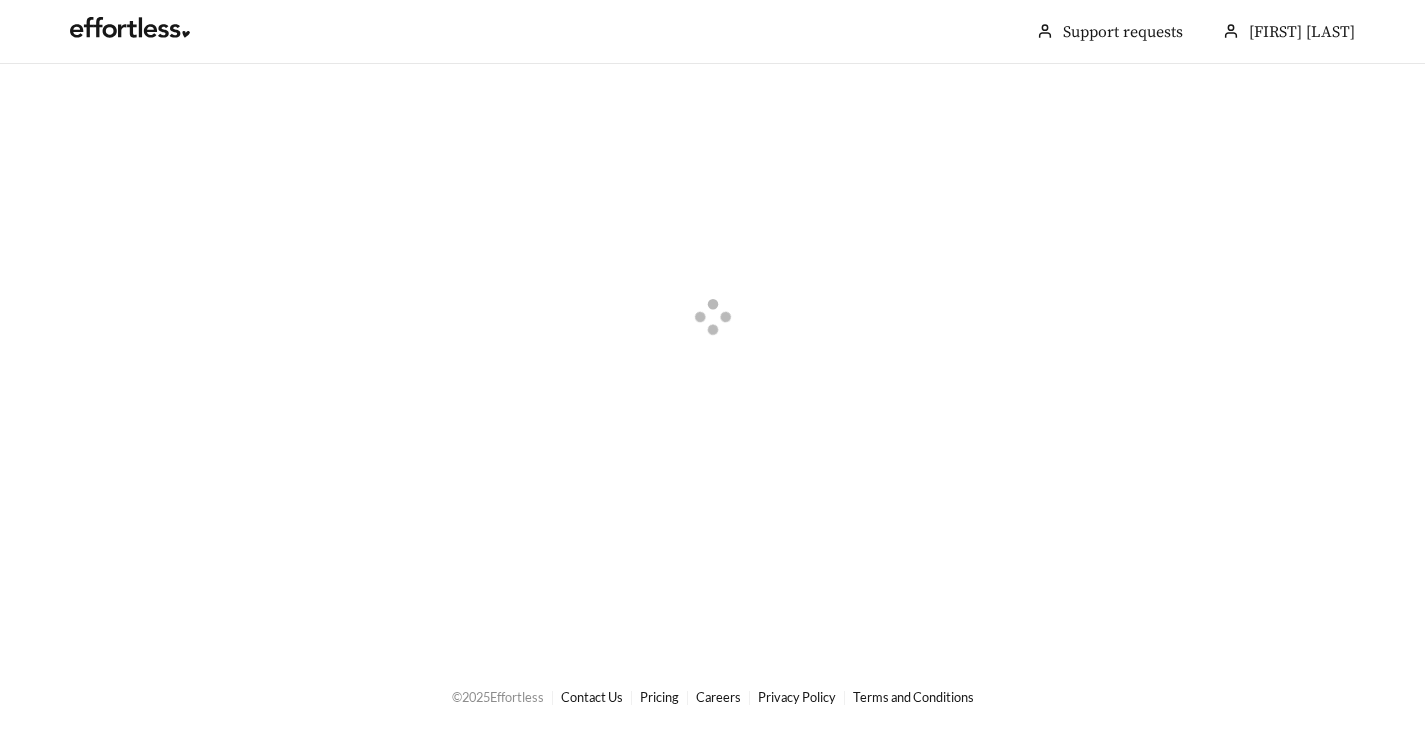 scroll, scrollTop: 0, scrollLeft: 0, axis: both 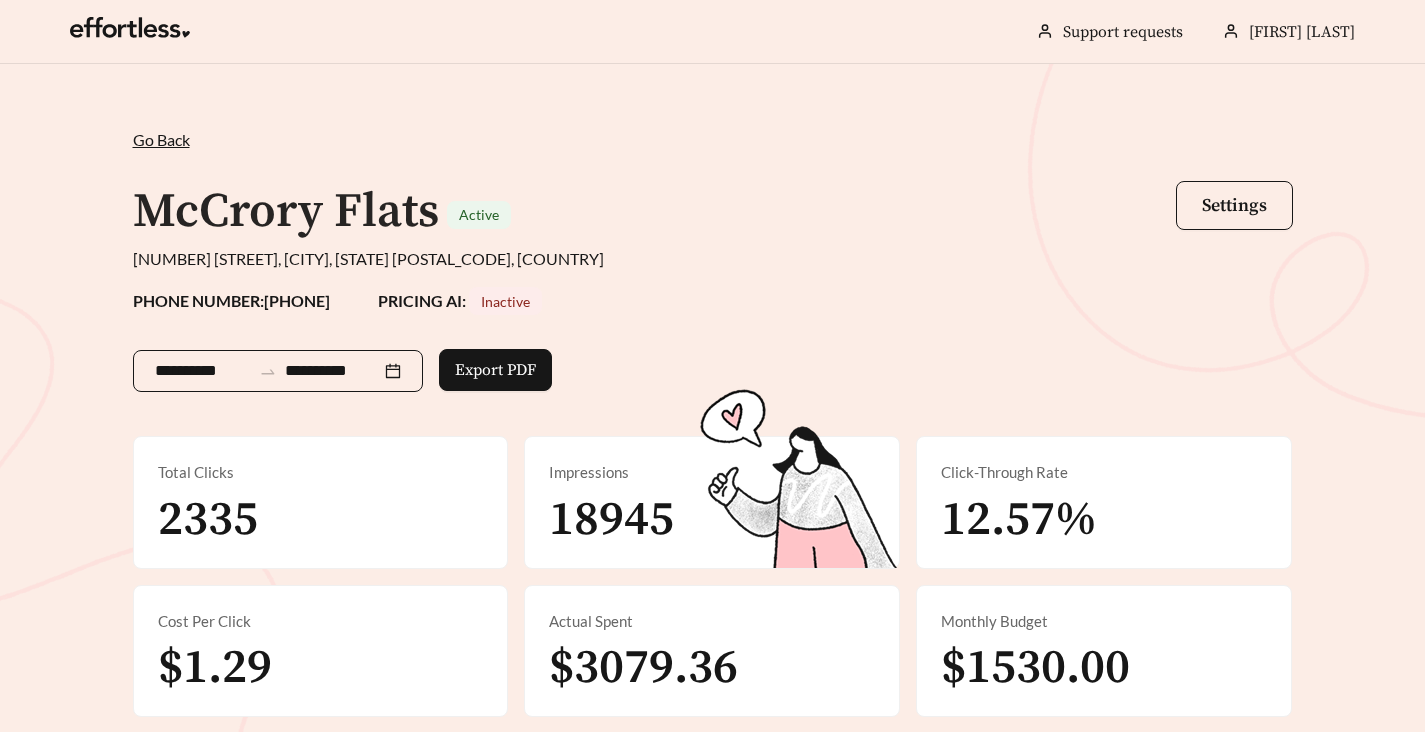 click on "**********" at bounding box center (278, 371) 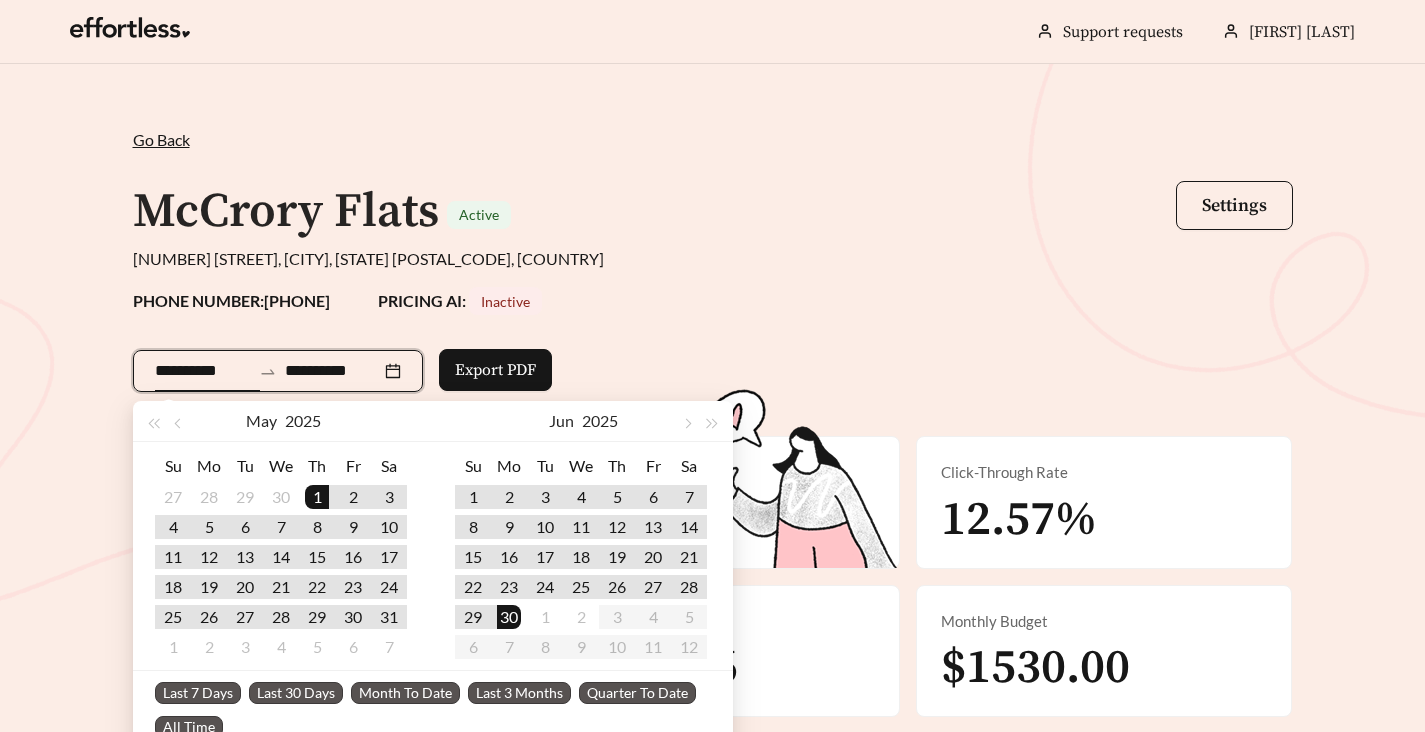 click on "**********" at bounding box center (203, 371) 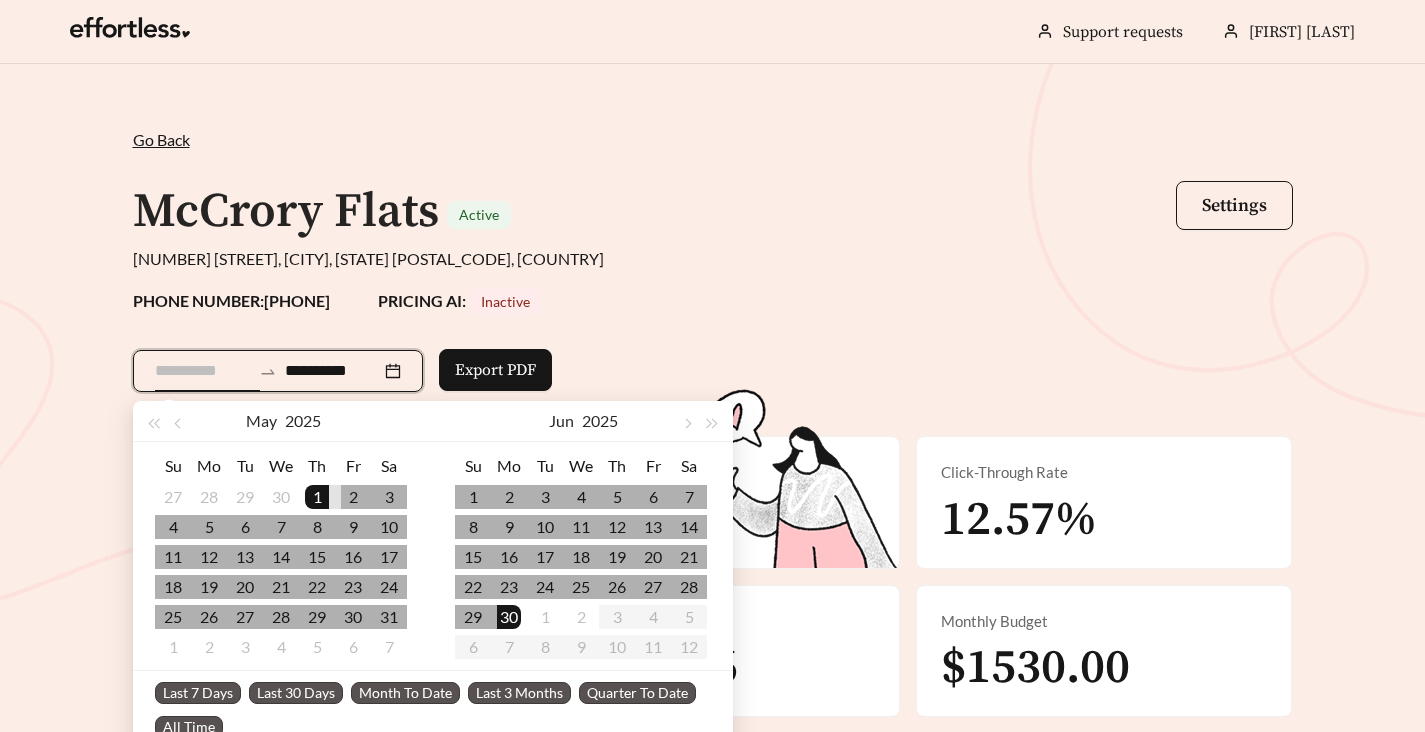 click on "2" at bounding box center (353, 497) 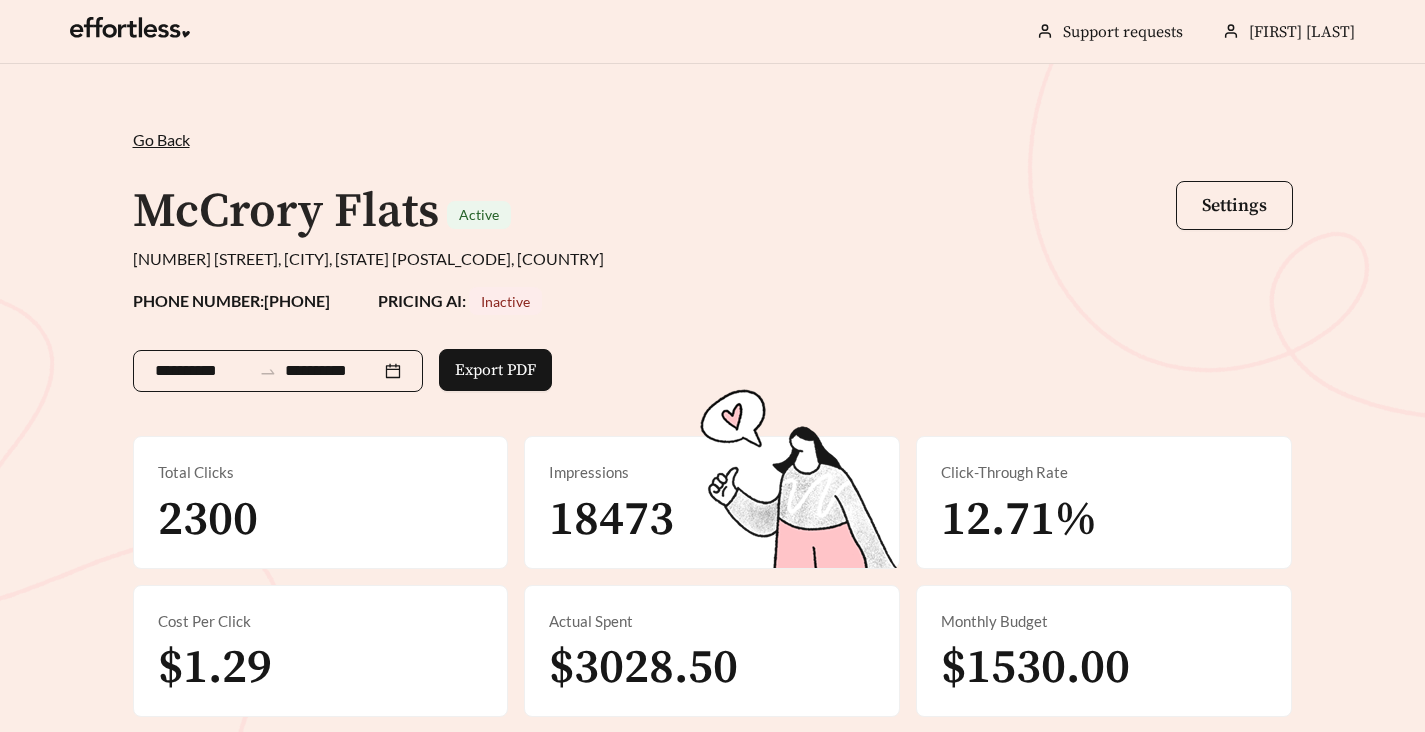 click on "**********" at bounding box center (278, 371) 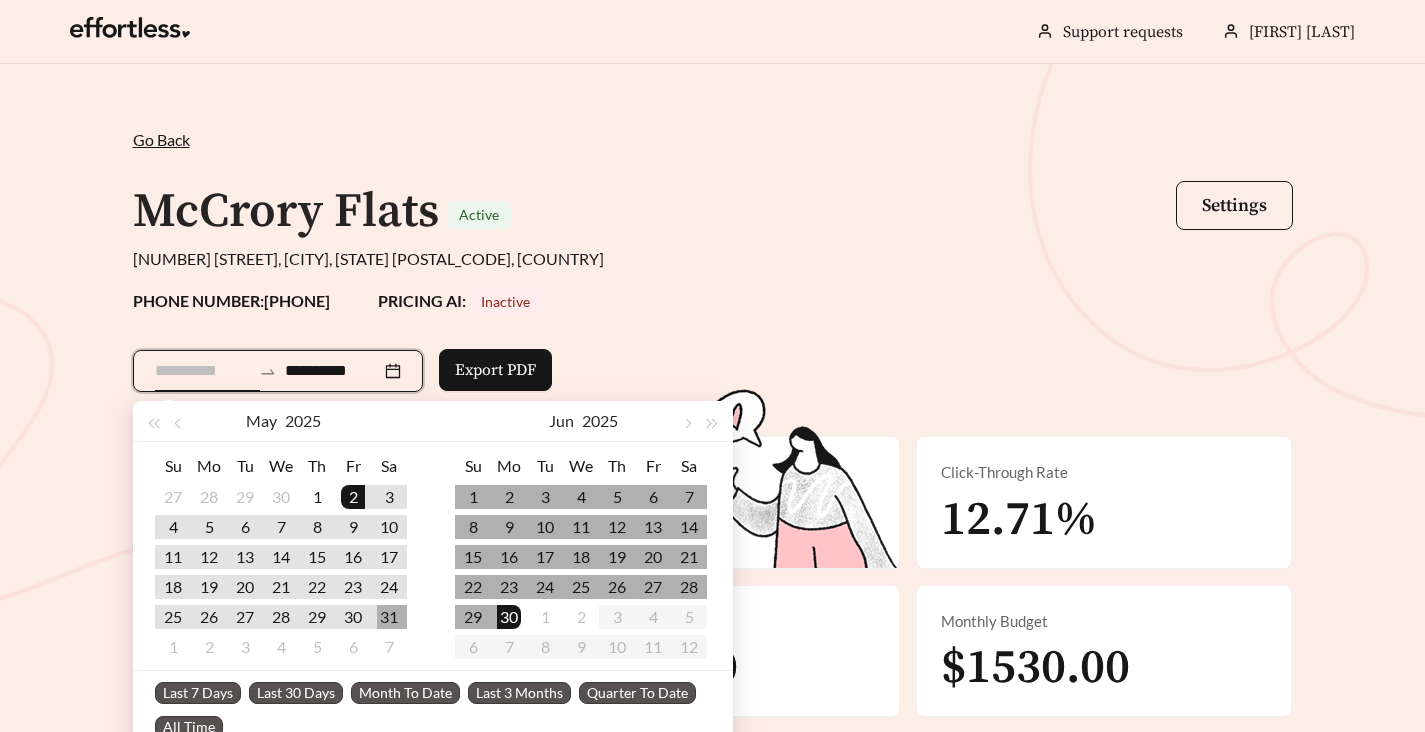 click on "31" at bounding box center [389, 617] 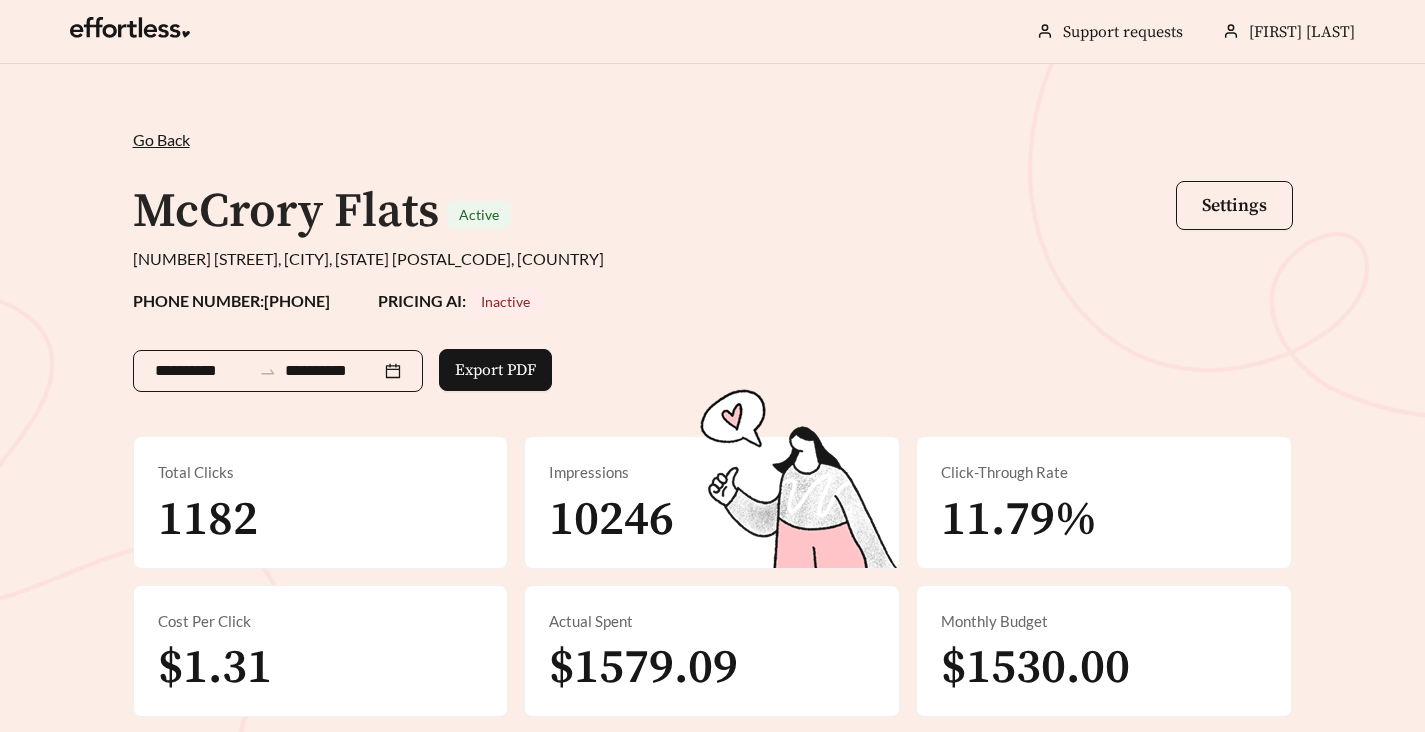 click on "**********" at bounding box center [278, 371] 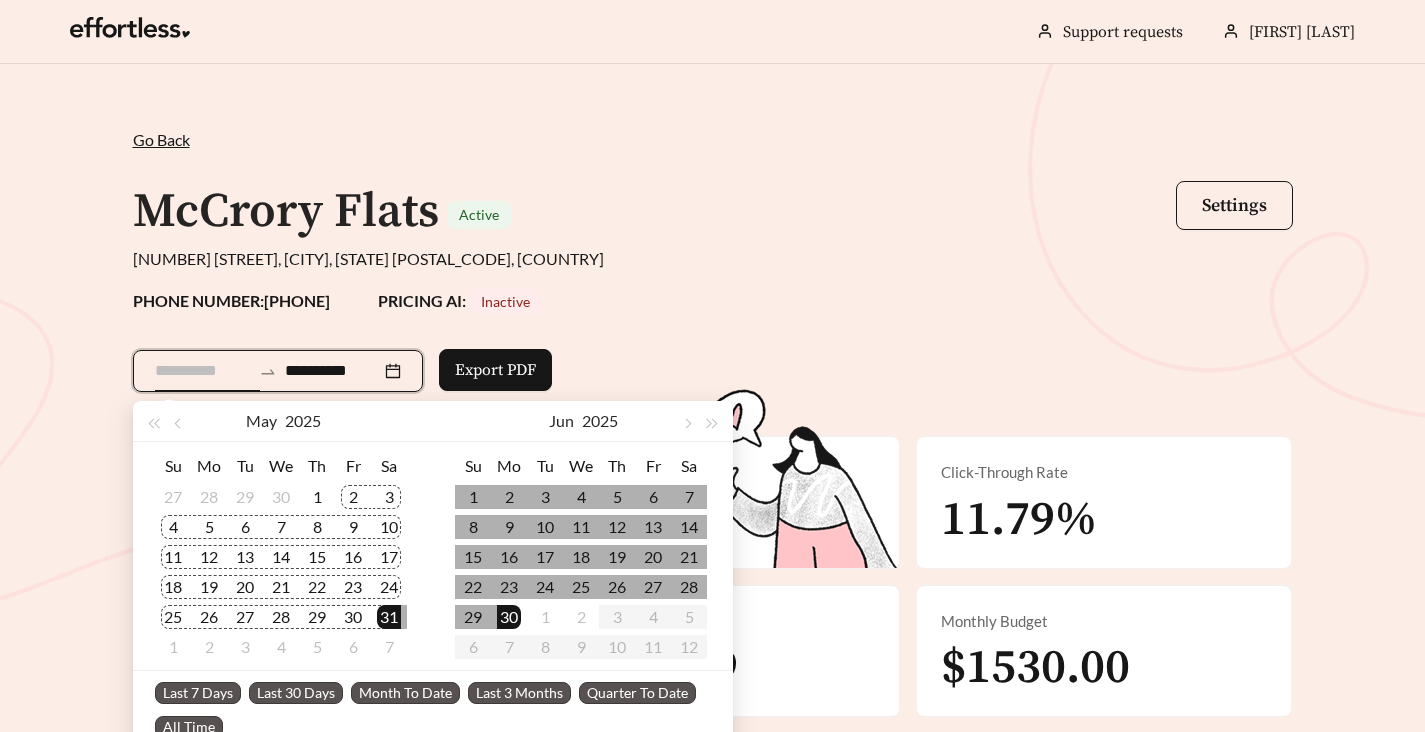 click on "2" at bounding box center (353, 497) 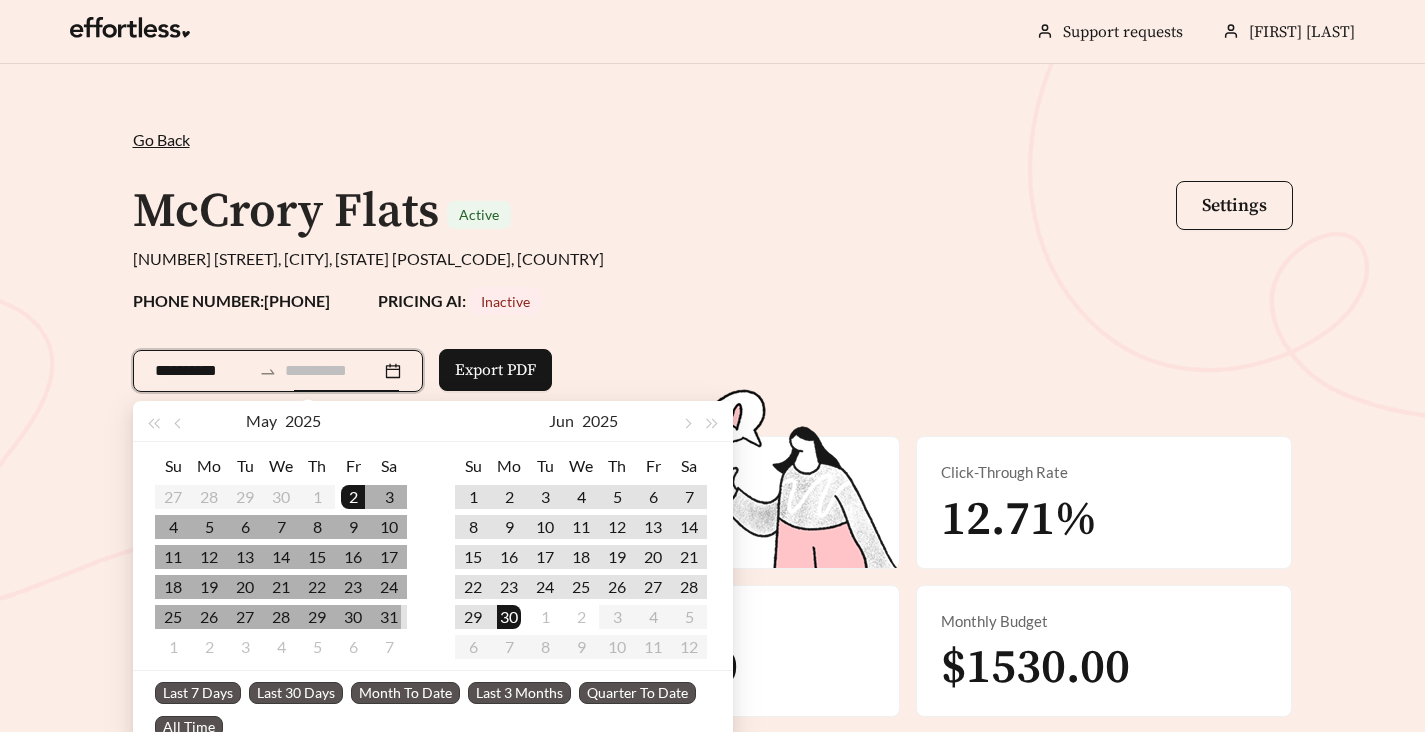 click on "31" at bounding box center [389, 617] 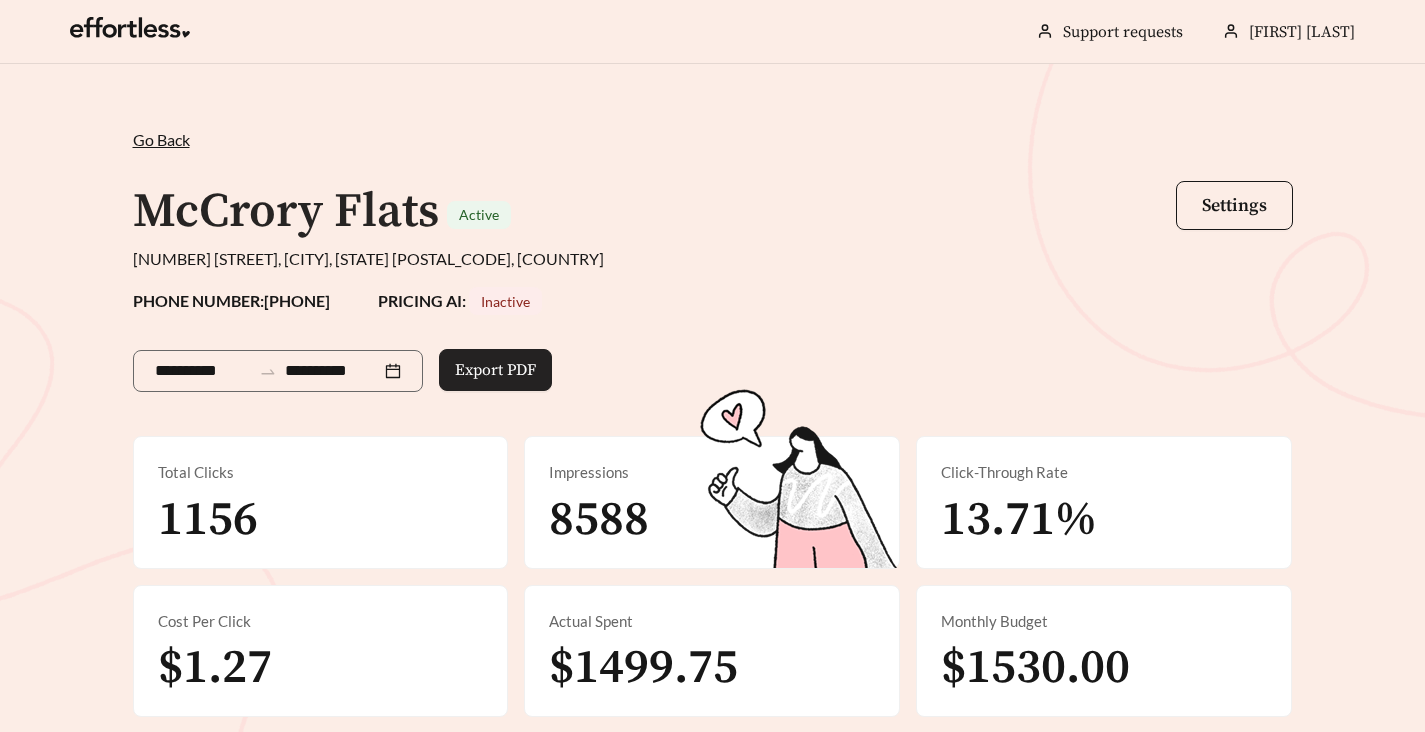 click on "Export PDF" at bounding box center (495, 370) 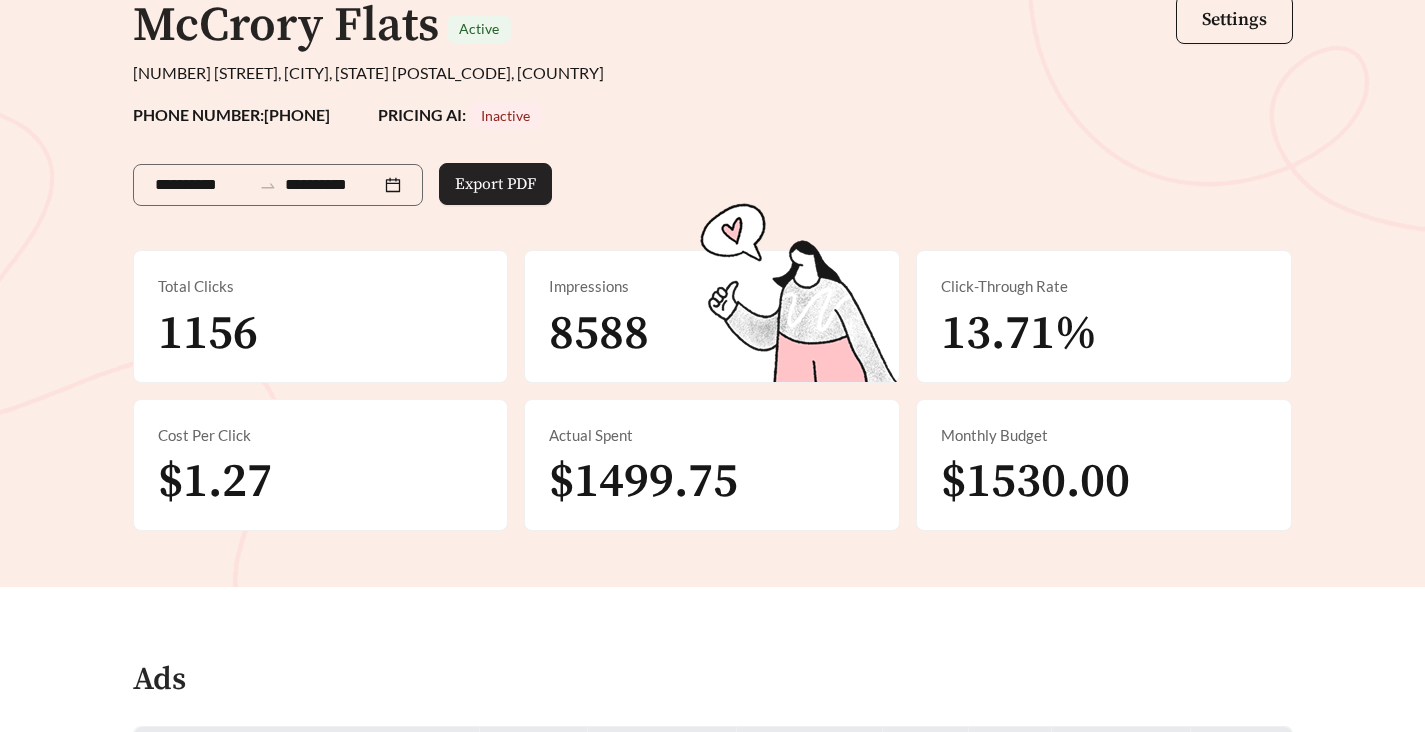 scroll, scrollTop: 0, scrollLeft: 0, axis: both 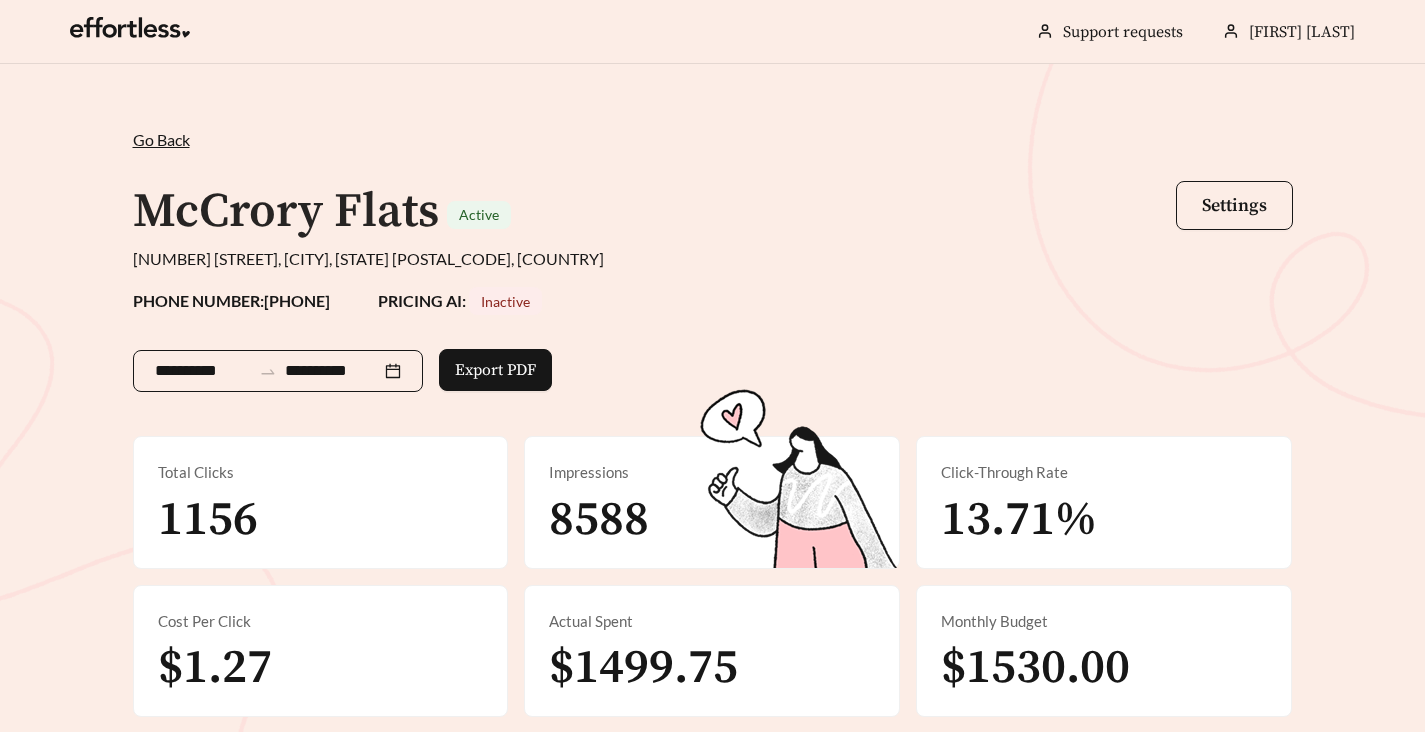 click on "**********" at bounding box center [278, 371] 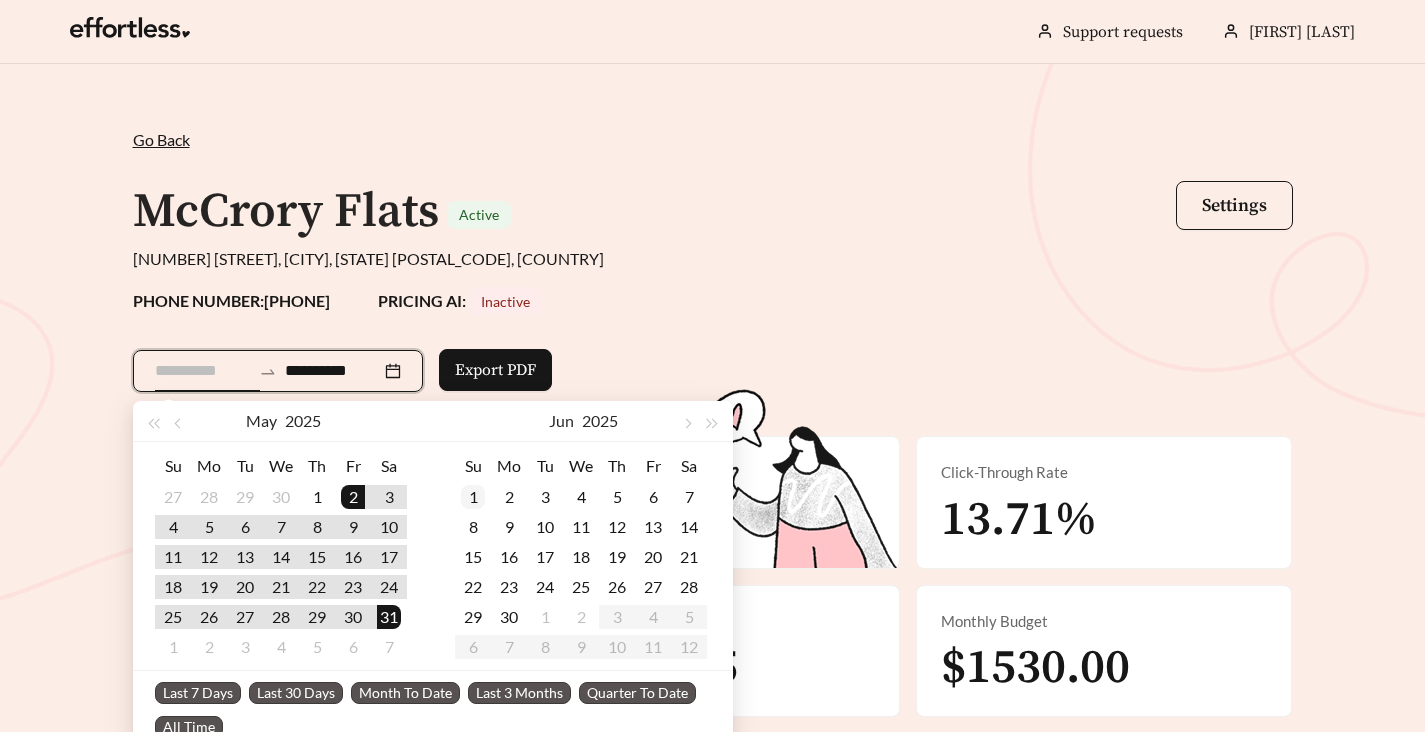 click on "1" at bounding box center (317, 497) 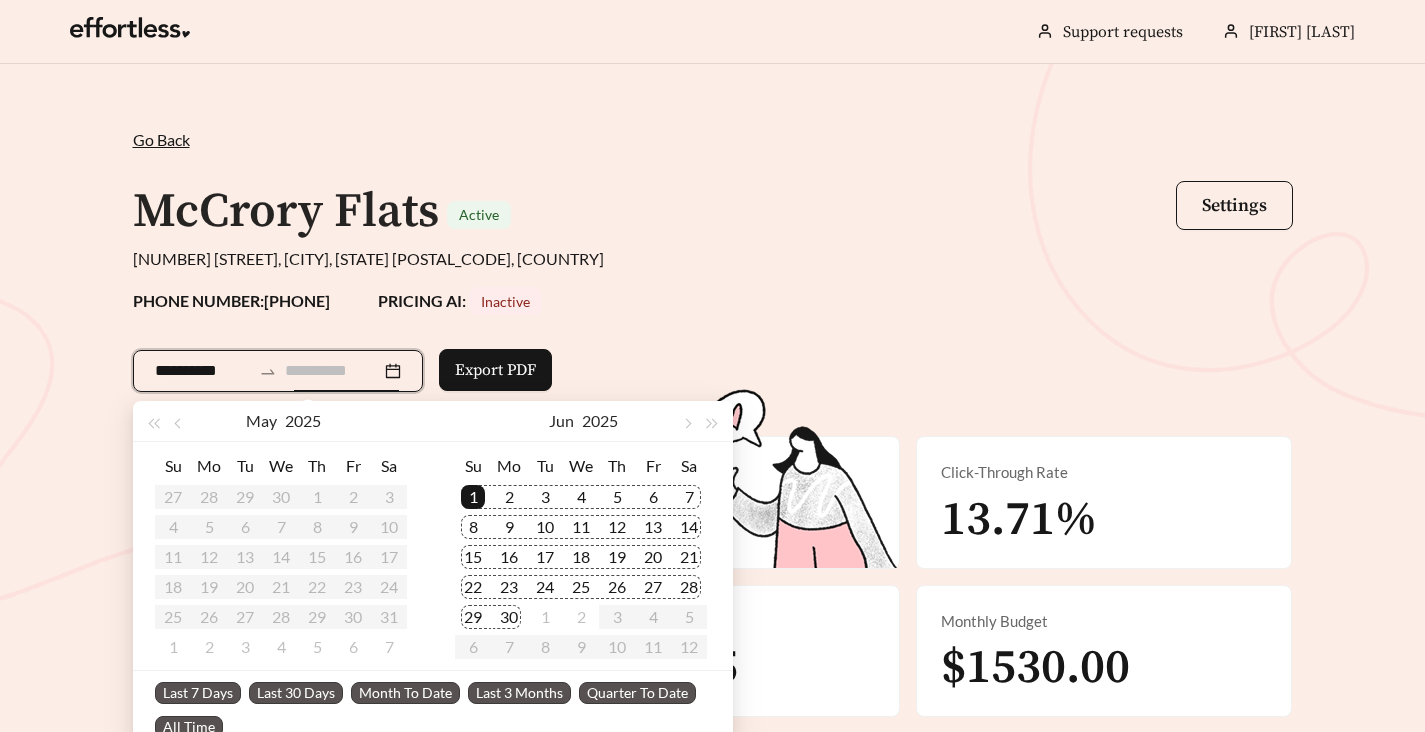 click on "30" at bounding box center [509, 617] 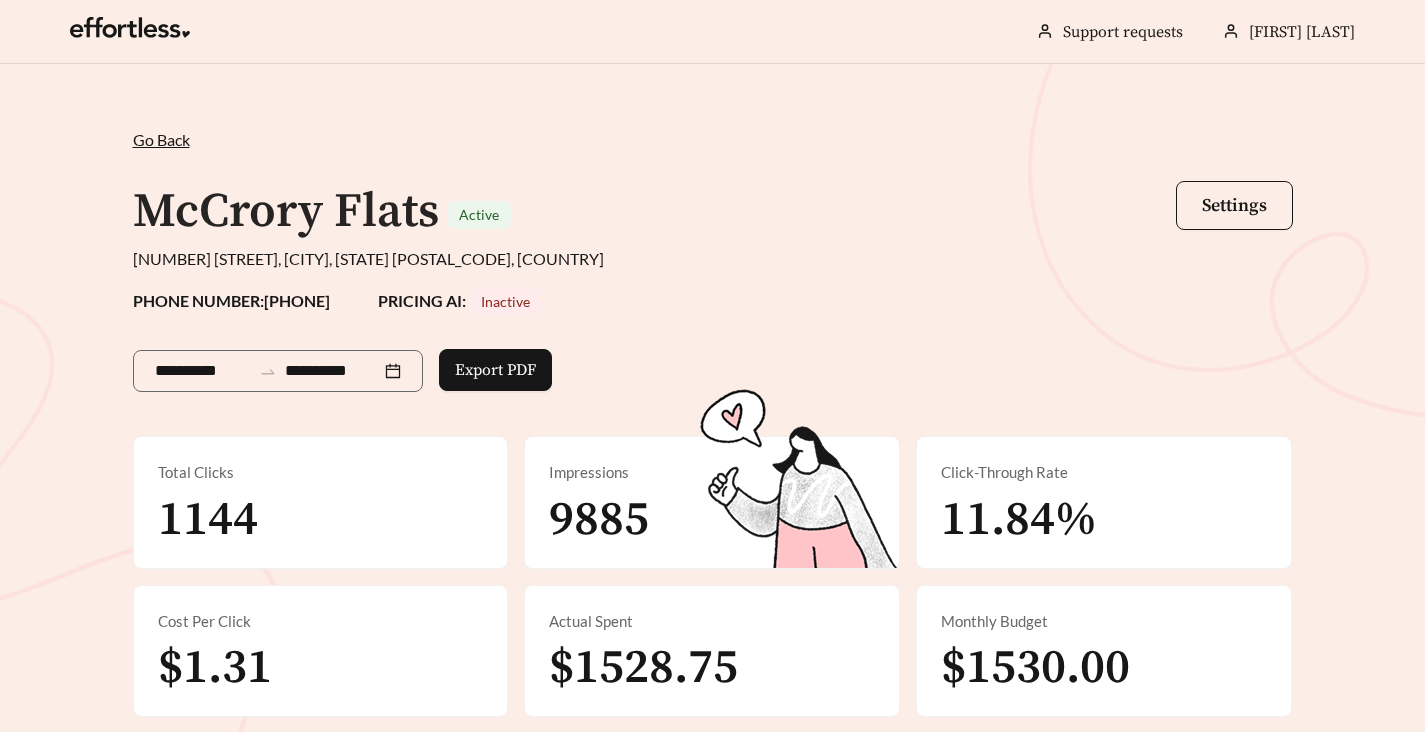 scroll, scrollTop: 4, scrollLeft: 0, axis: vertical 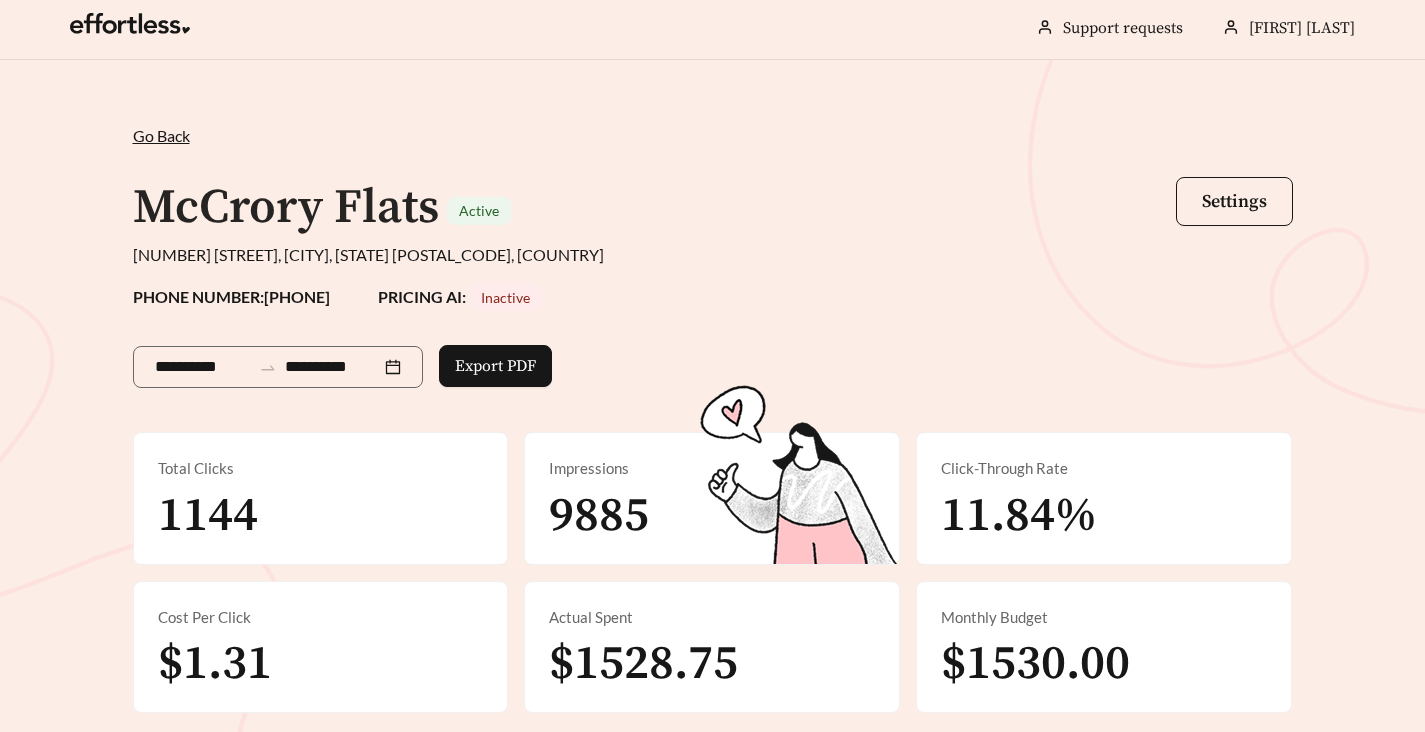 click on "Go Back" at bounding box center (161, 135) 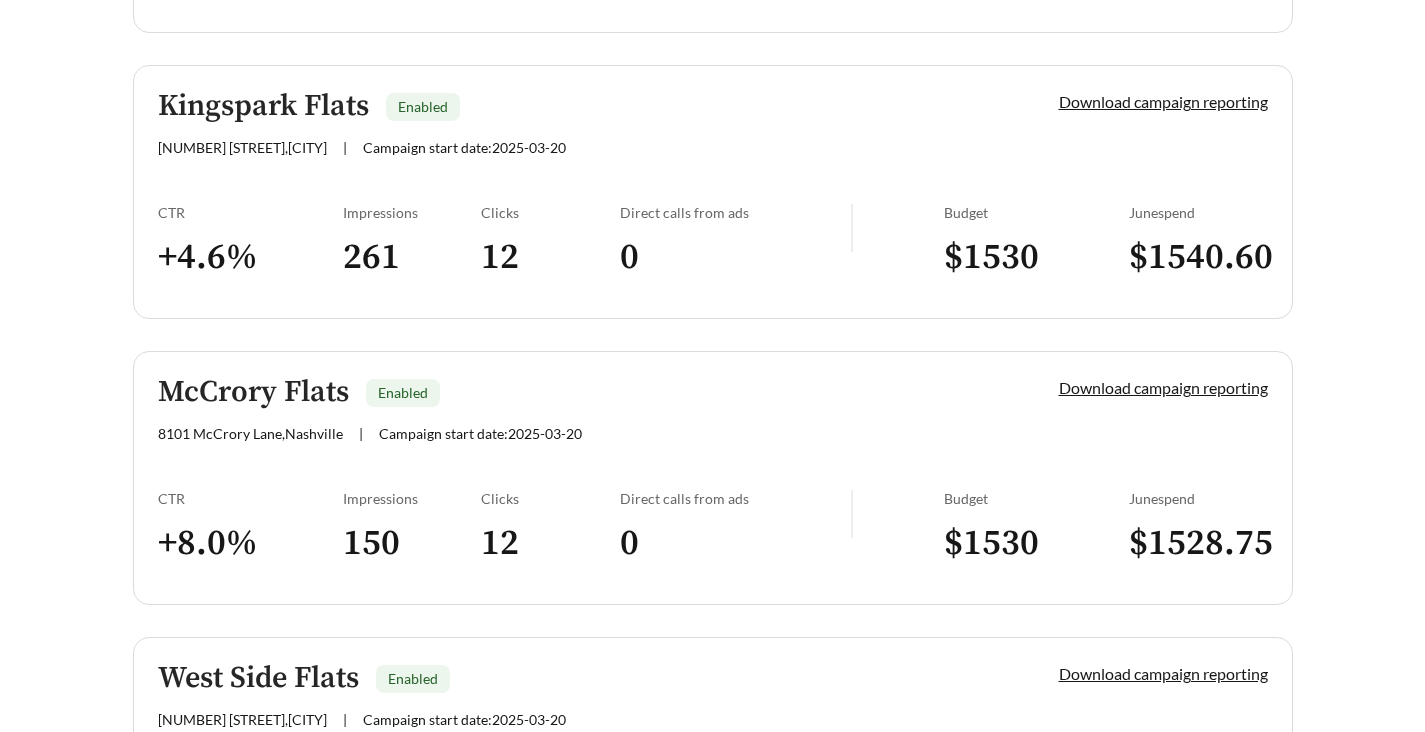scroll, scrollTop: 1211, scrollLeft: 0, axis: vertical 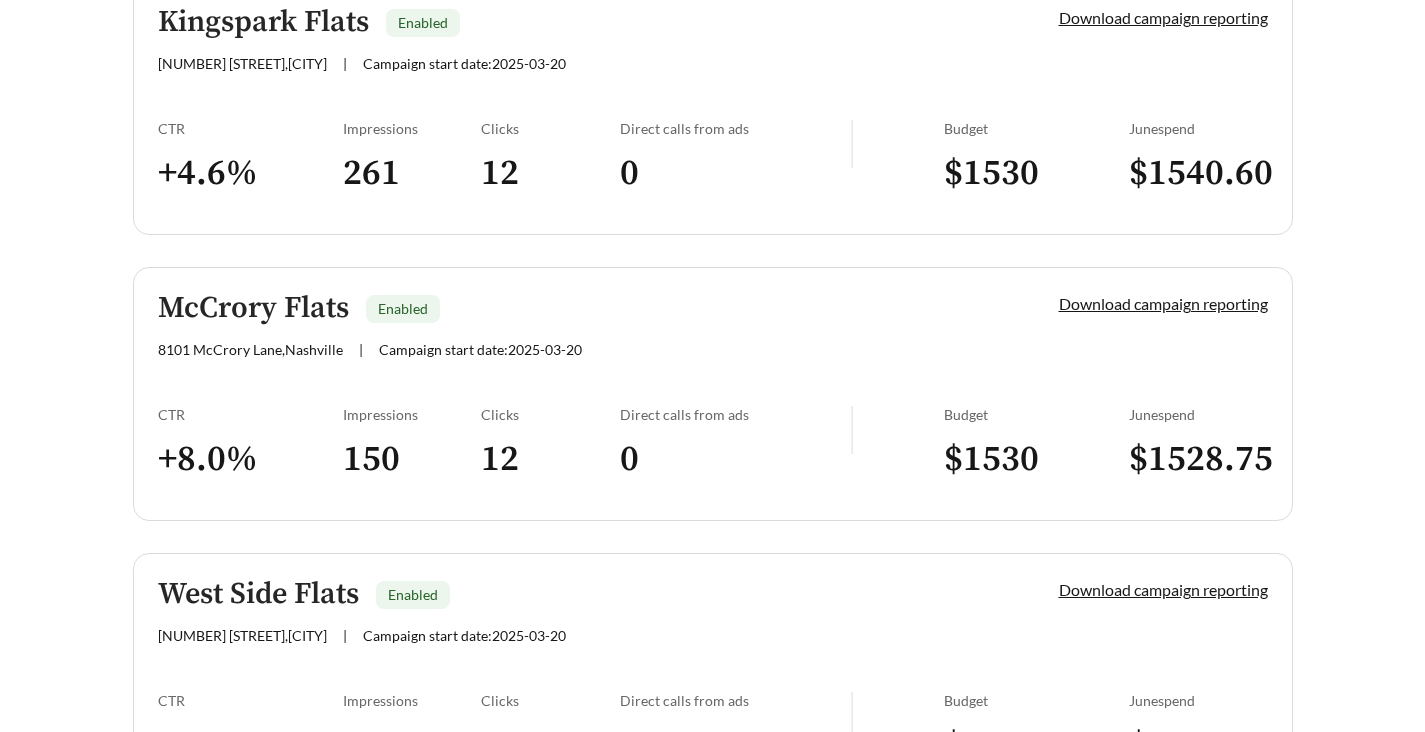 click on "West Side Flats Enabled" at bounding box center (574, 594) 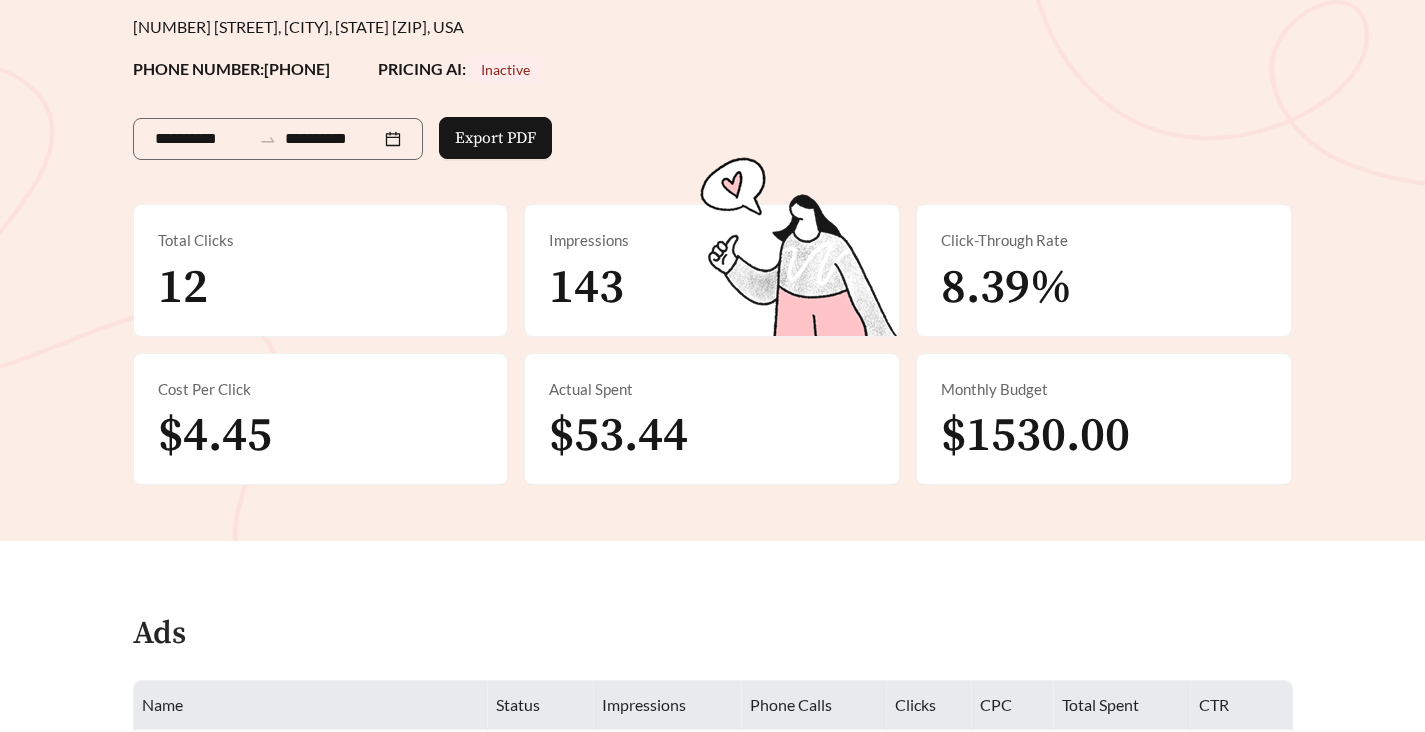 scroll, scrollTop: 209, scrollLeft: 0, axis: vertical 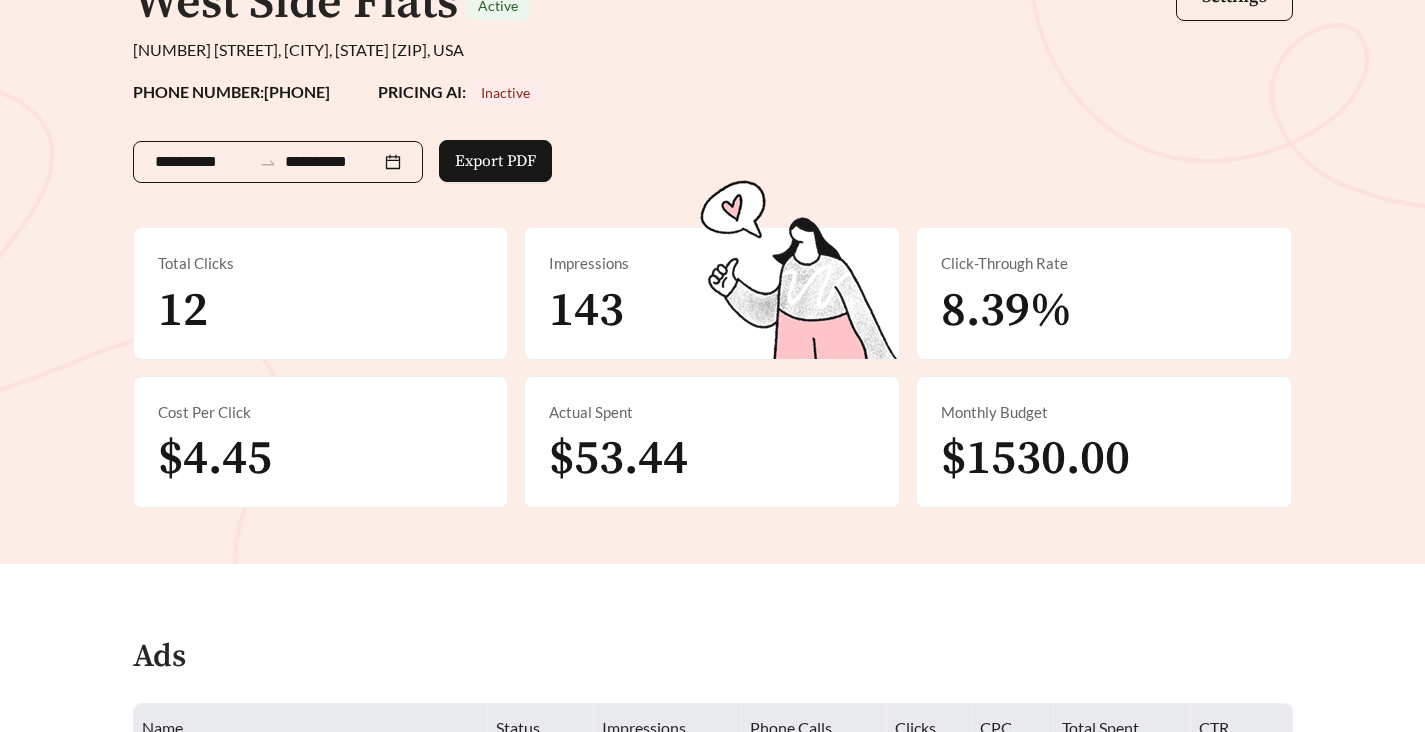 click on "**********" at bounding box center (278, 162) 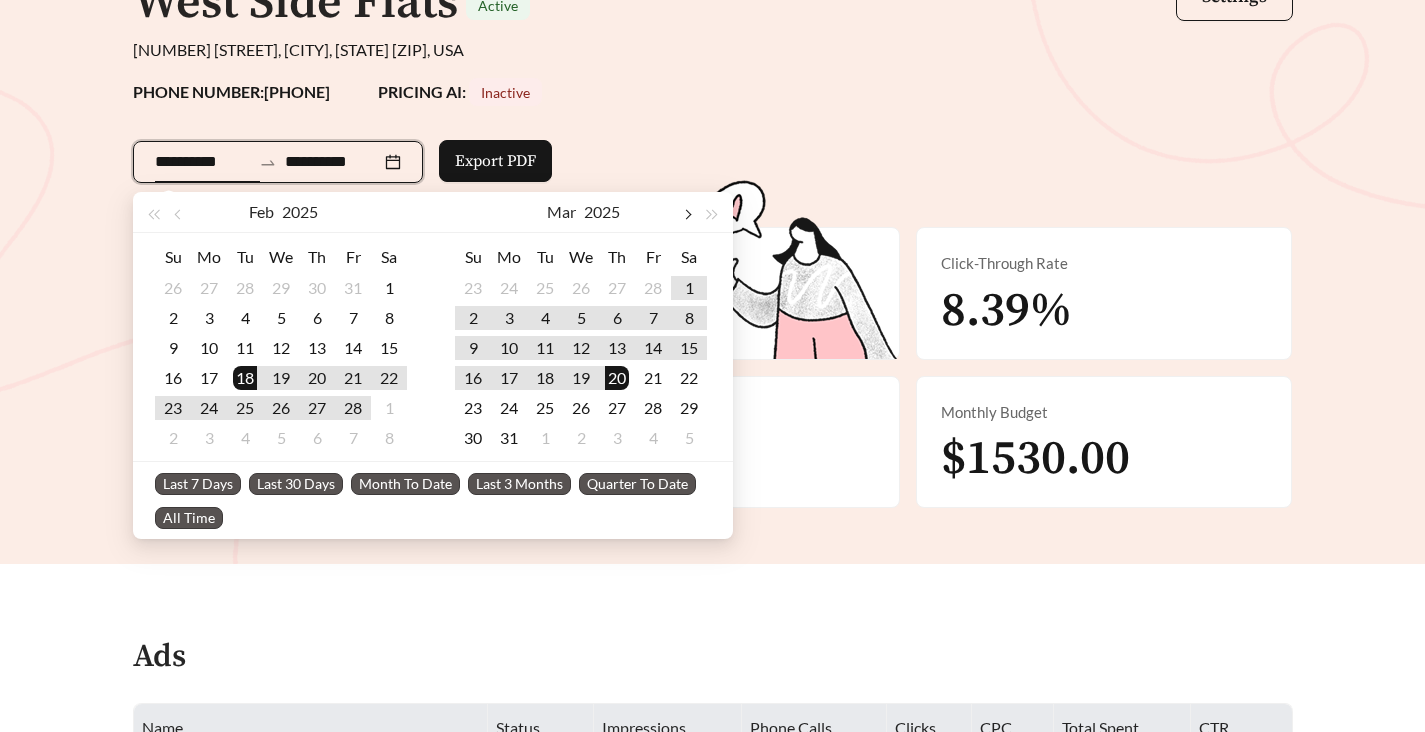 click at bounding box center (387, 212) 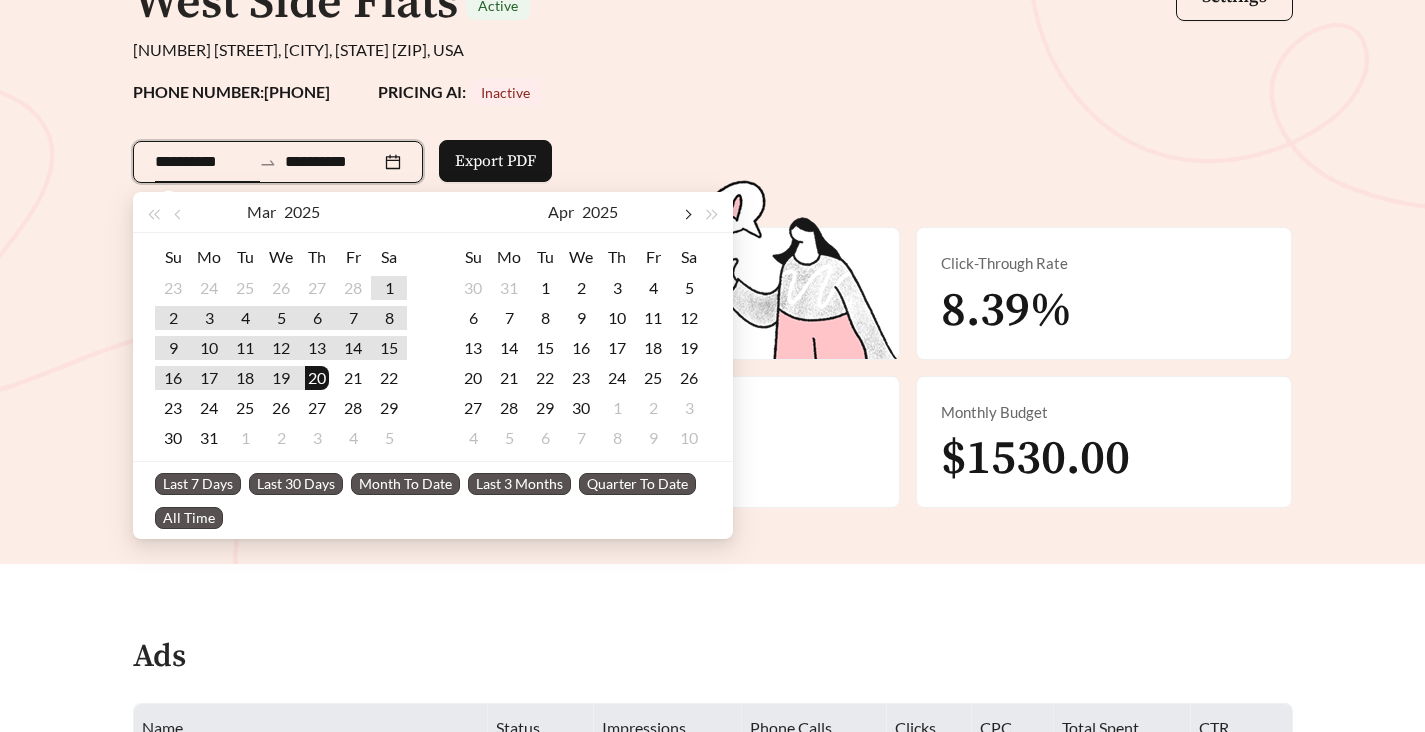 click at bounding box center (387, 212) 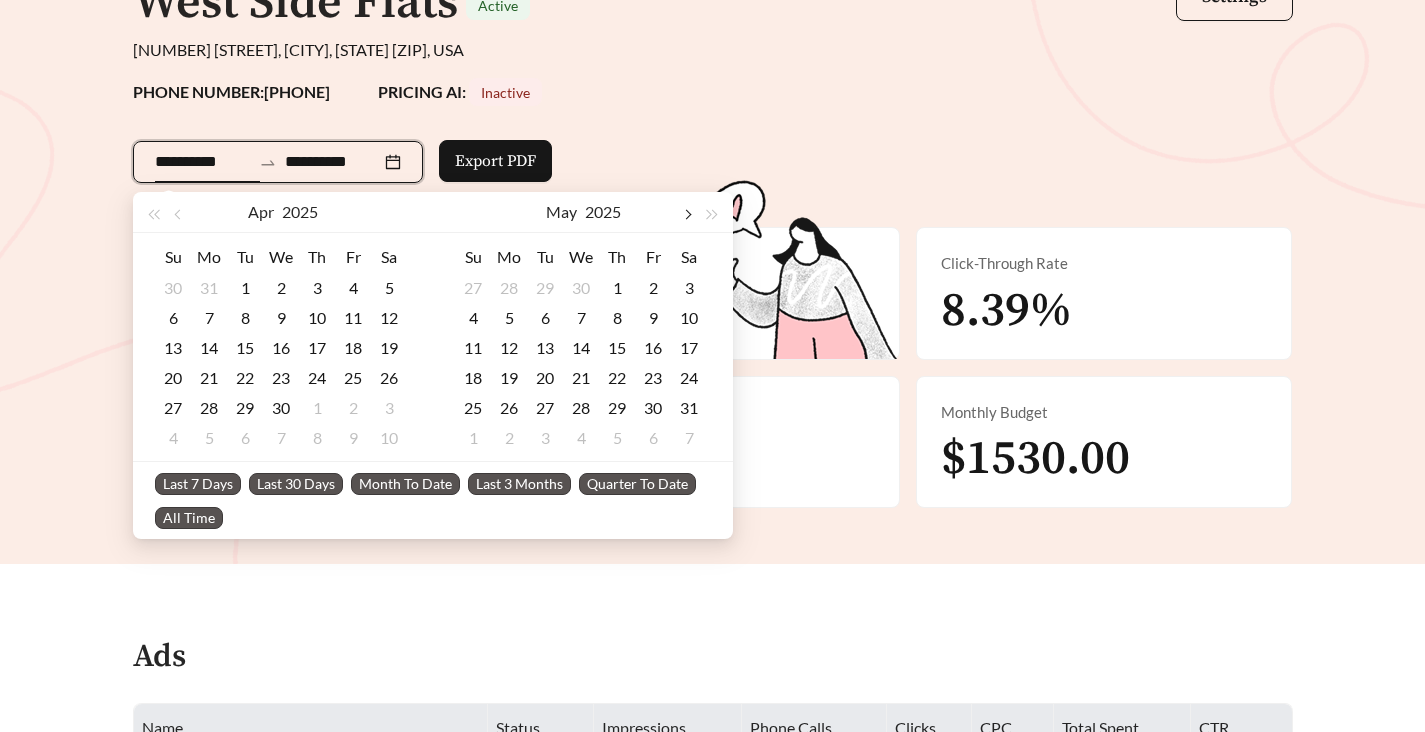 click at bounding box center [387, 212] 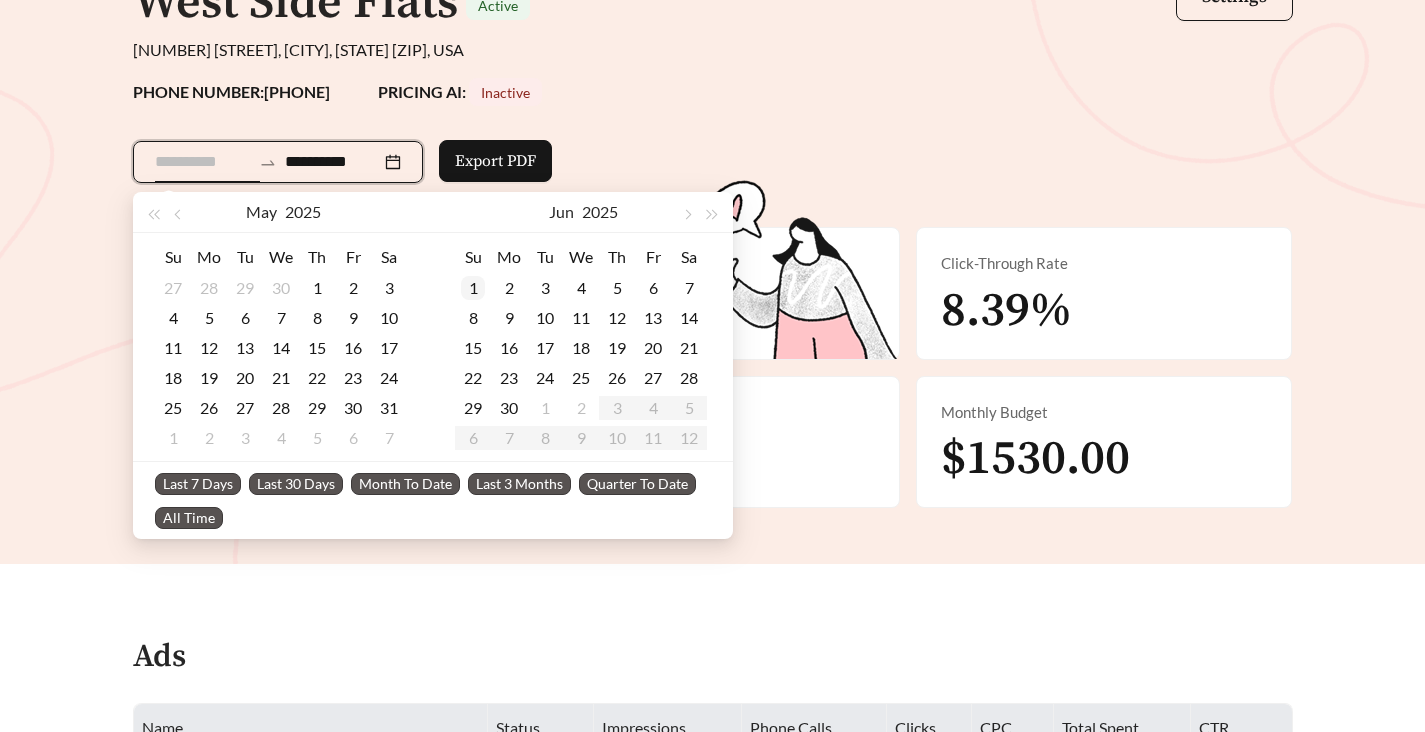 click on "1" at bounding box center [317, 288] 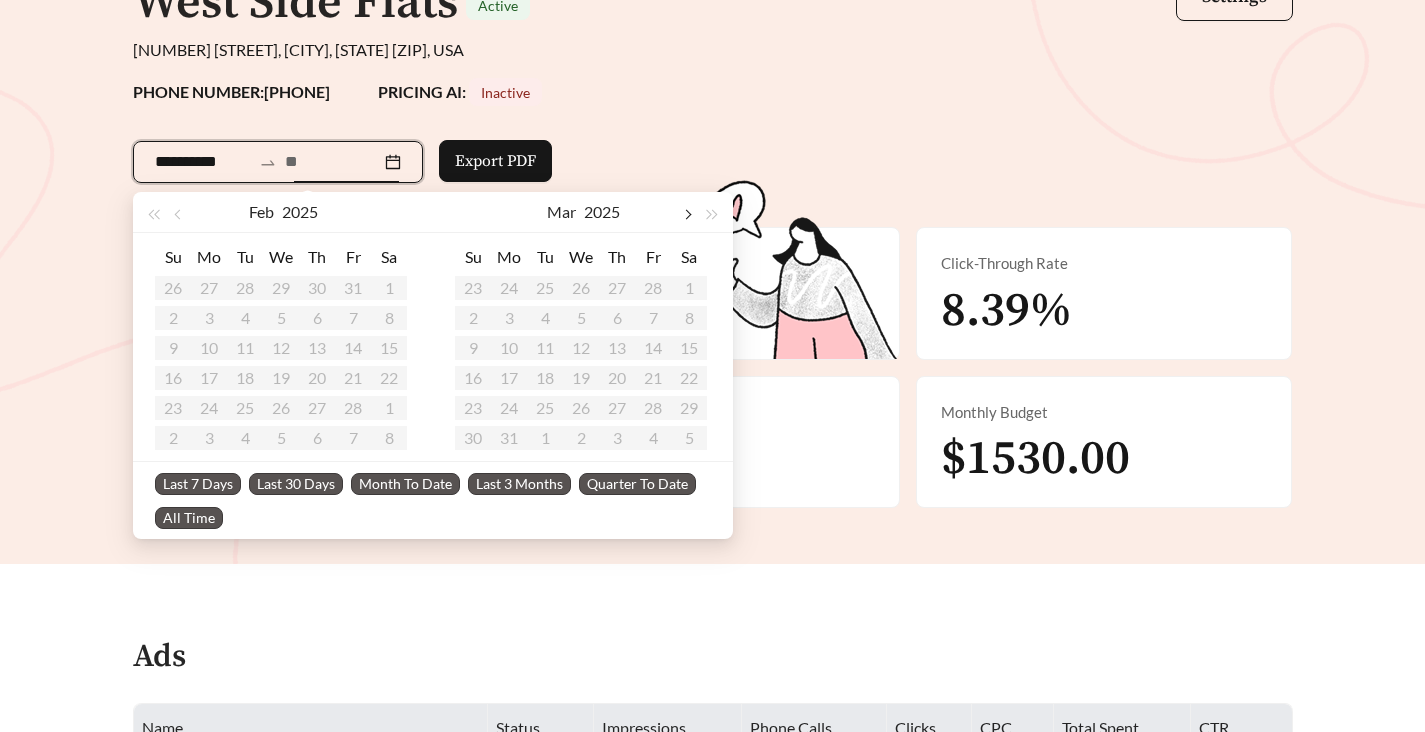 click at bounding box center [387, 215] 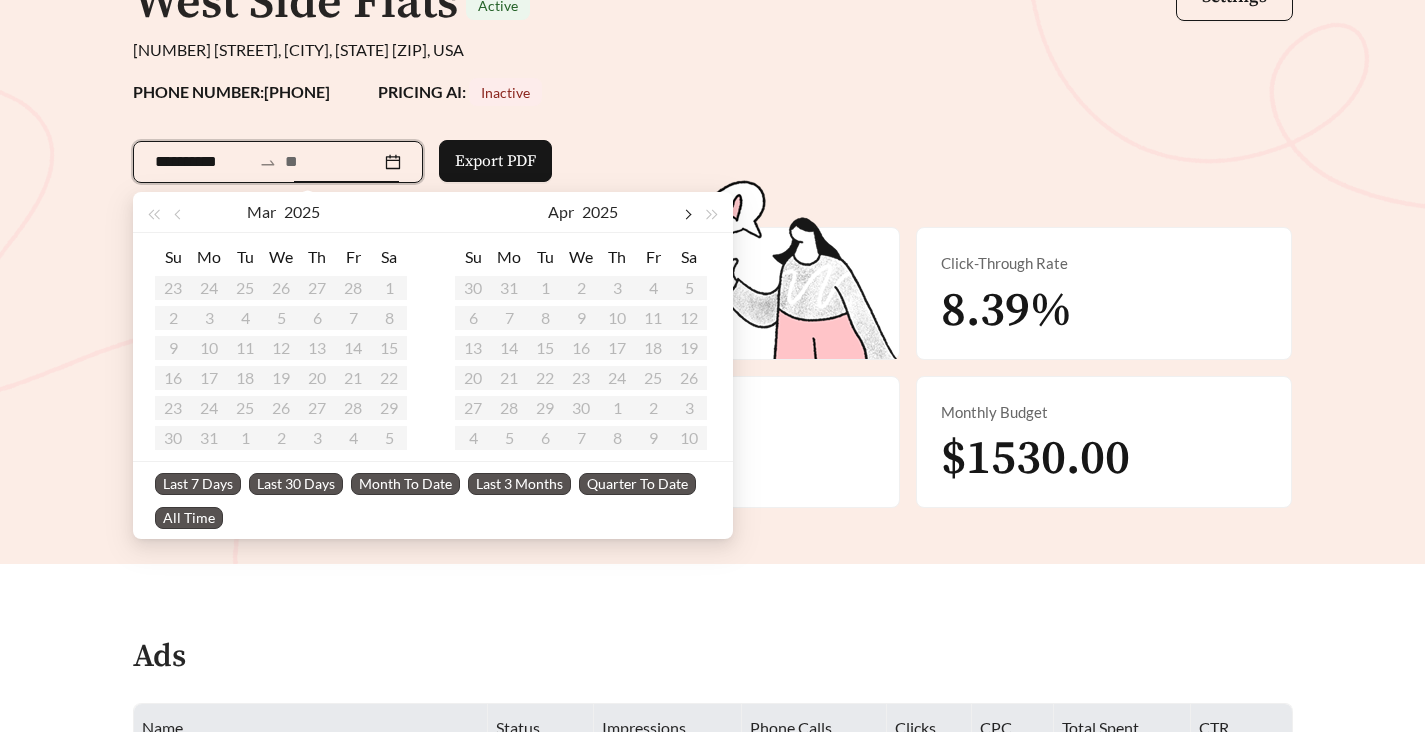 click at bounding box center (387, 215) 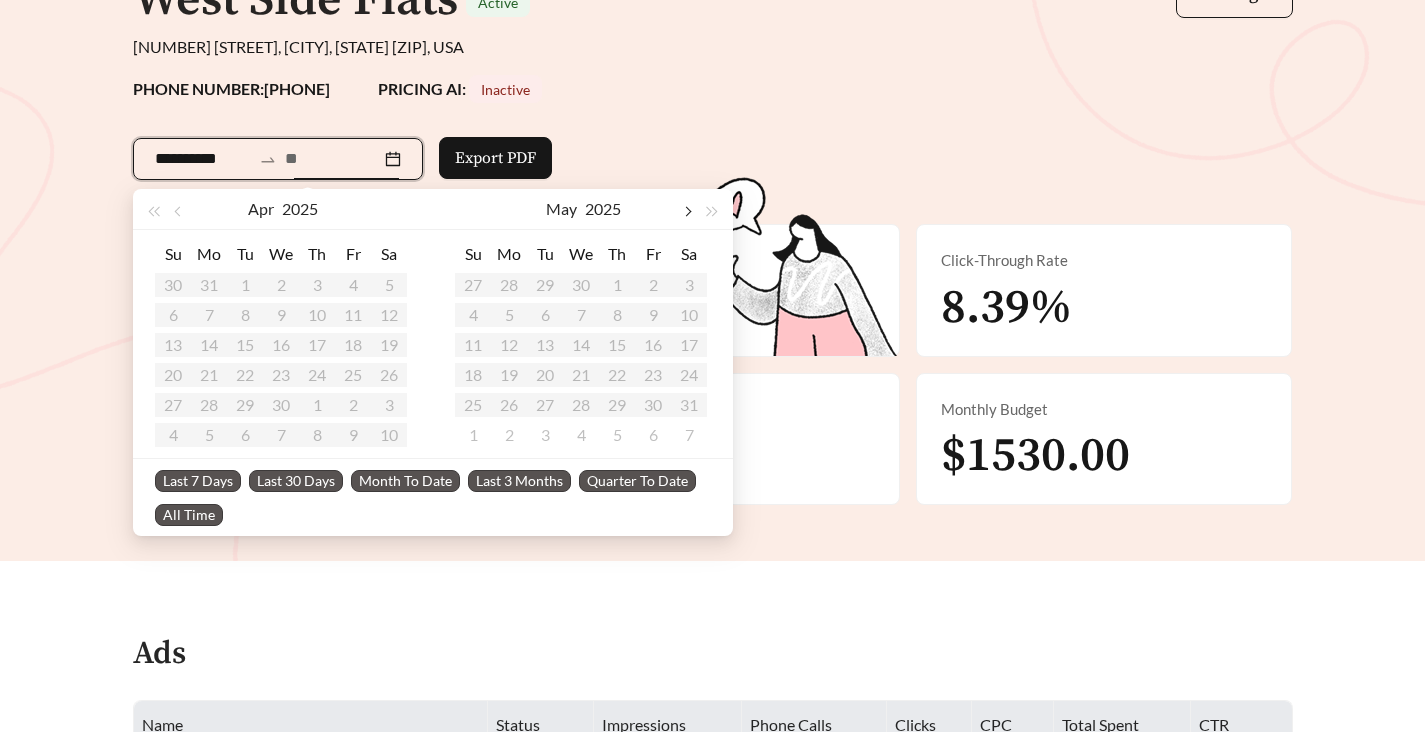 scroll, scrollTop: 213, scrollLeft: 0, axis: vertical 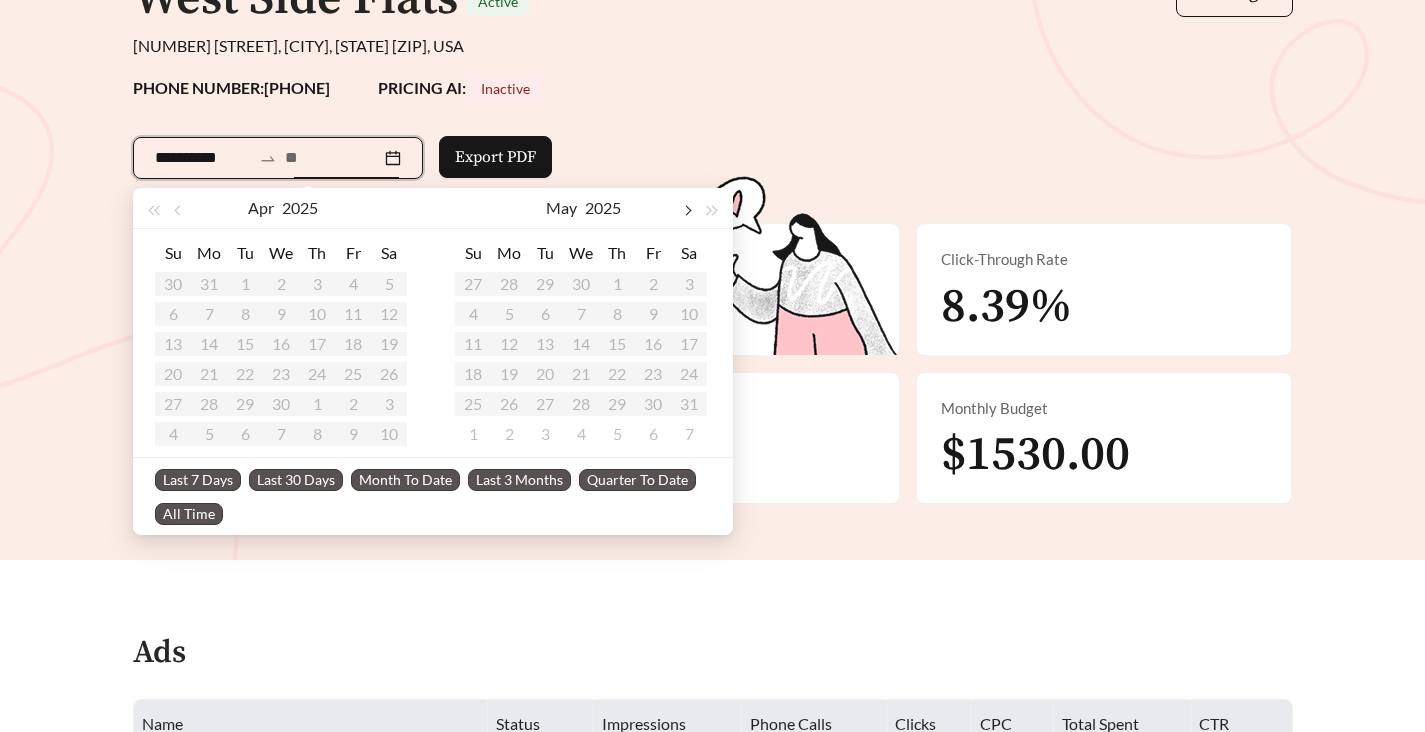 click at bounding box center (387, 208) 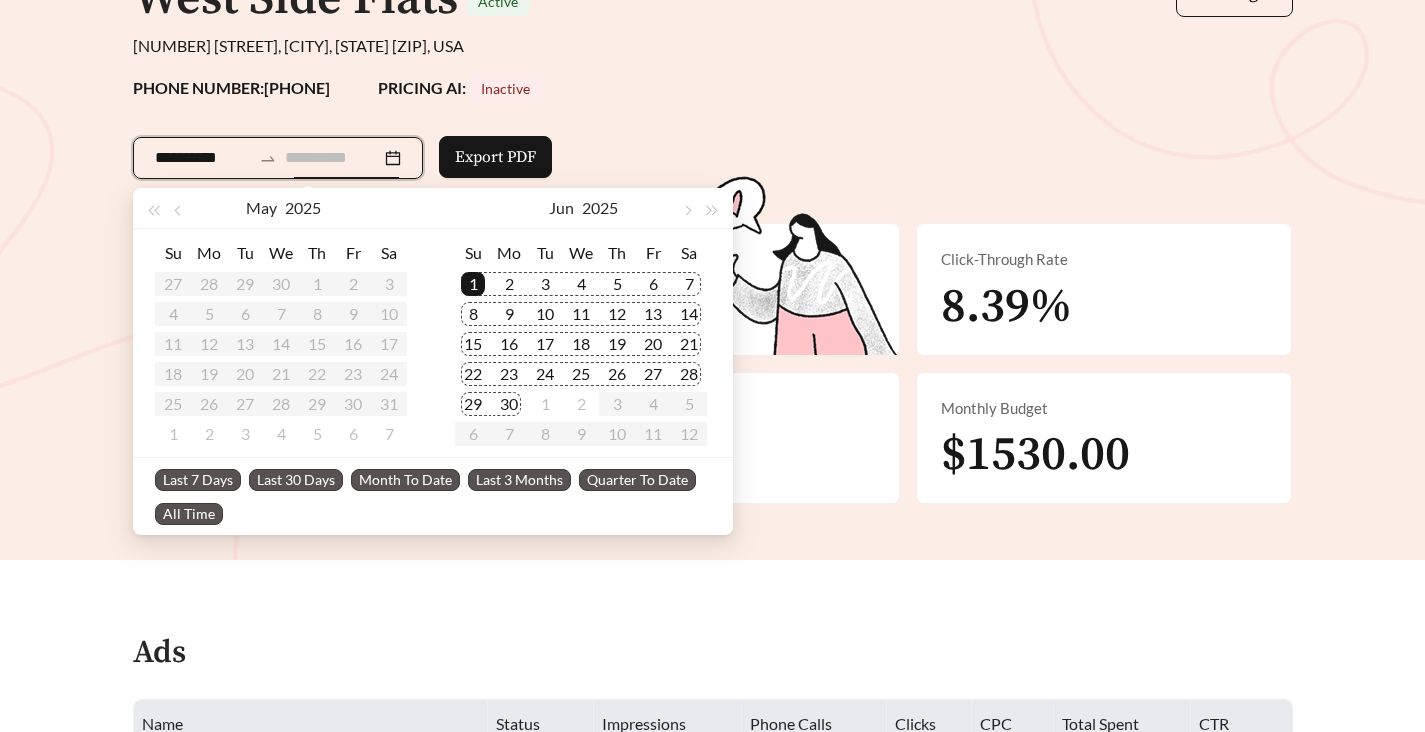 click on "30" at bounding box center [509, 404] 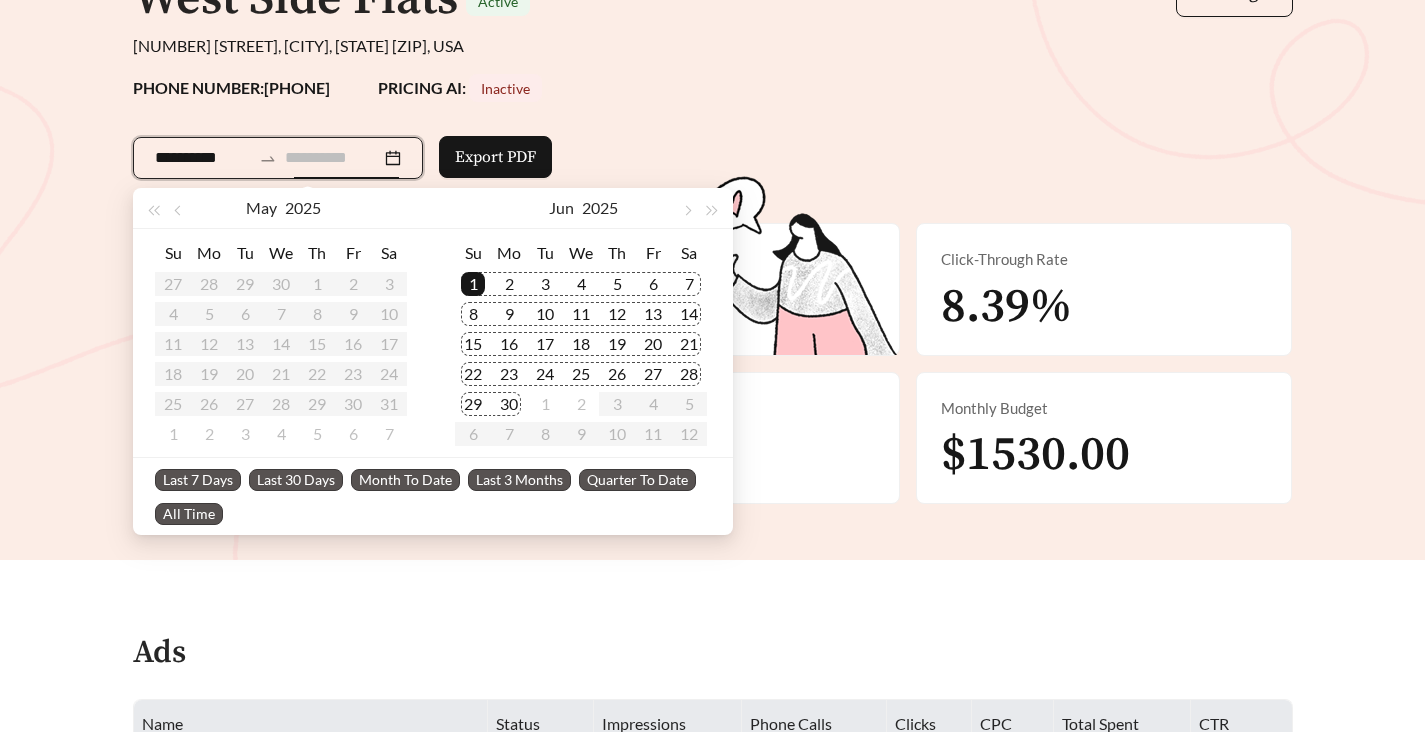 scroll, scrollTop: 0, scrollLeft: 0, axis: both 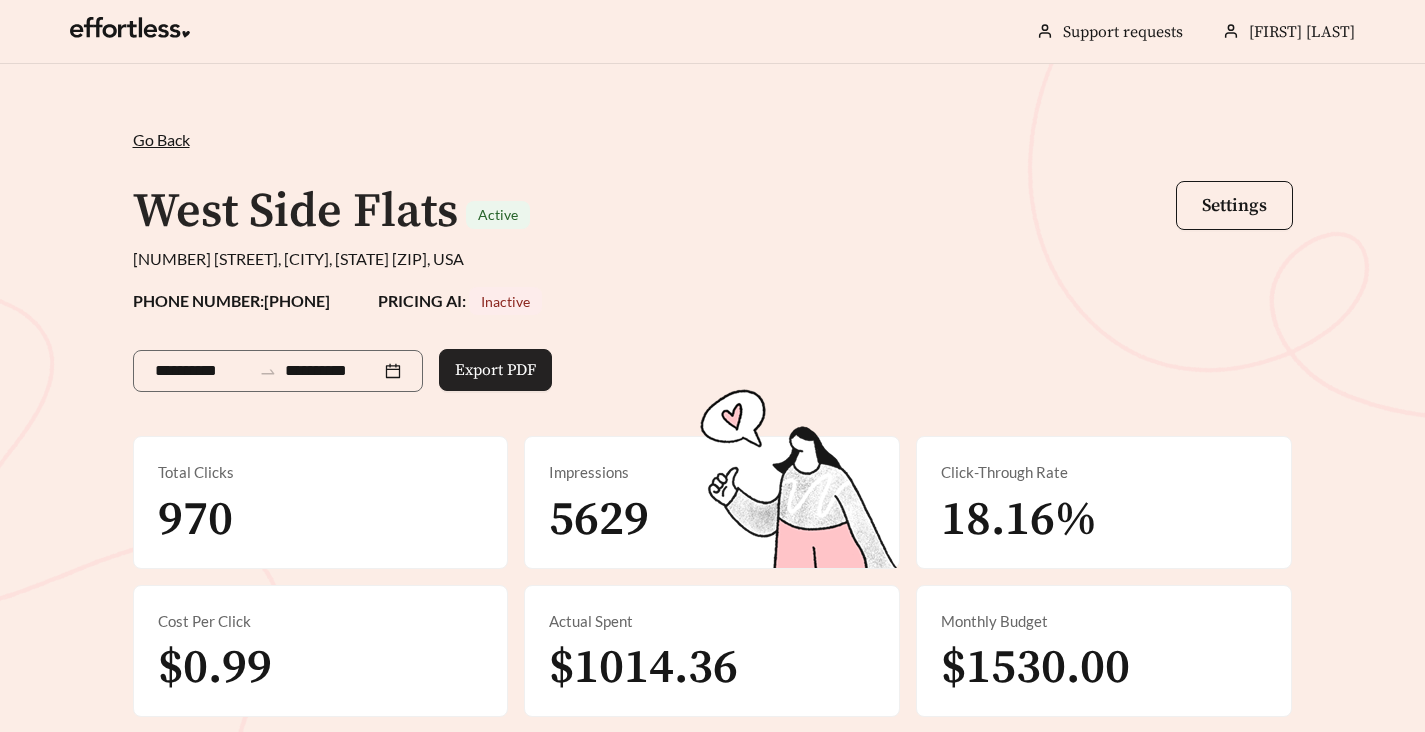 click on "Export PDF" at bounding box center (495, 370) 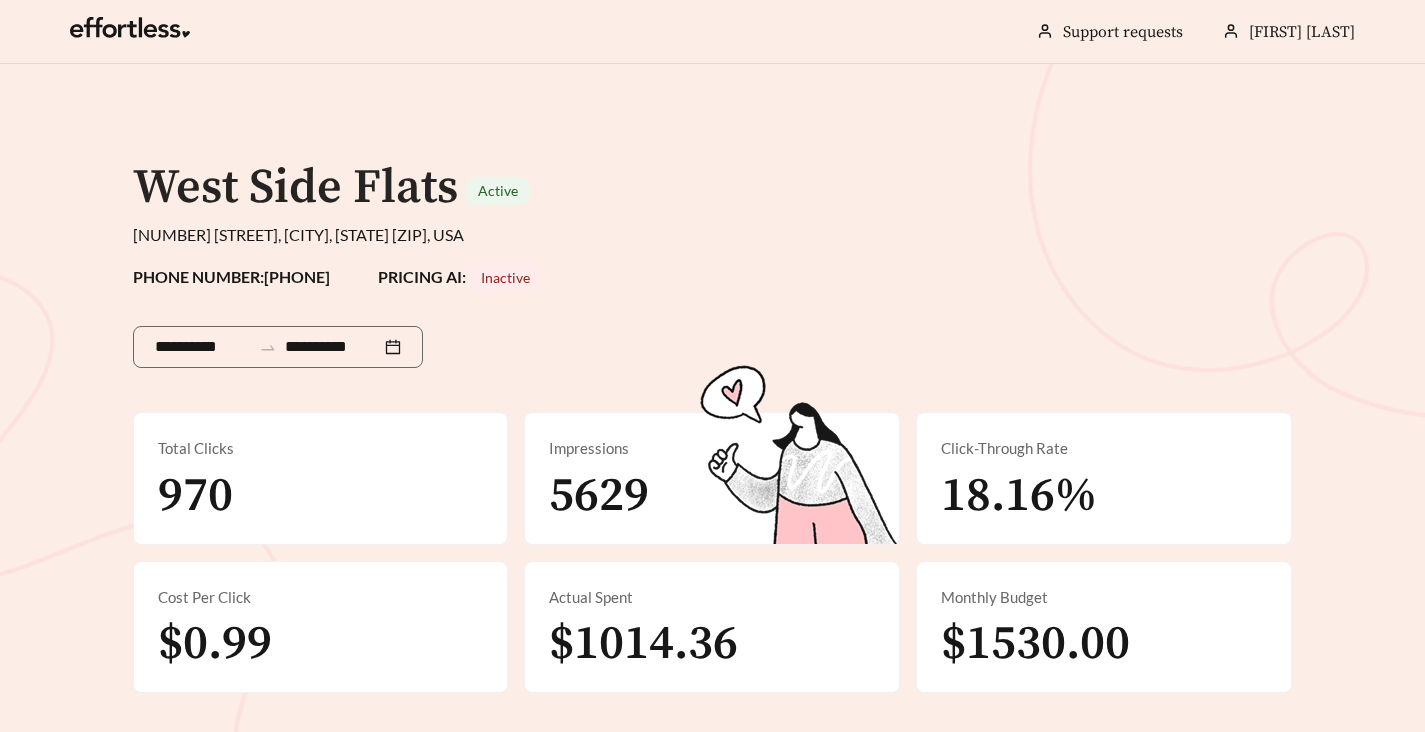 scroll, scrollTop: 0, scrollLeft: 0, axis: both 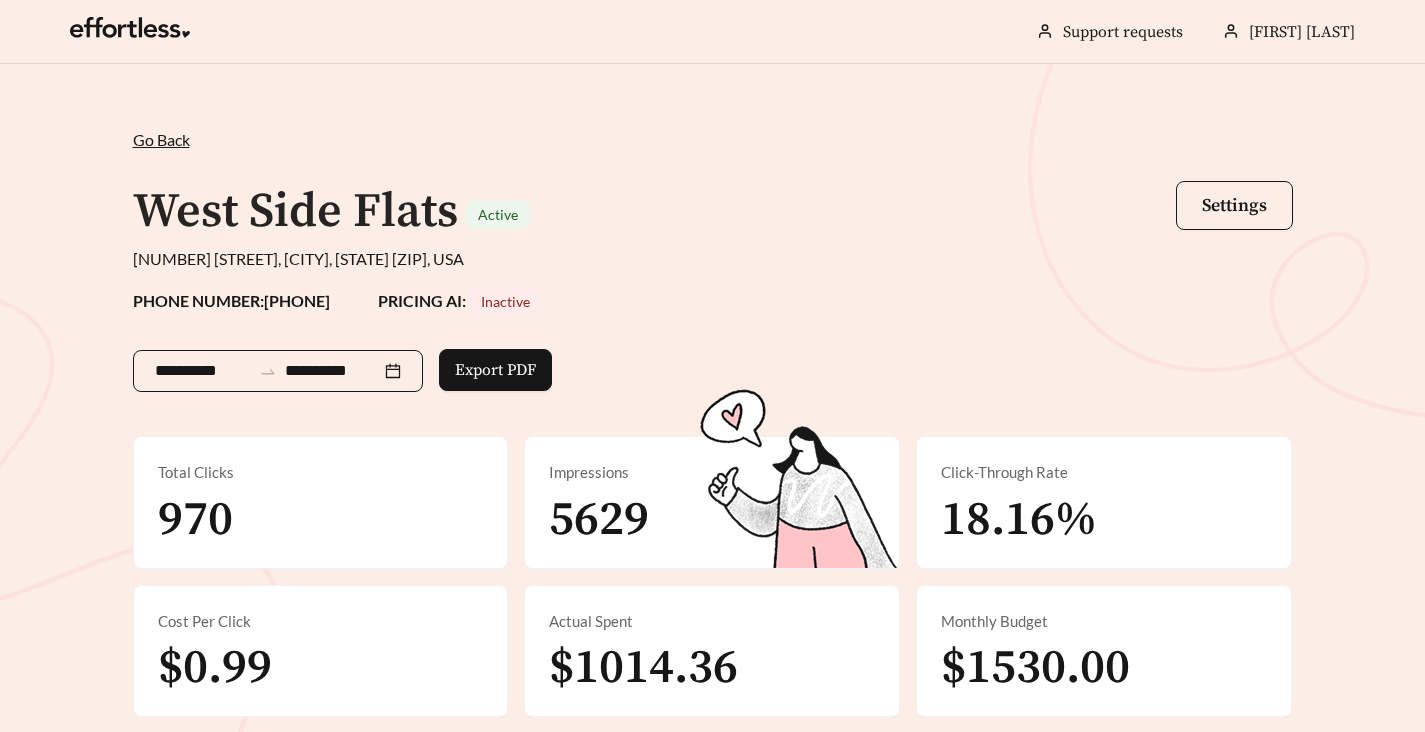 click on "**********" at bounding box center (278, 371) 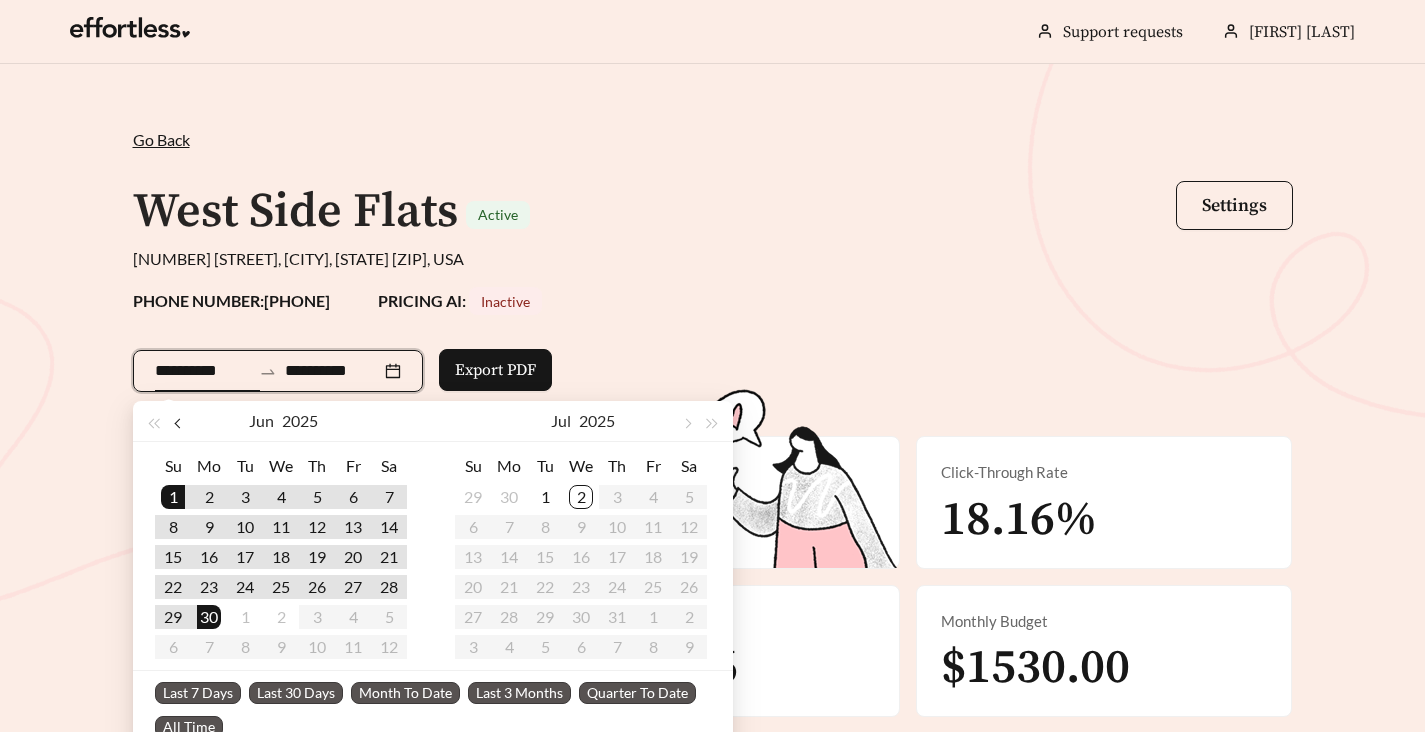 click at bounding box center [179, 424] 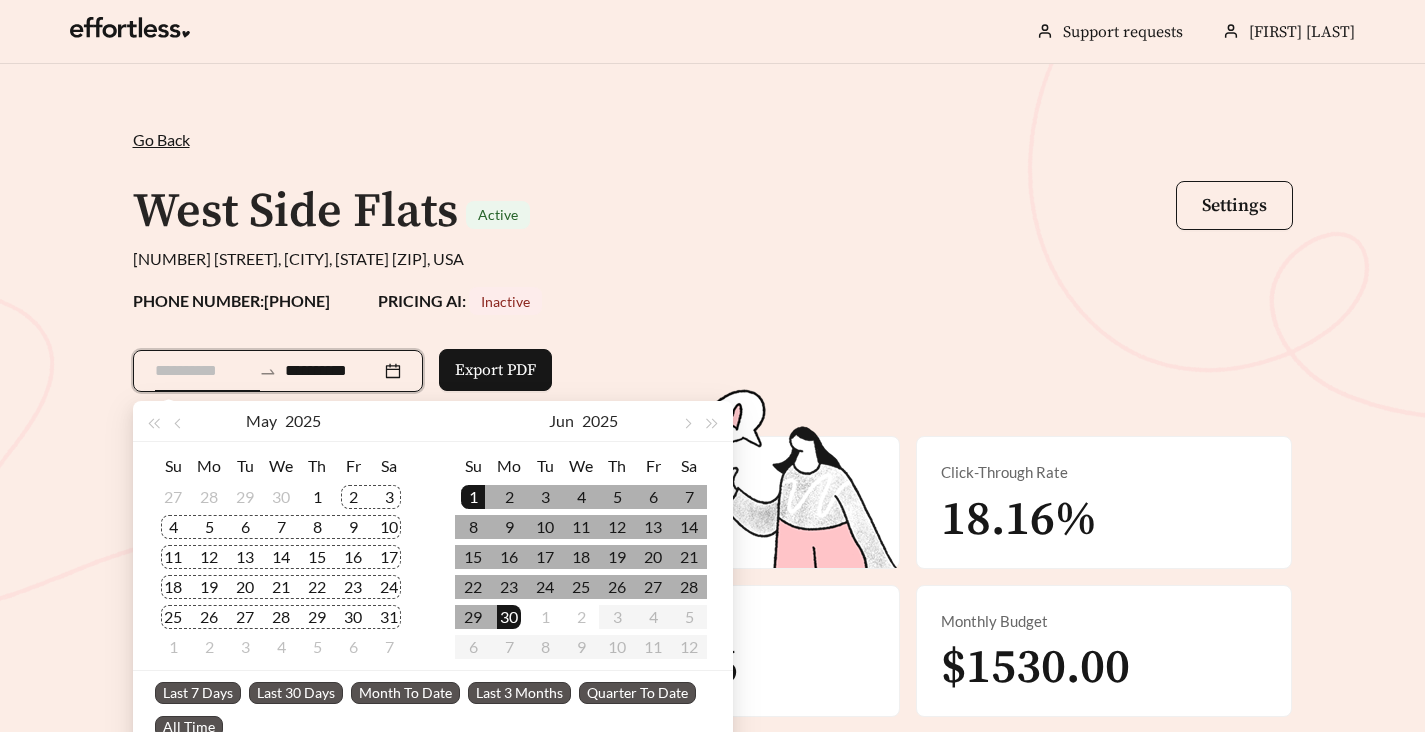 click on "2" at bounding box center [353, 497] 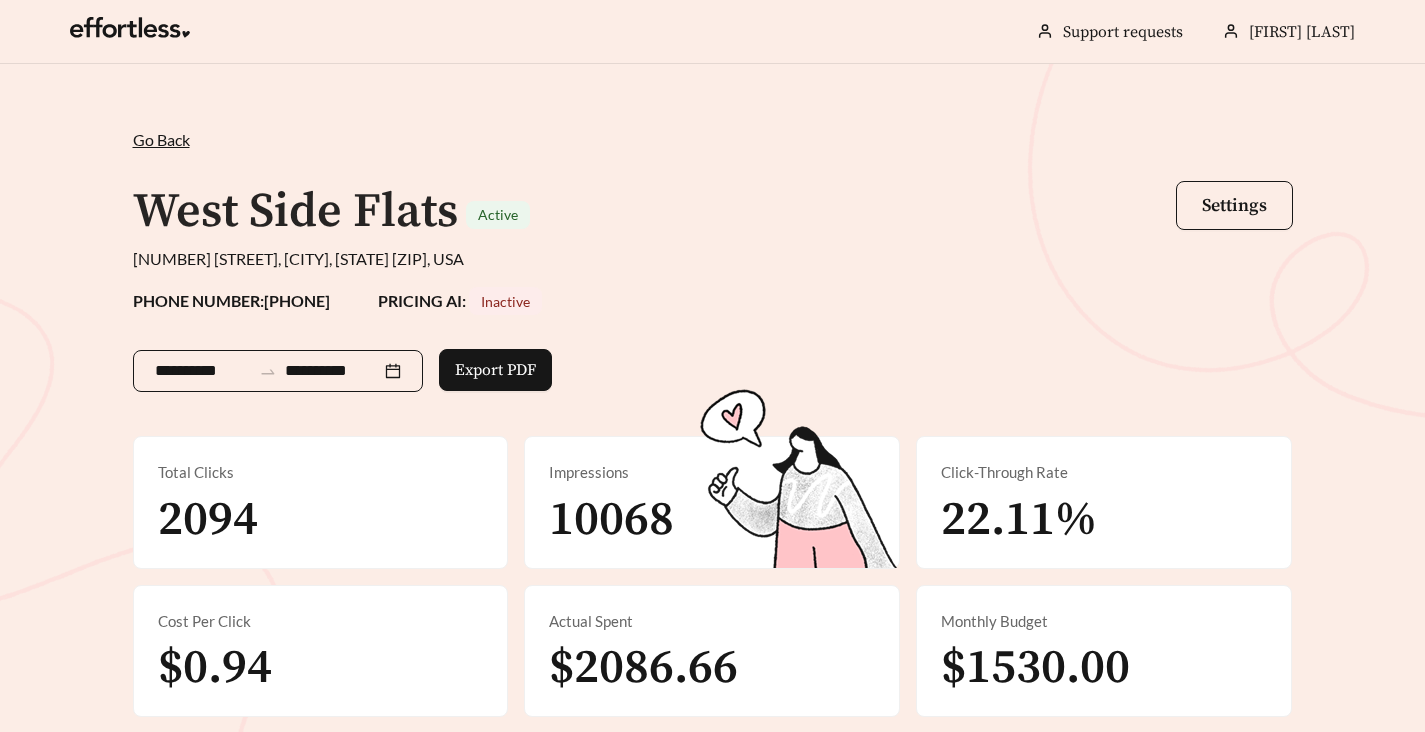 click on "**********" at bounding box center [203, 371] 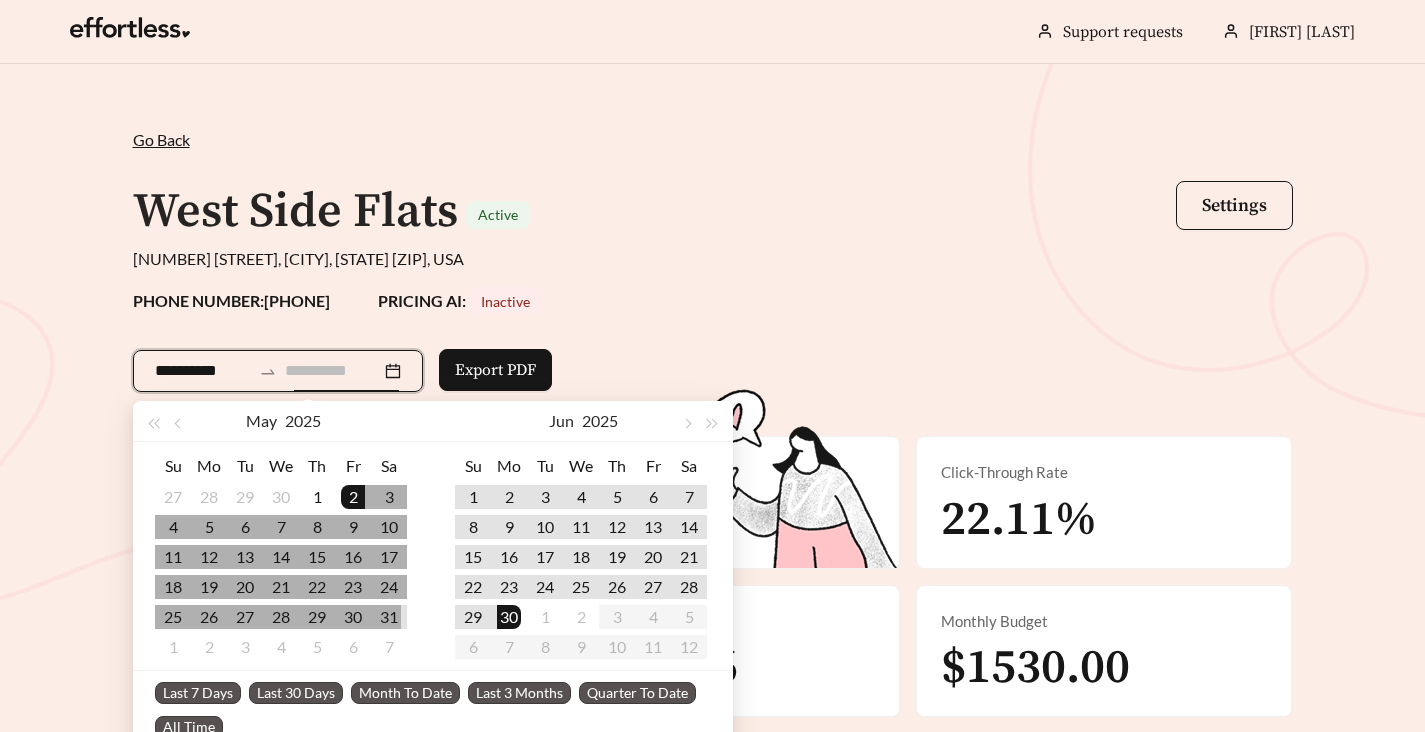 click on "31" at bounding box center [389, 617] 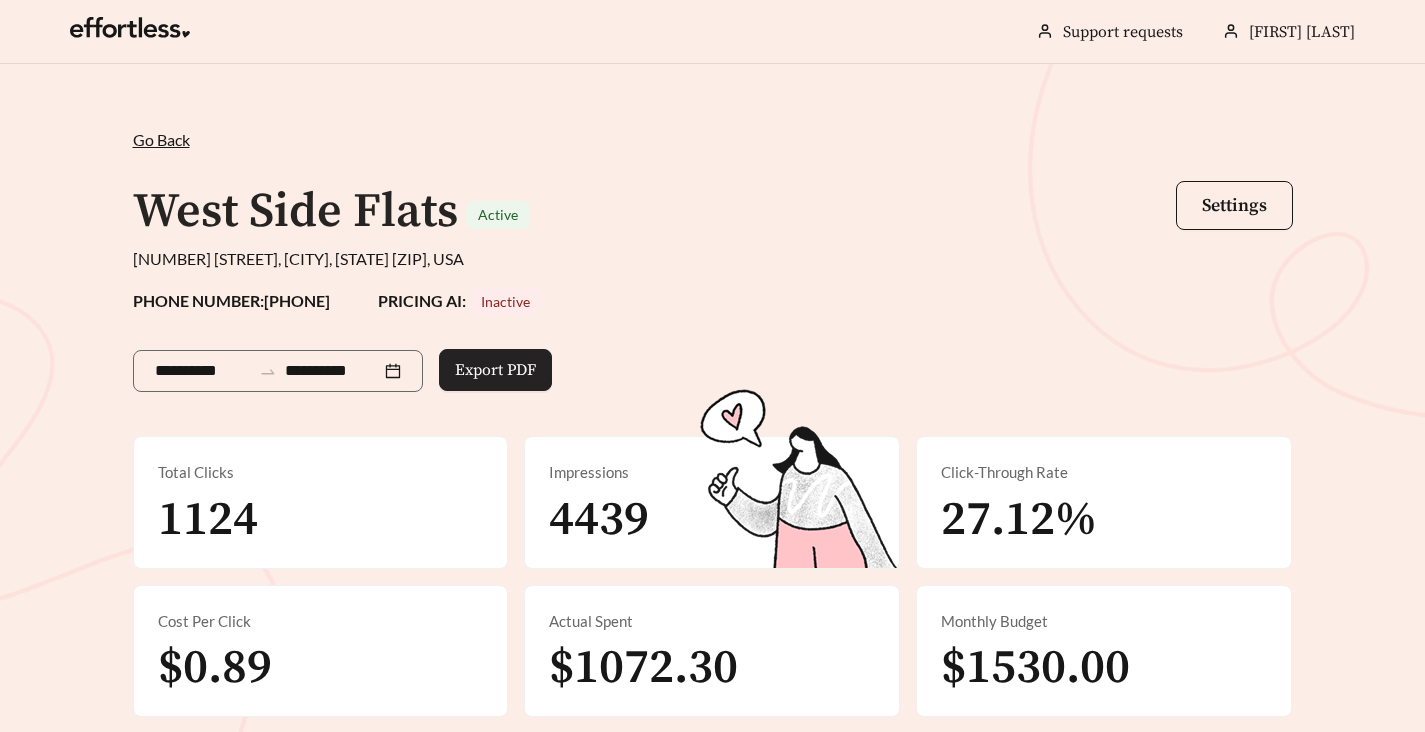 click on "Export PDF" at bounding box center [495, 370] 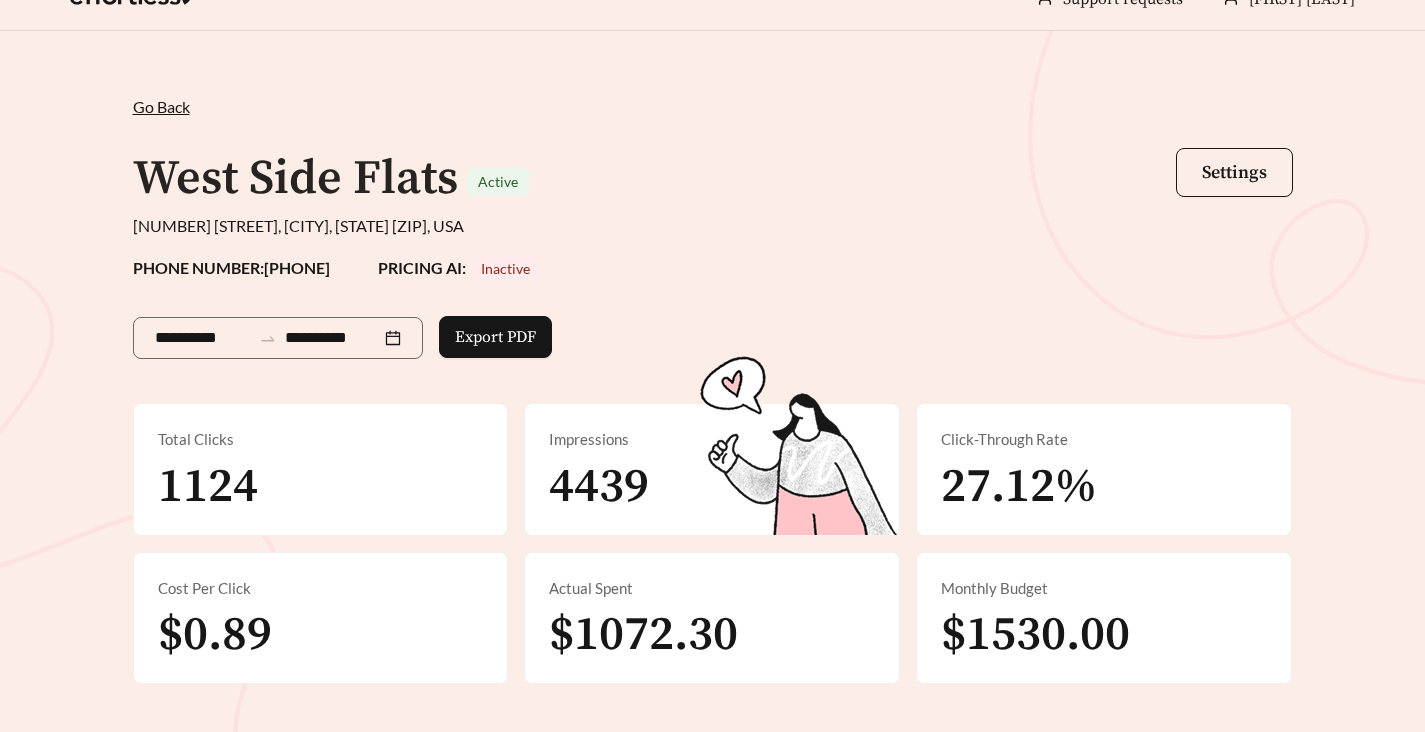 scroll, scrollTop: 0, scrollLeft: 0, axis: both 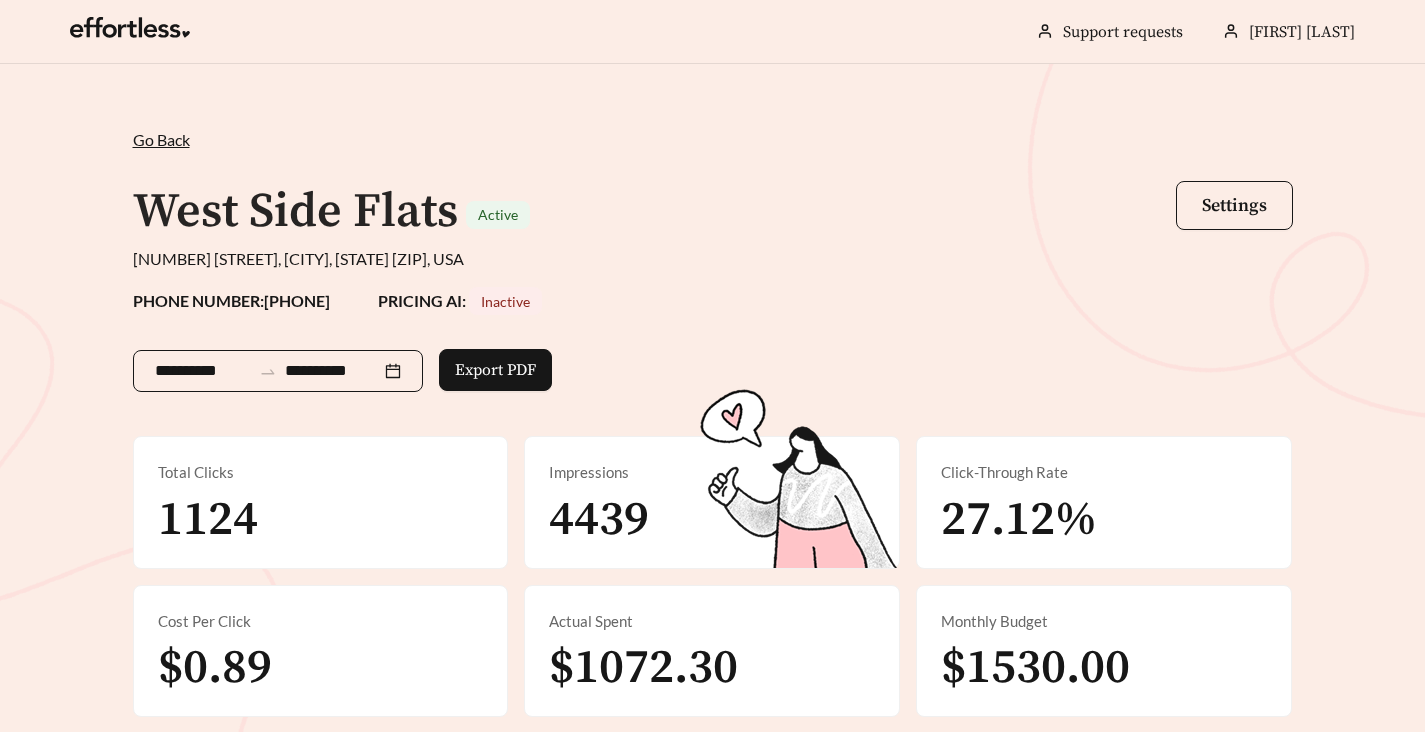 click on "**********" at bounding box center (278, 371) 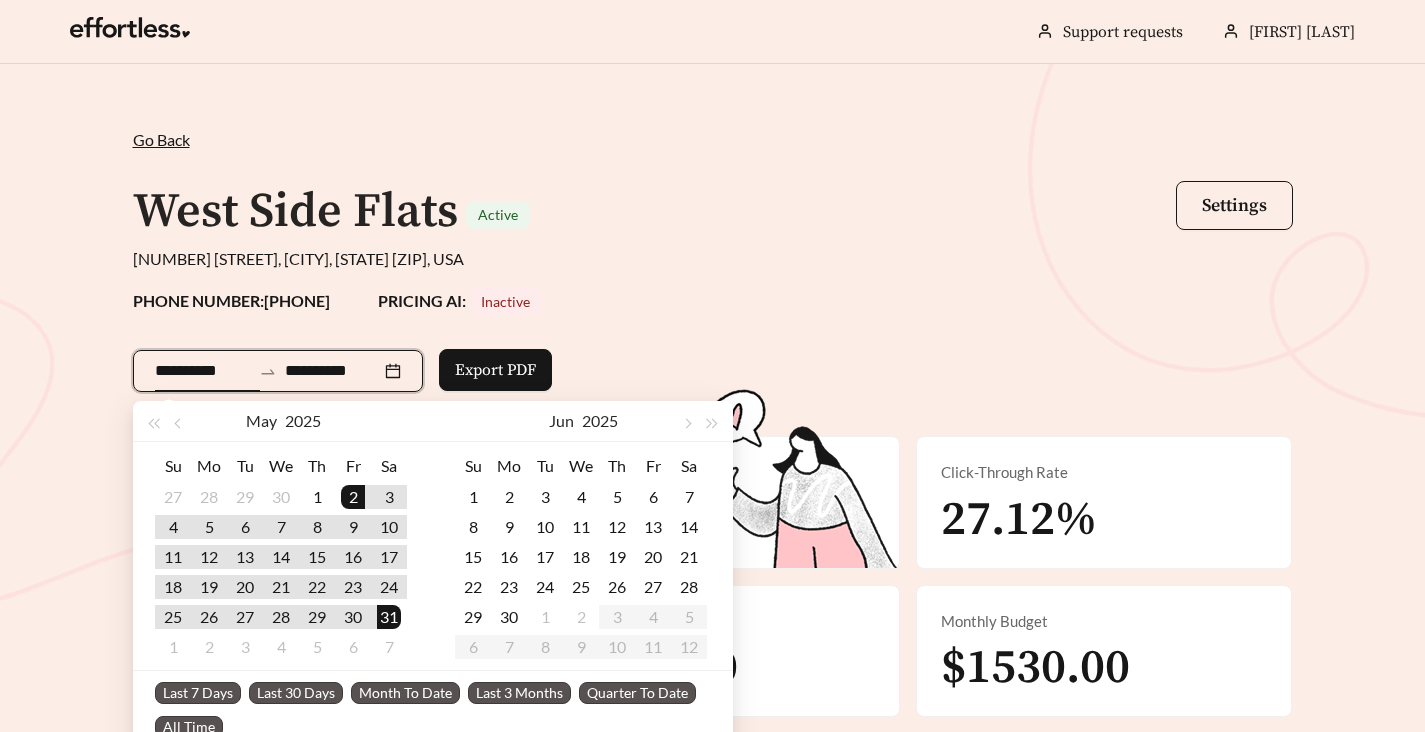 click on "**********" at bounding box center (278, 371) 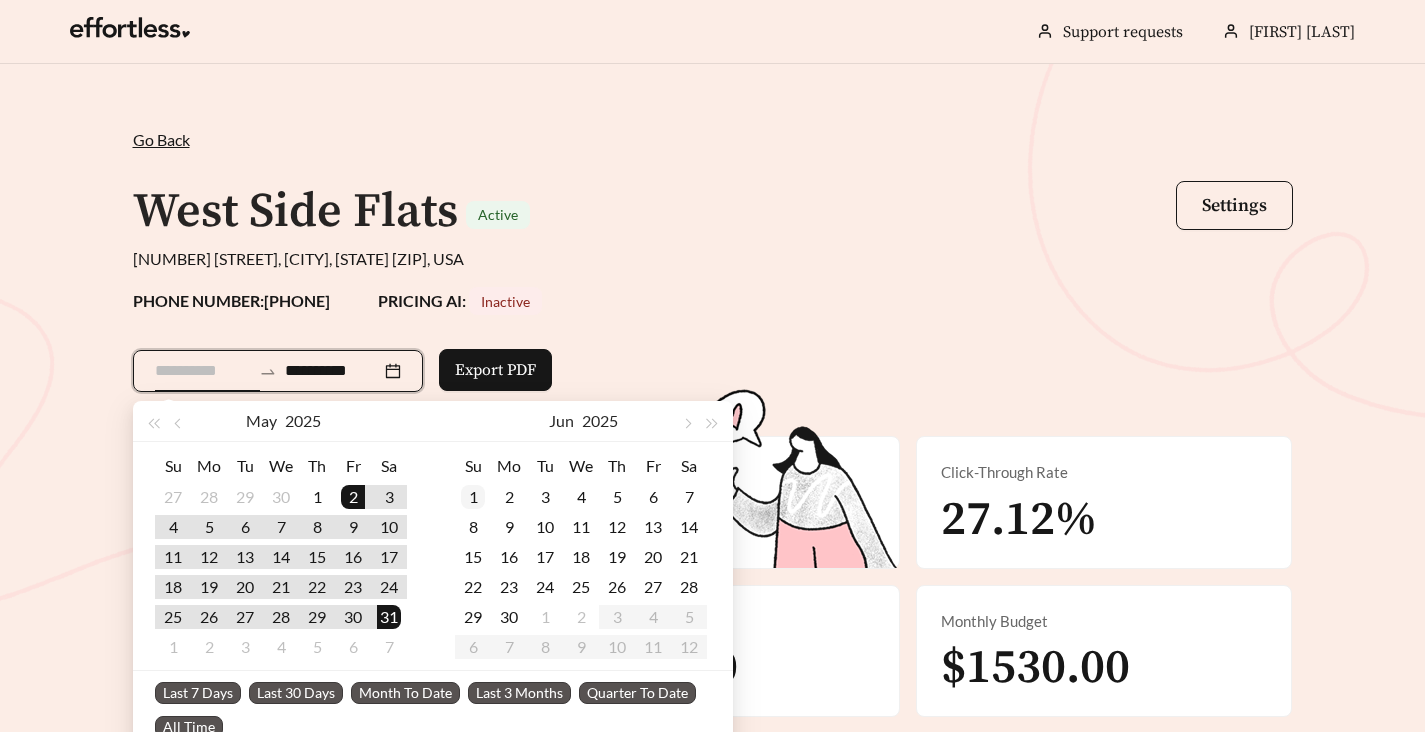 click on "1" at bounding box center (317, 497) 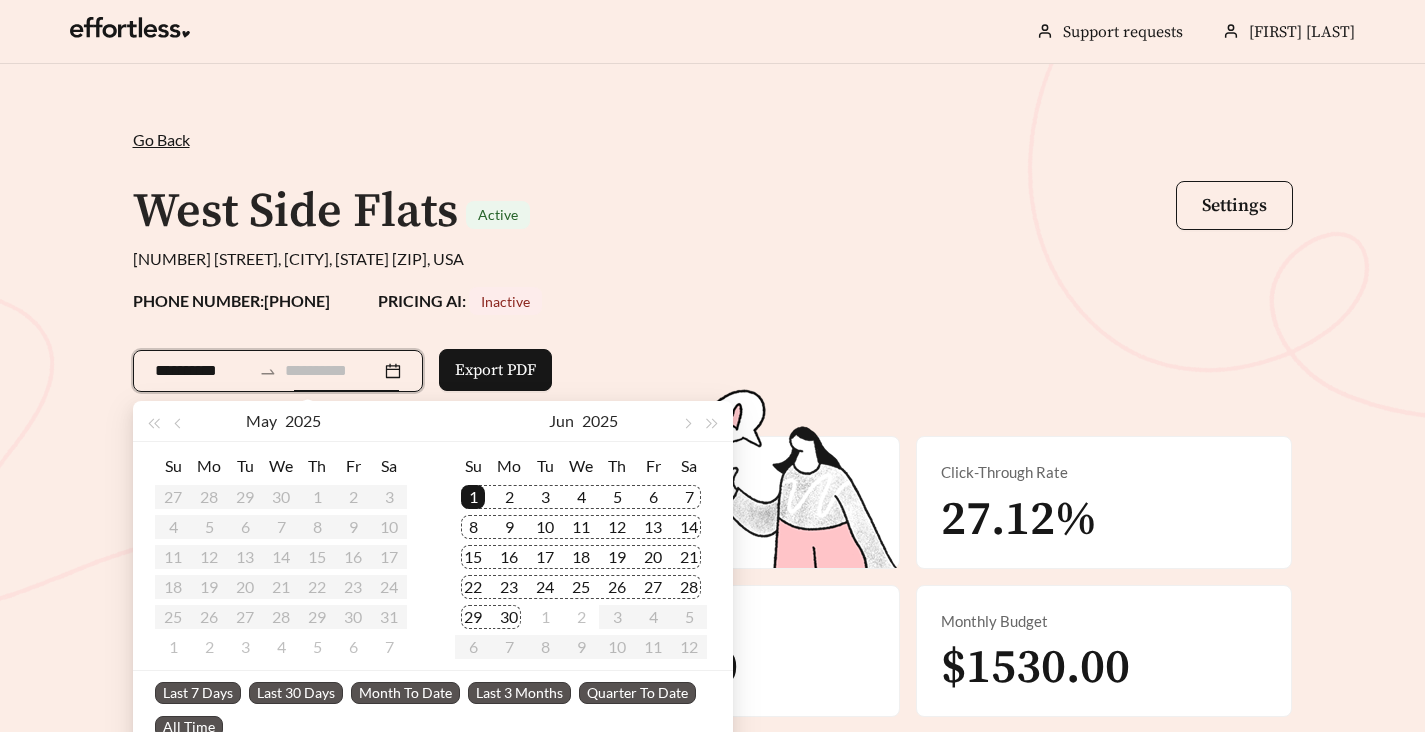 click on "30" at bounding box center [509, 617] 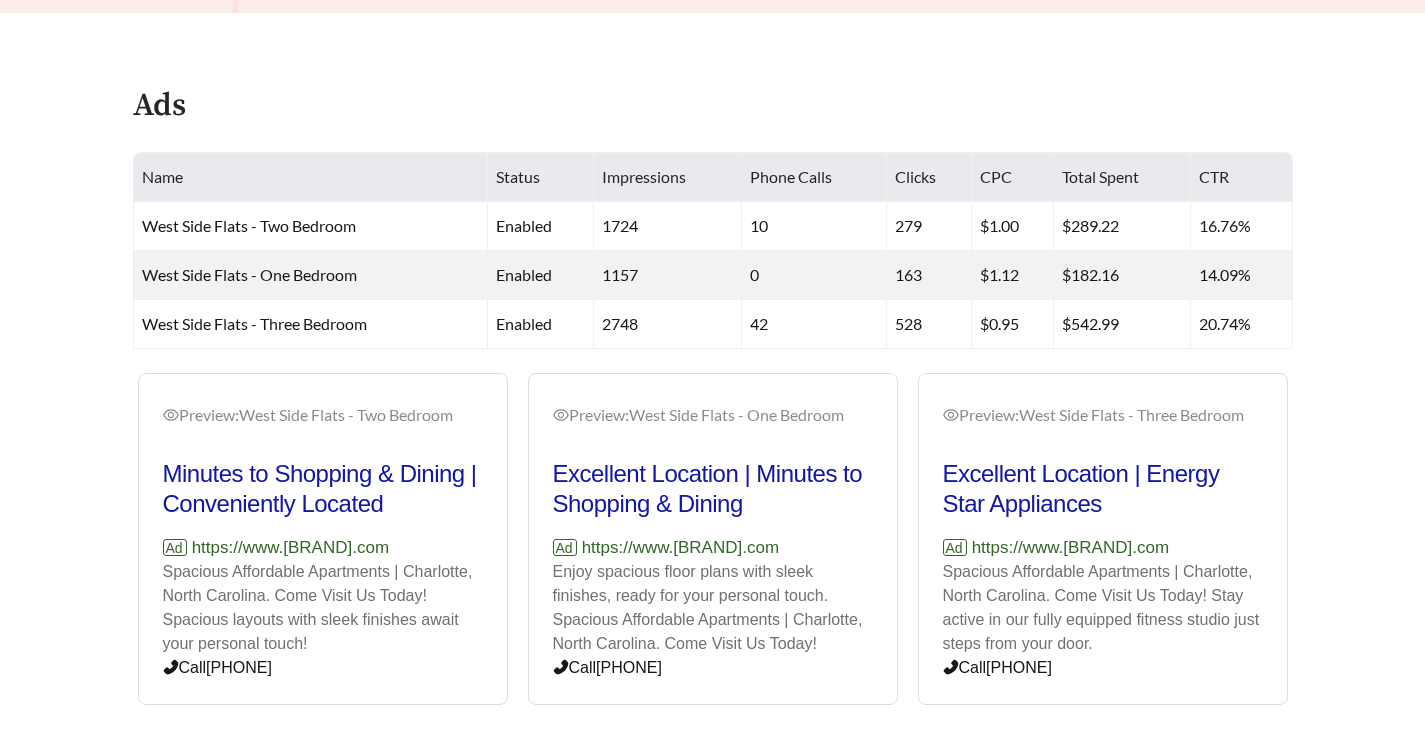 scroll, scrollTop: 629, scrollLeft: 0, axis: vertical 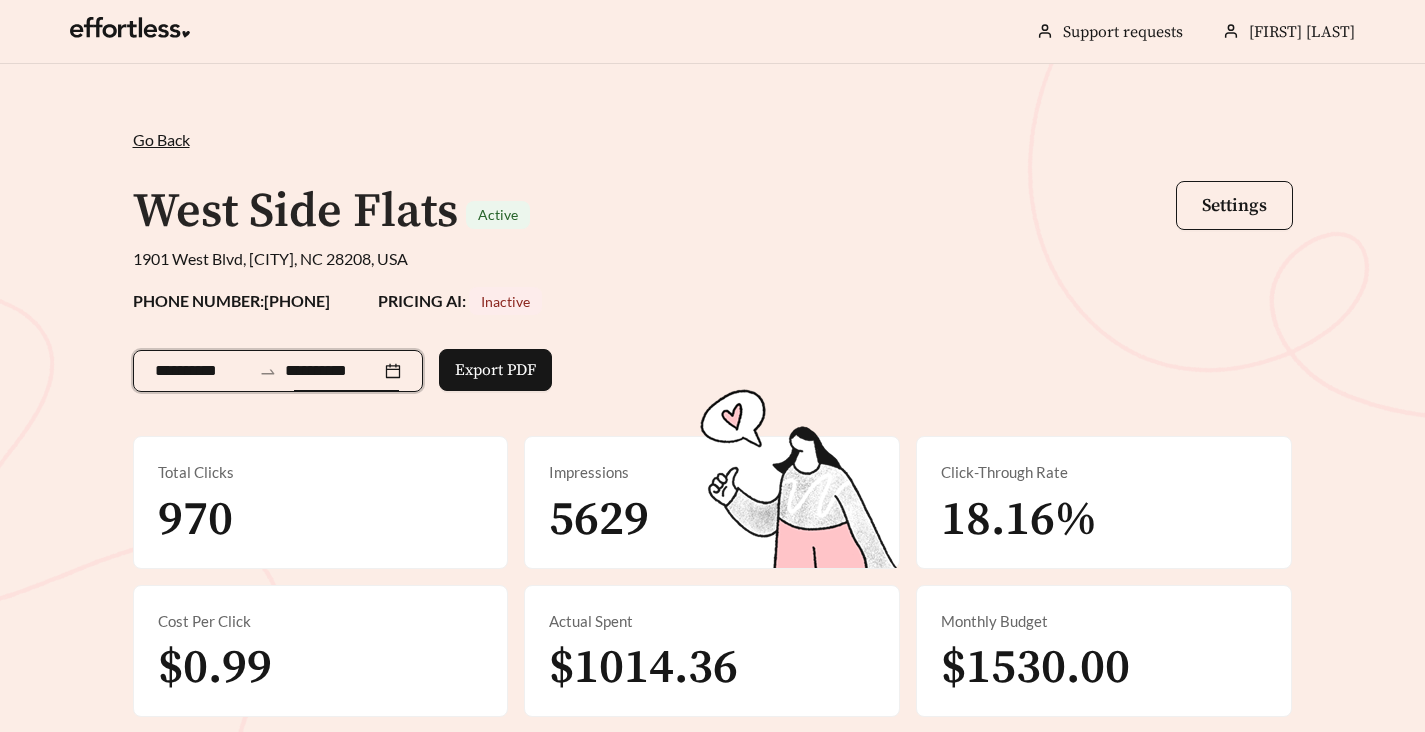 click on "**********" at bounding box center [278, 371] 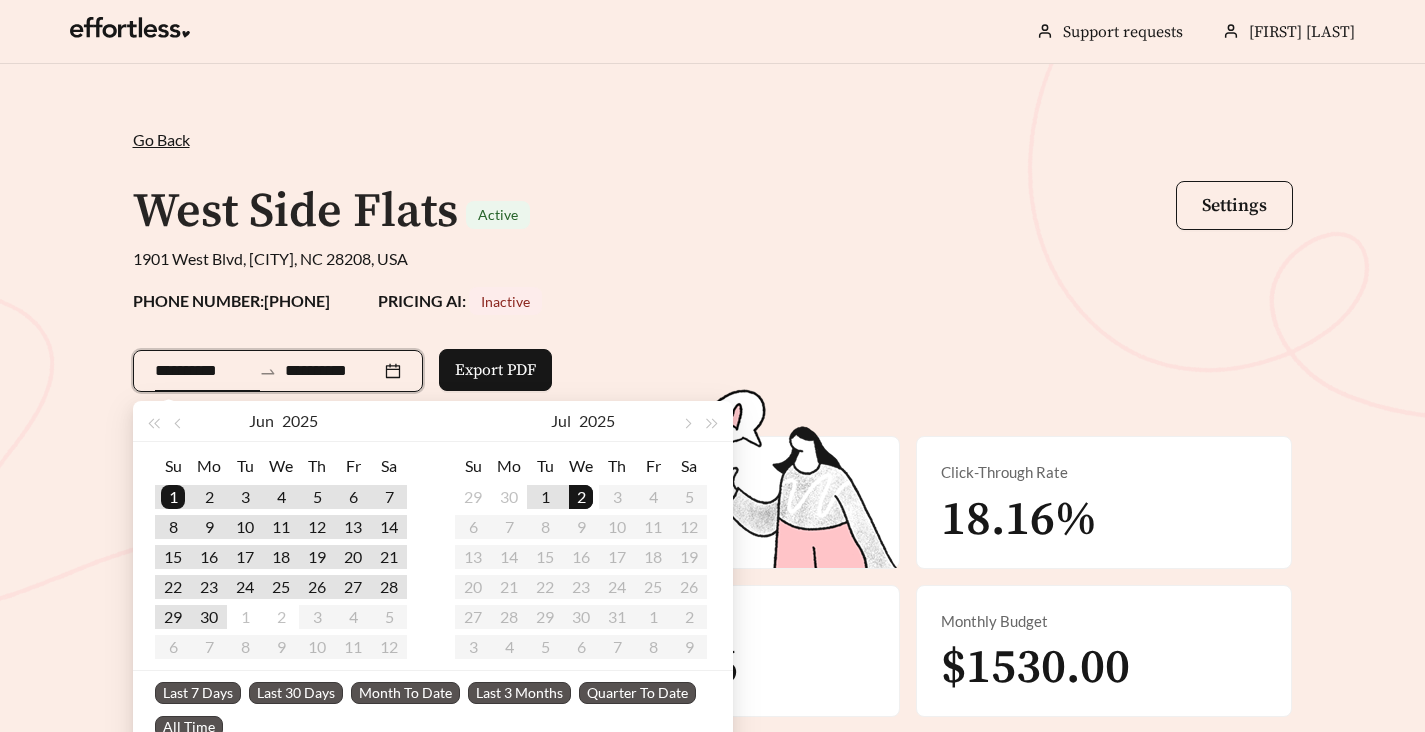 click on "Last 3 Months" at bounding box center [198, 693] 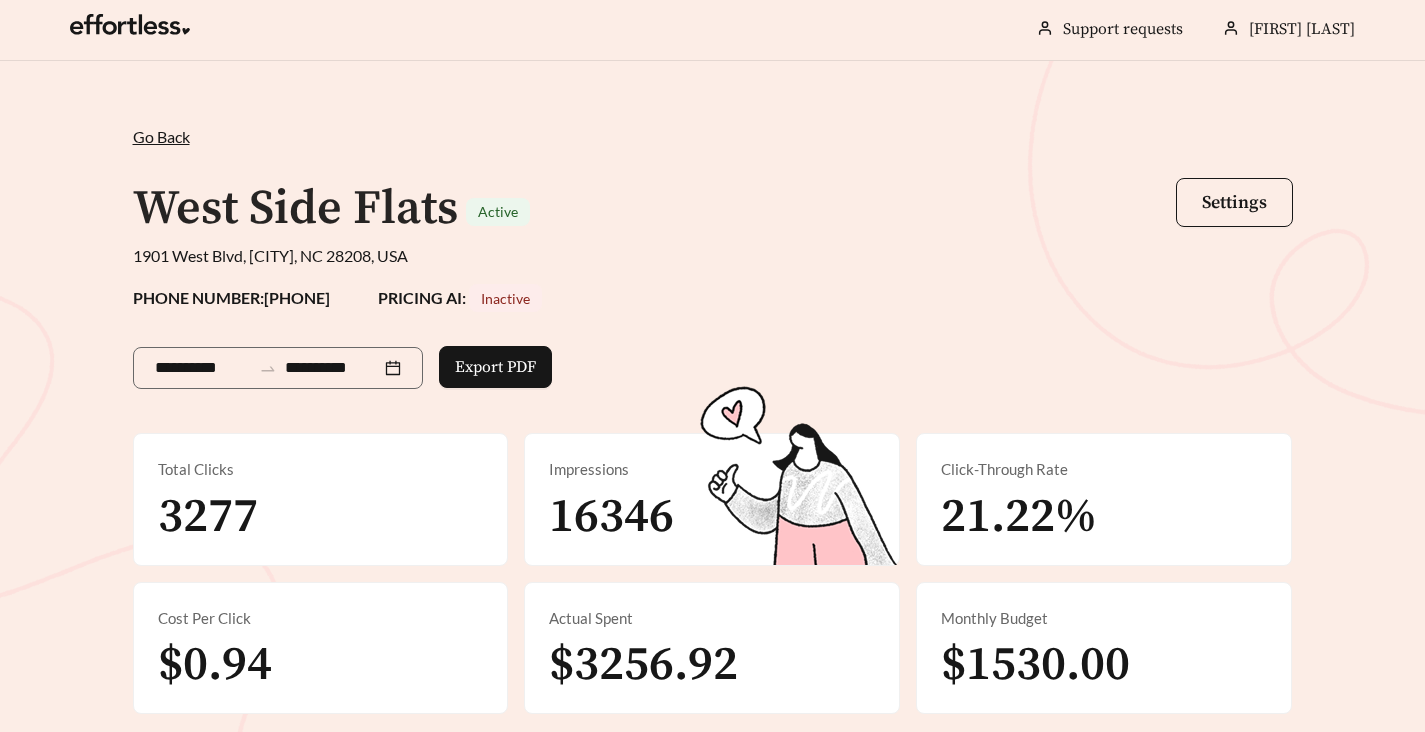 scroll, scrollTop: 0, scrollLeft: 0, axis: both 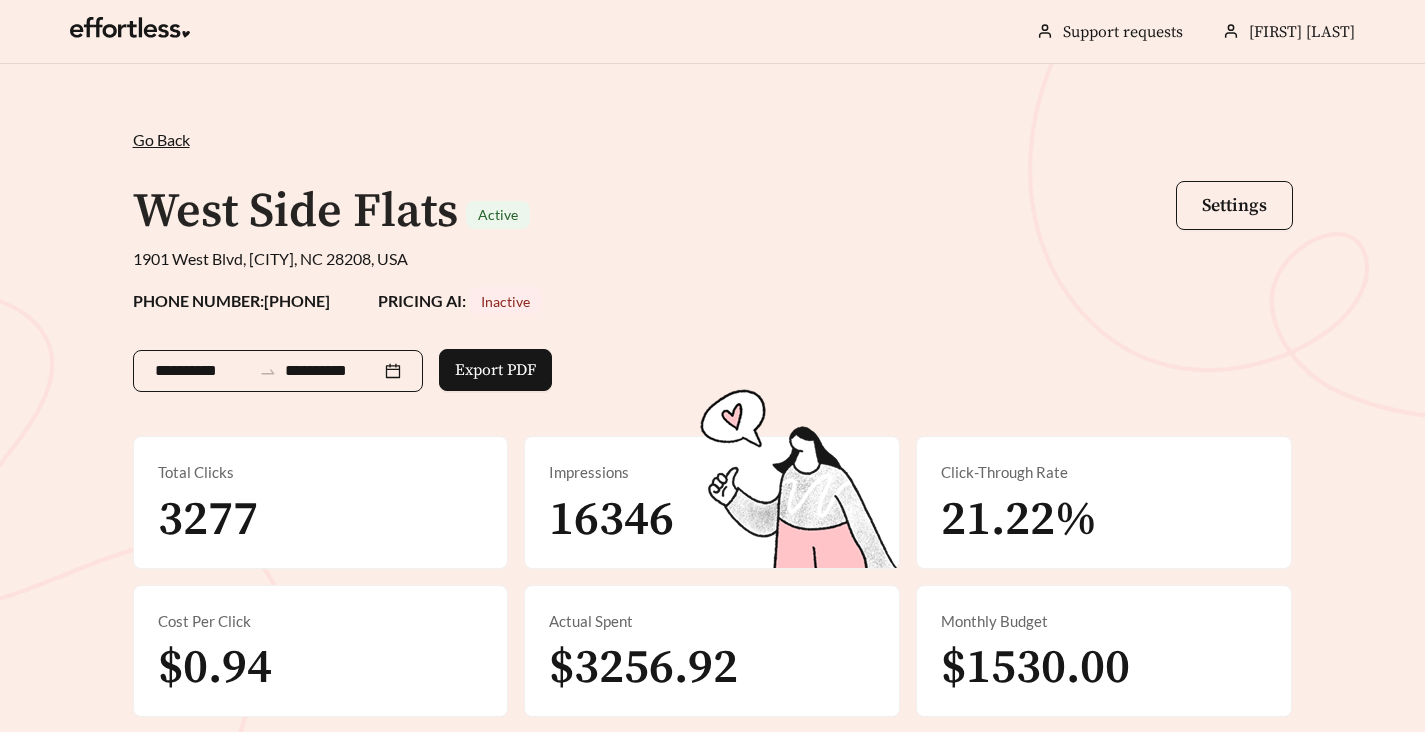 click on "**********" at bounding box center (278, 371) 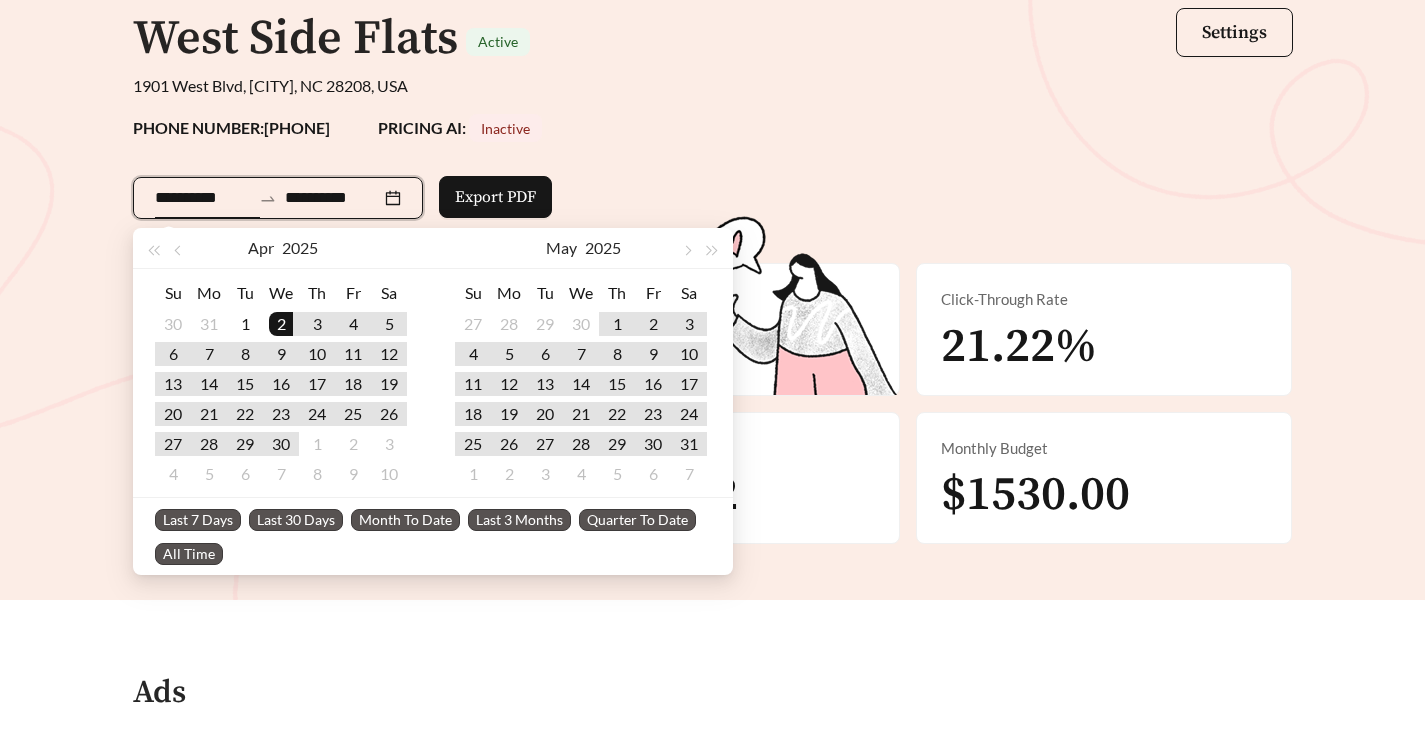 scroll, scrollTop: 156, scrollLeft: 0, axis: vertical 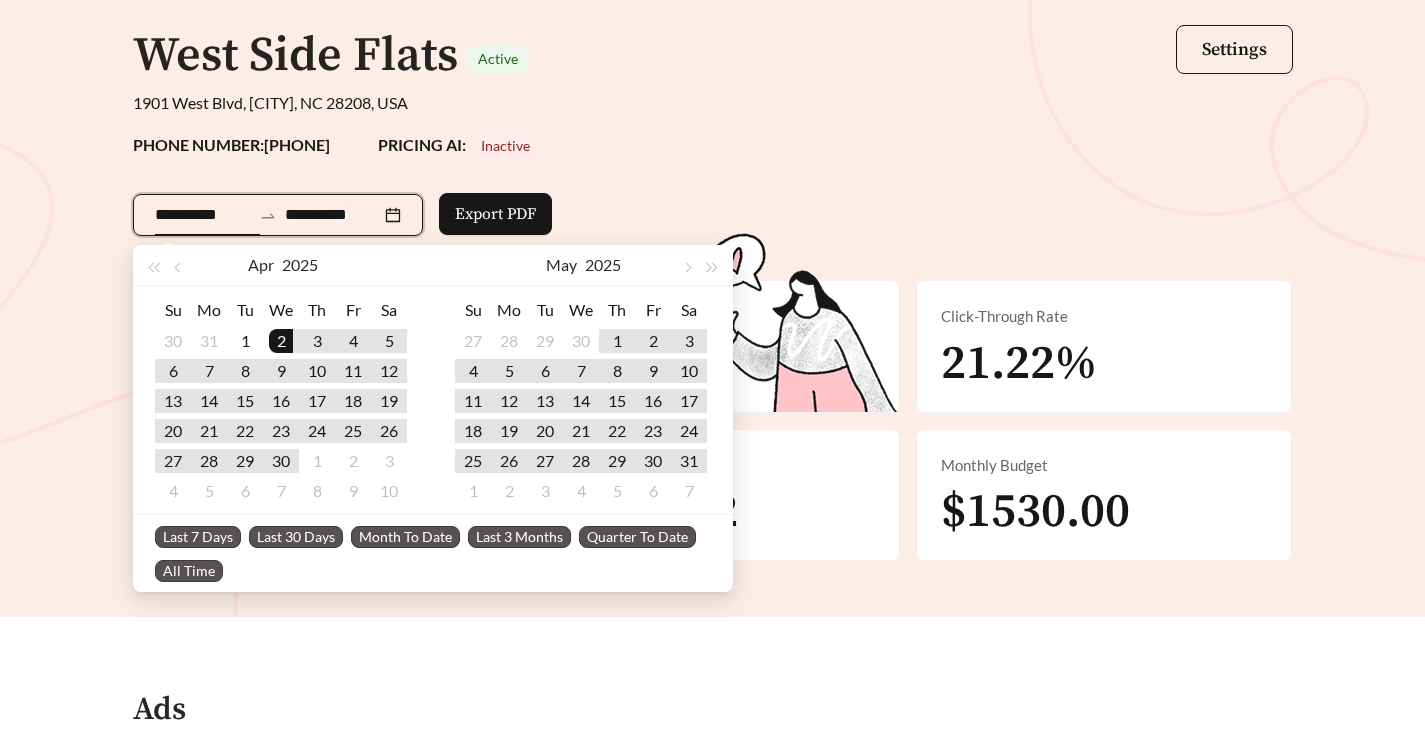 drag, startPoint x: 642, startPoint y: 539, endPoint x: 570, endPoint y: 567, distance: 77.25283 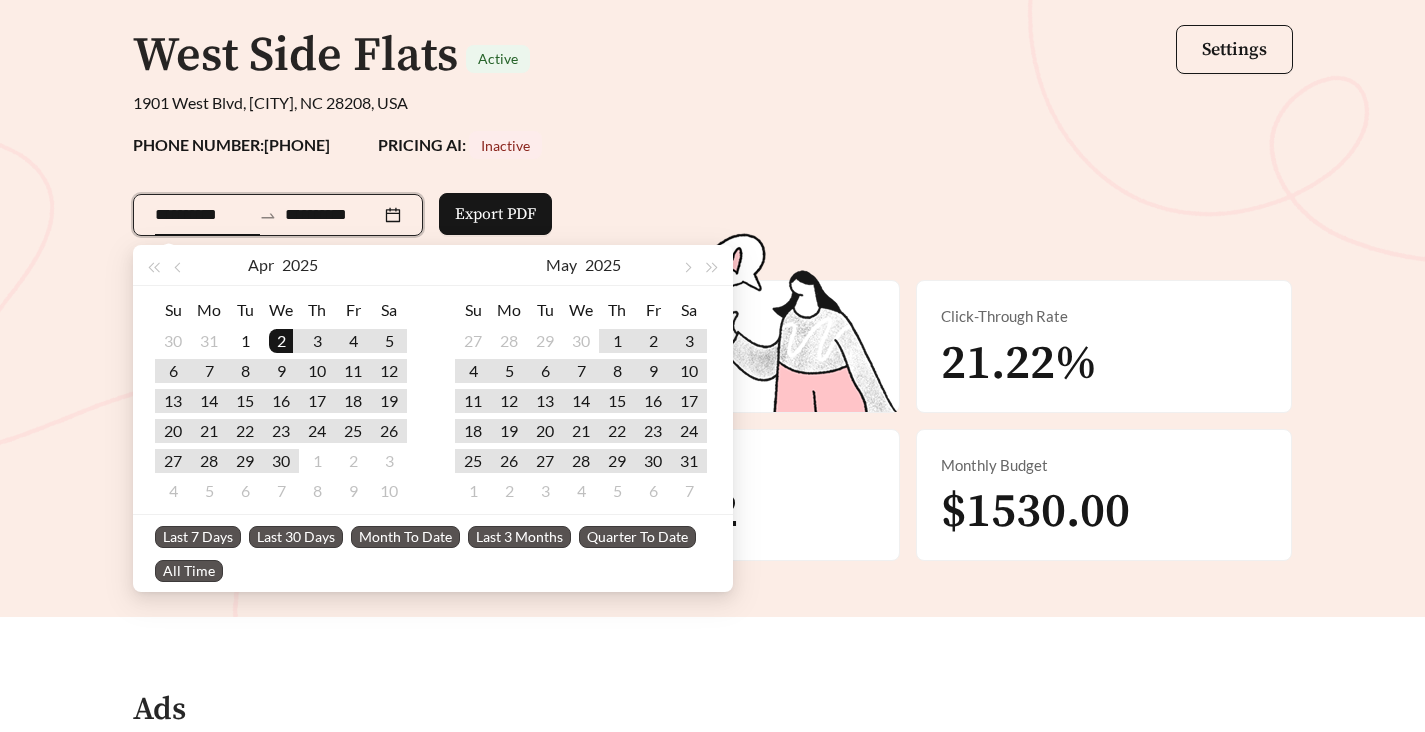 click on "**********" at bounding box center (713, 211) 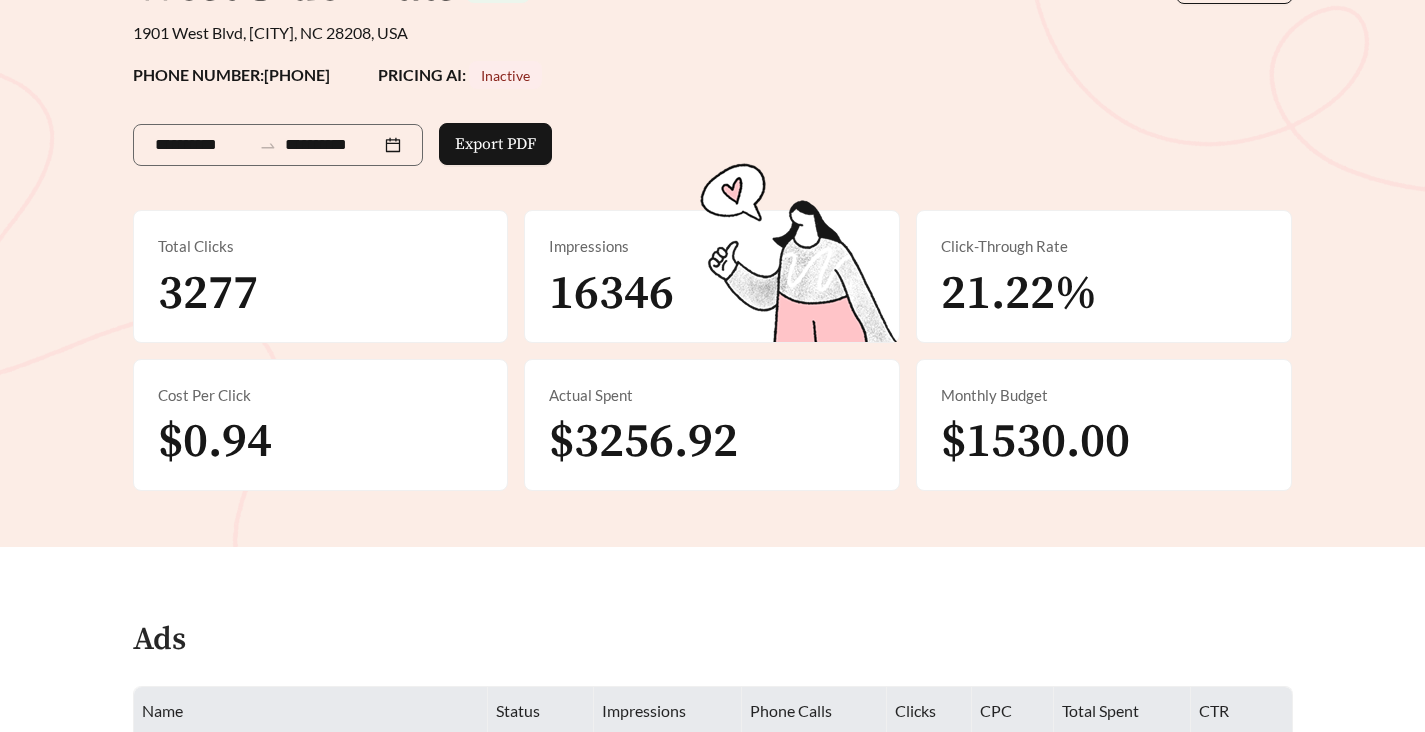 scroll, scrollTop: 219, scrollLeft: 0, axis: vertical 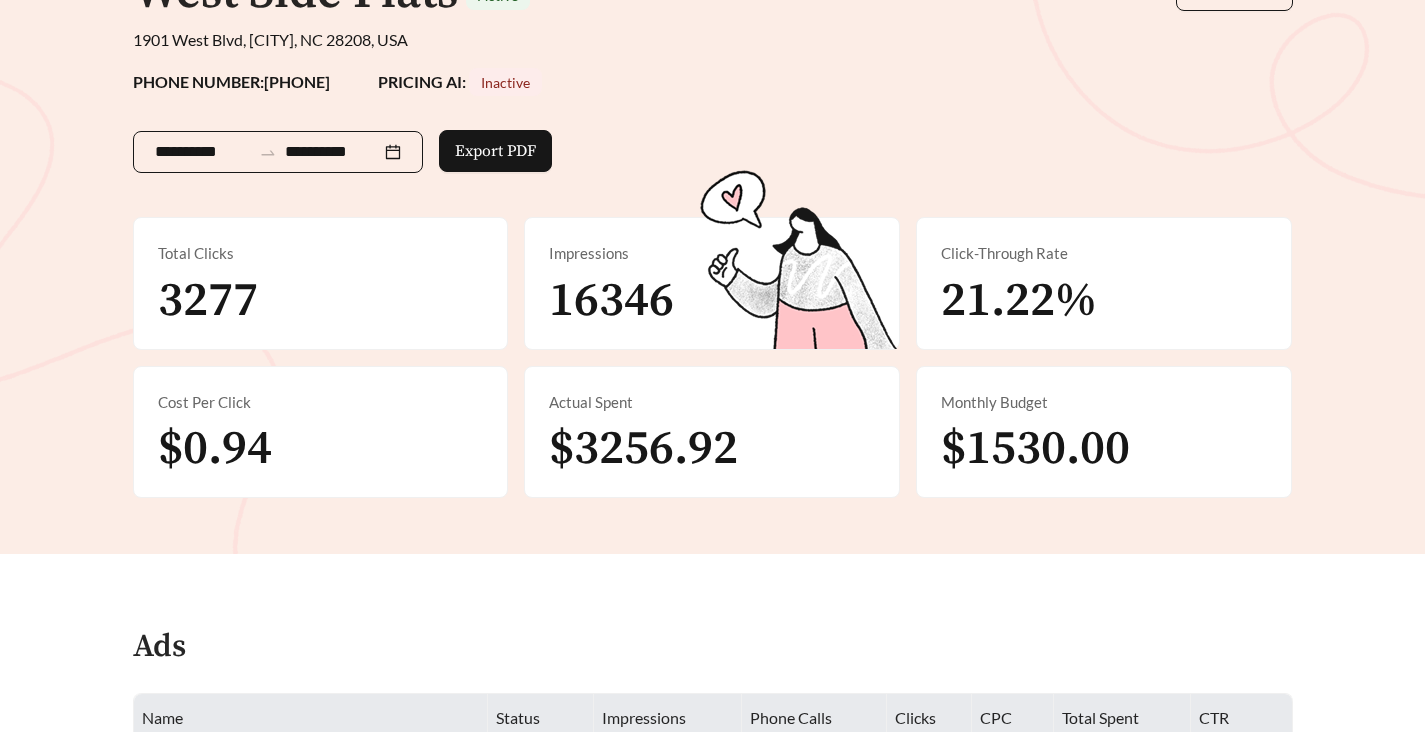 click on "**********" at bounding box center [278, 152] 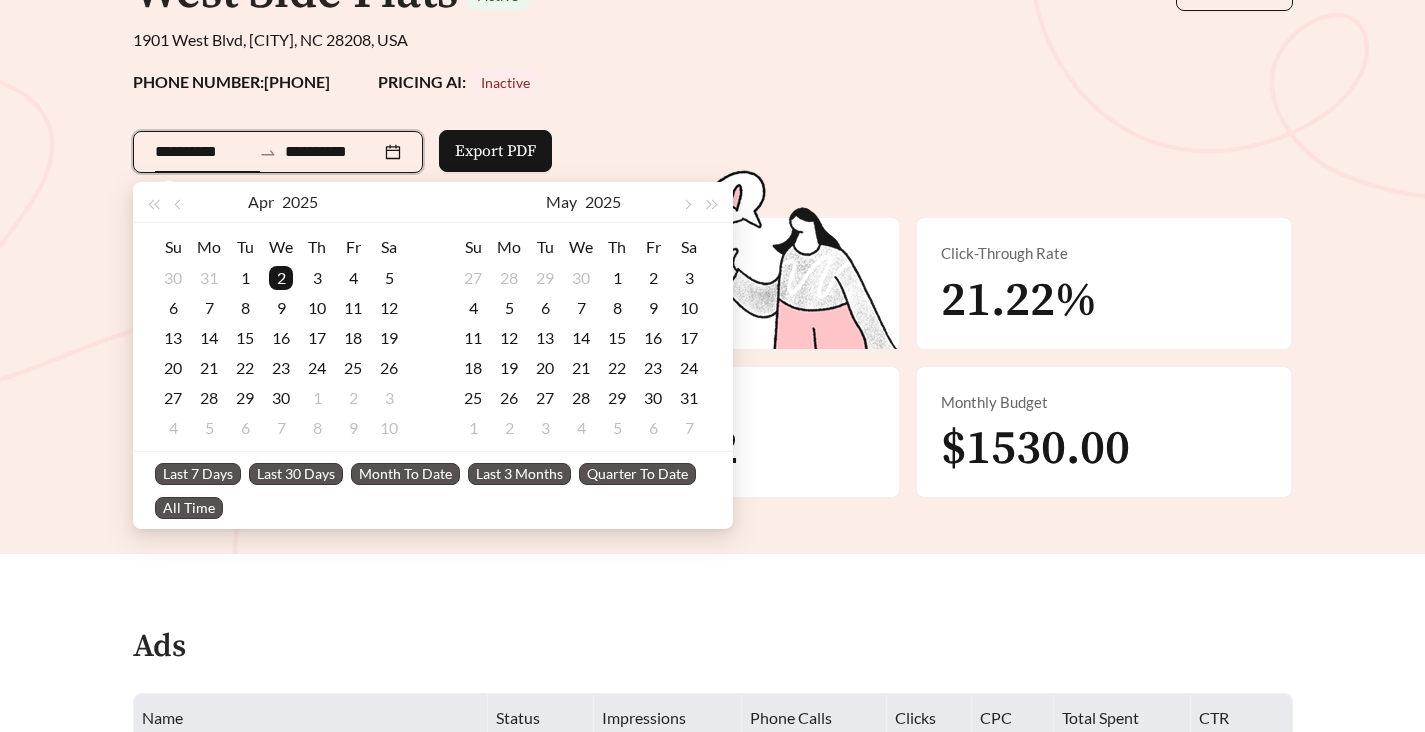 click on "Last 30 Days" at bounding box center (198, 474) 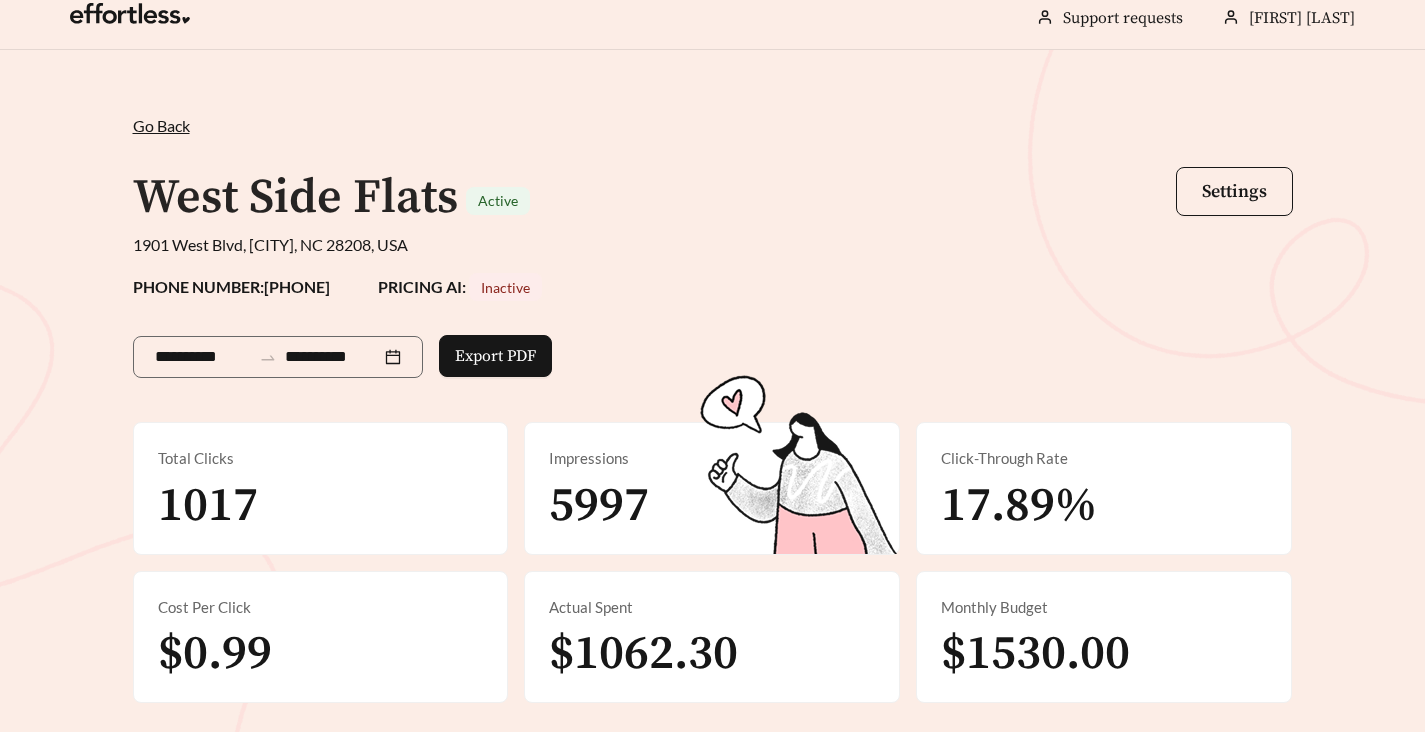 scroll, scrollTop: 0, scrollLeft: 0, axis: both 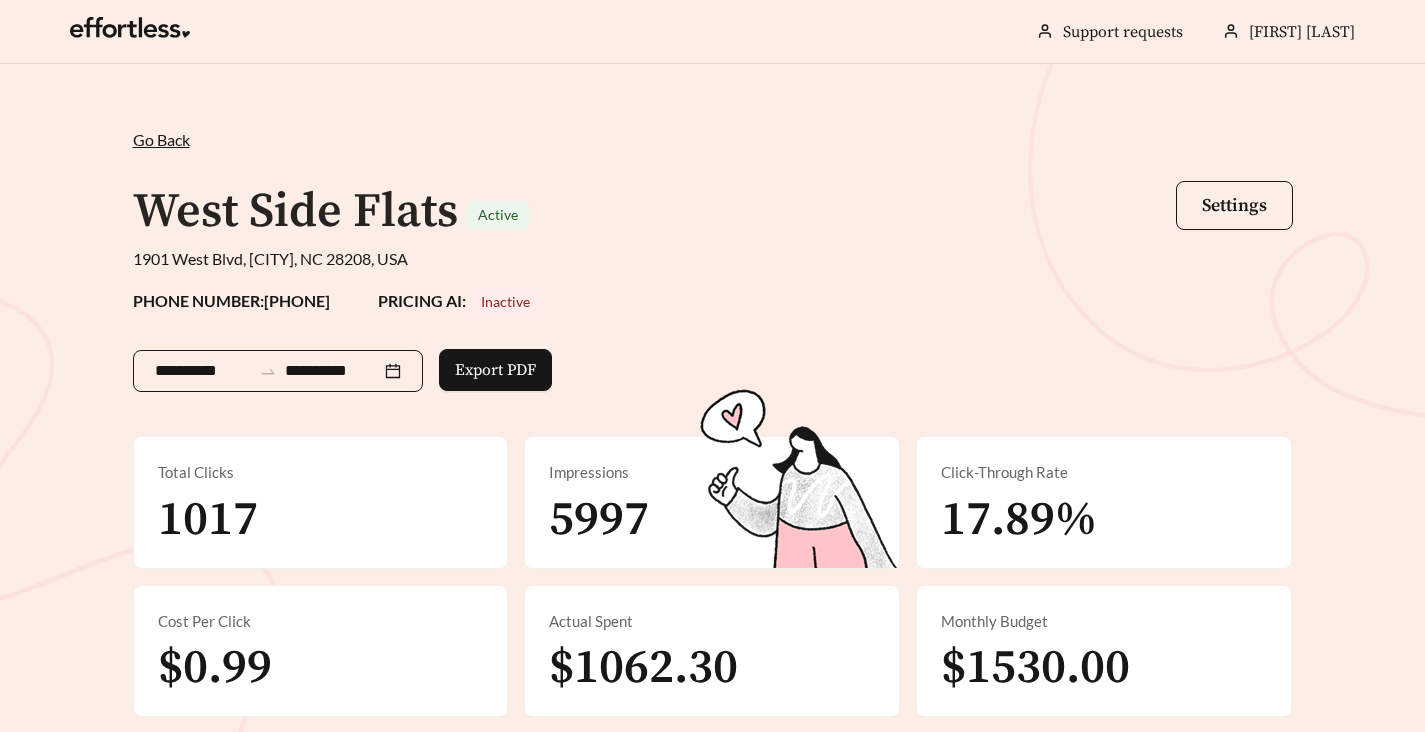 click on "**********" at bounding box center (278, 371) 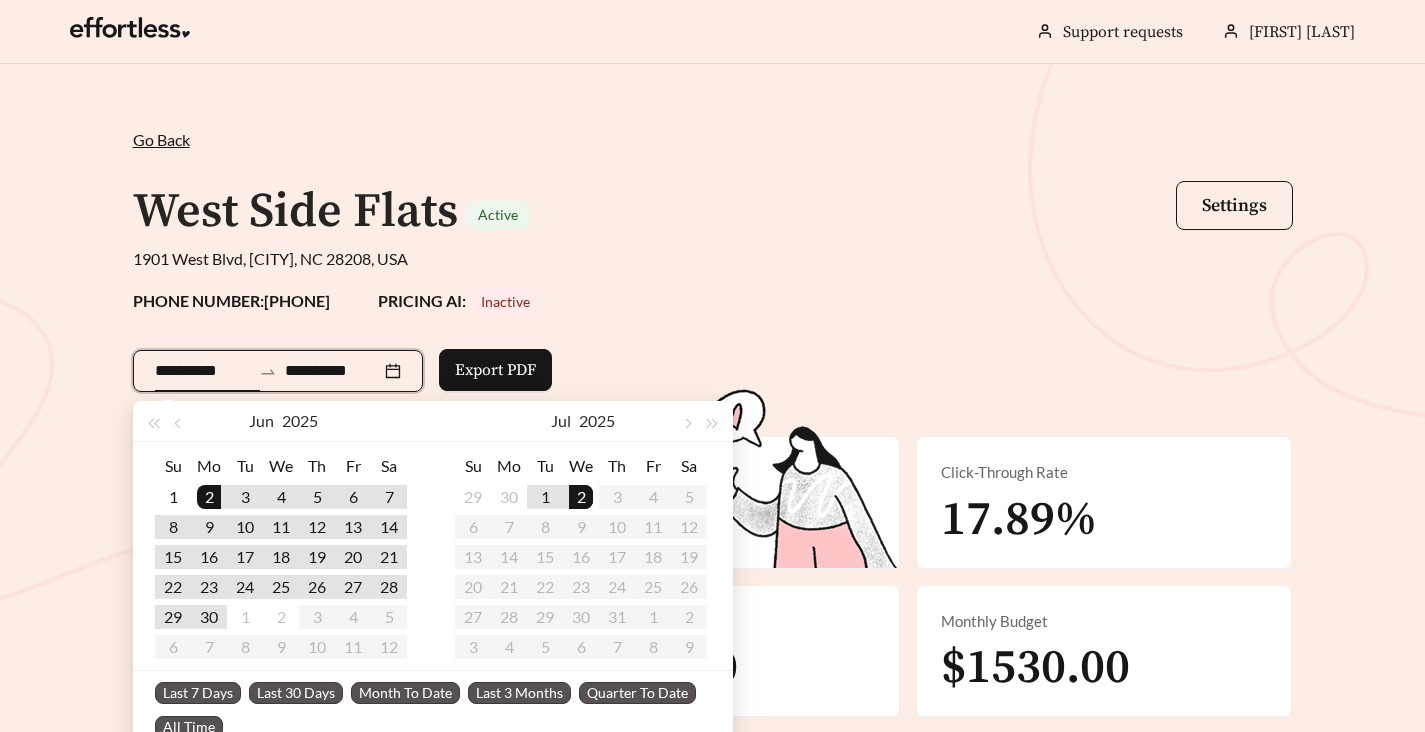 click on "**********" at bounding box center (203, 371) 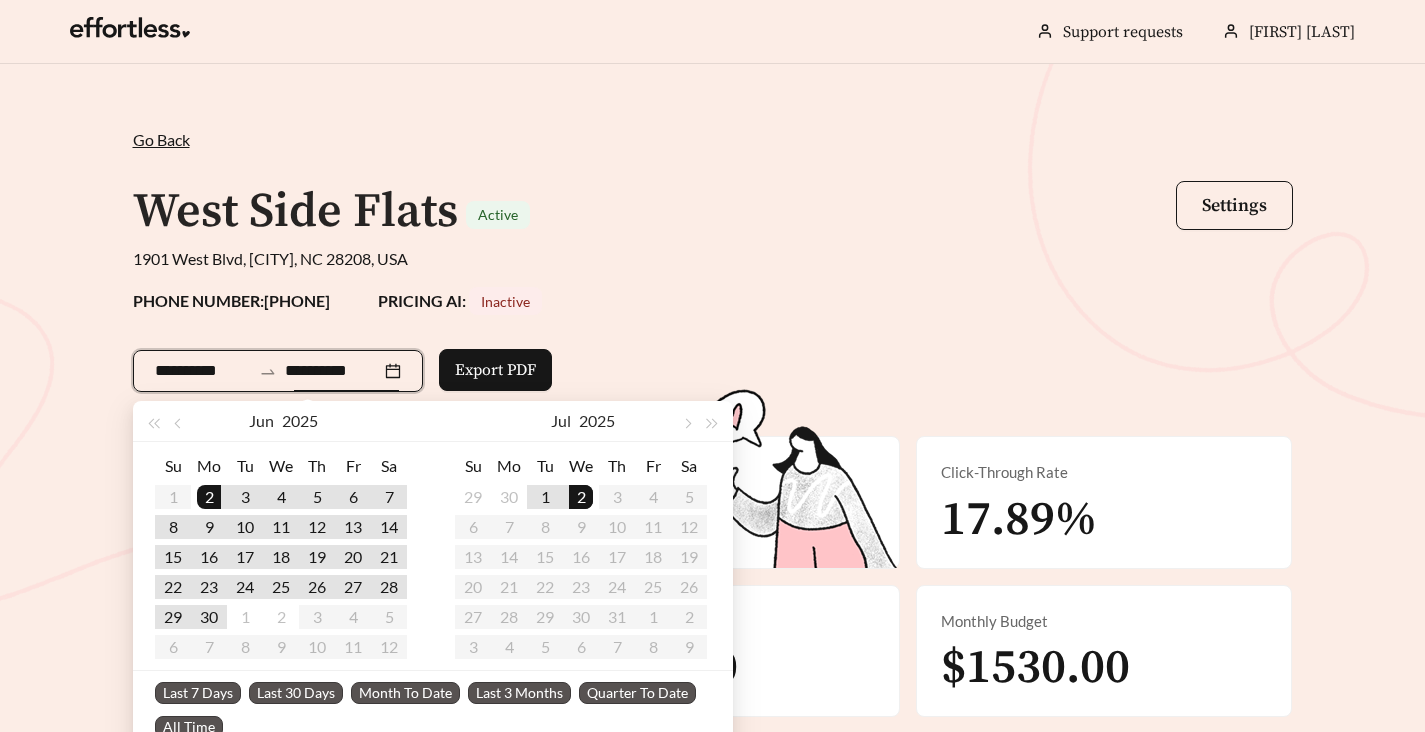 click on "**********" at bounding box center [333, 371] 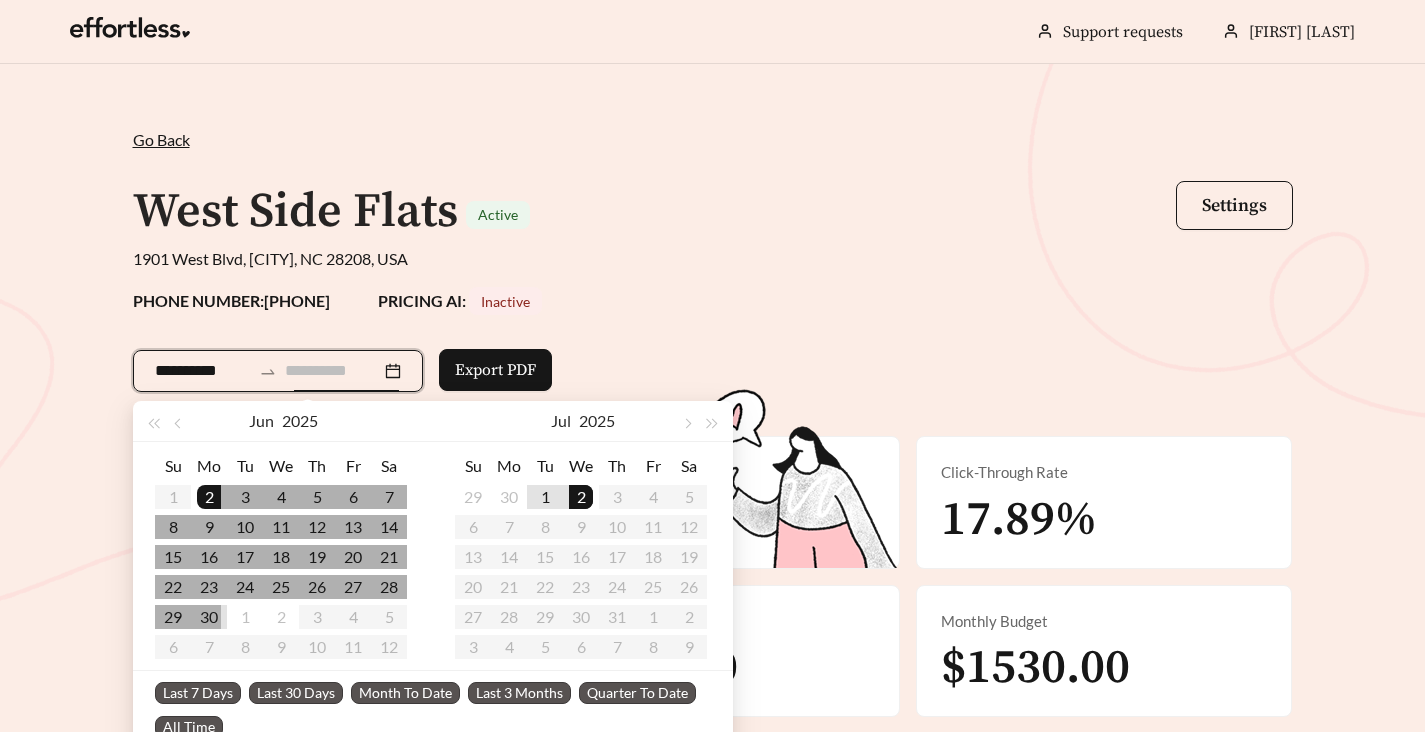 click on "30" at bounding box center (209, 617) 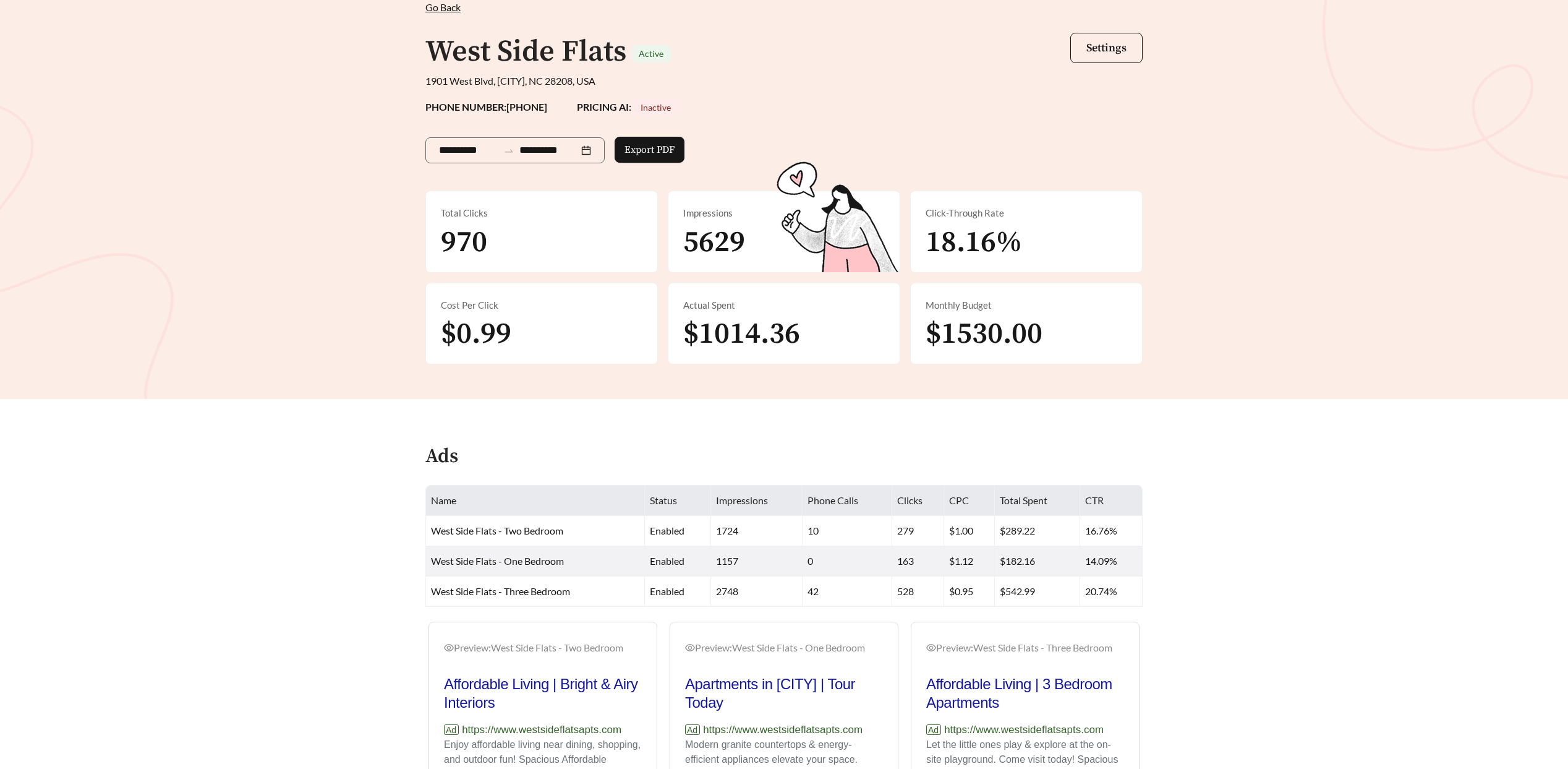 scroll, scrollTop: 0, scrollLeft: 0, axis: both 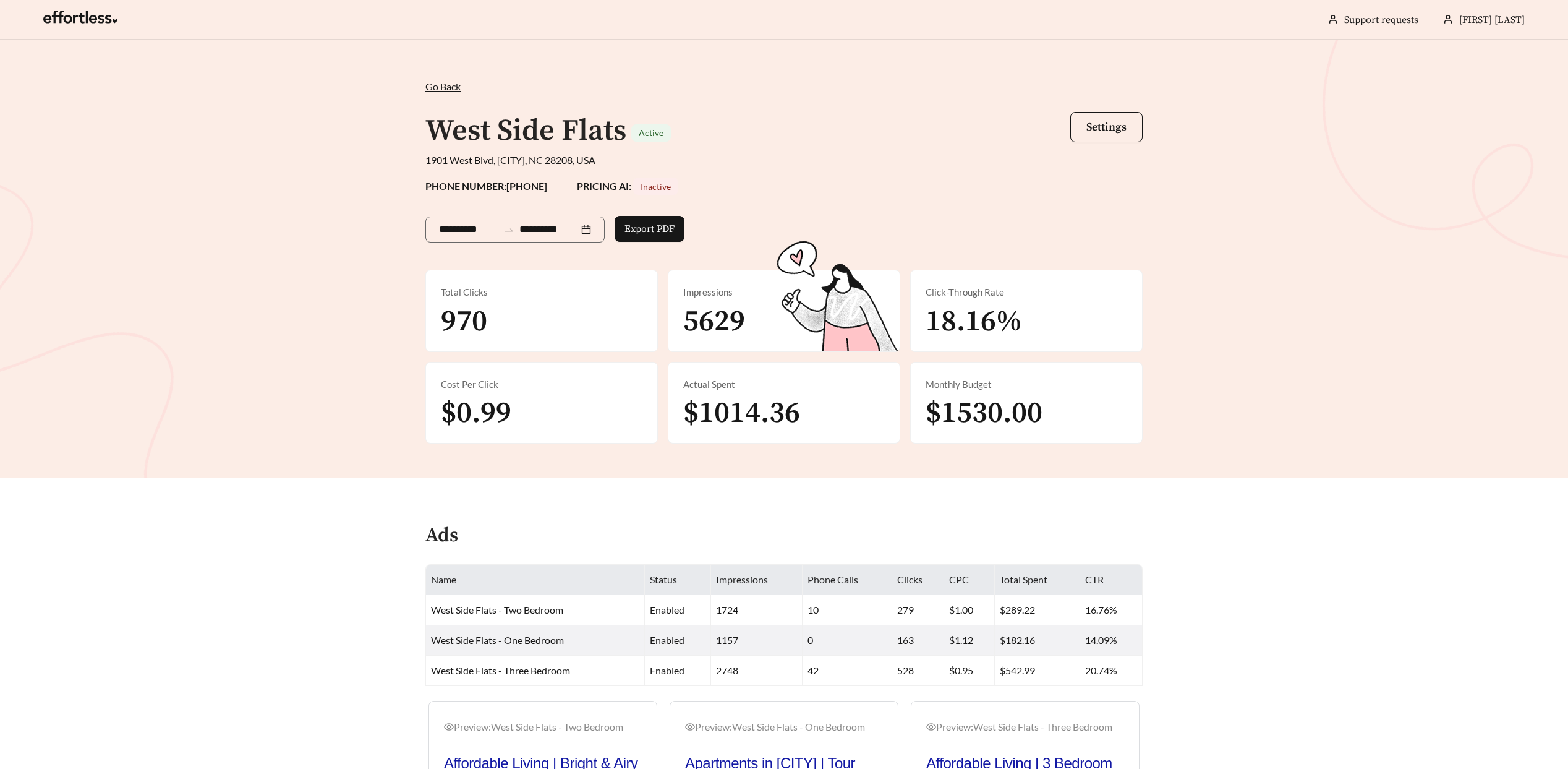 click on "Go Back" at bounding box center [443, 86] 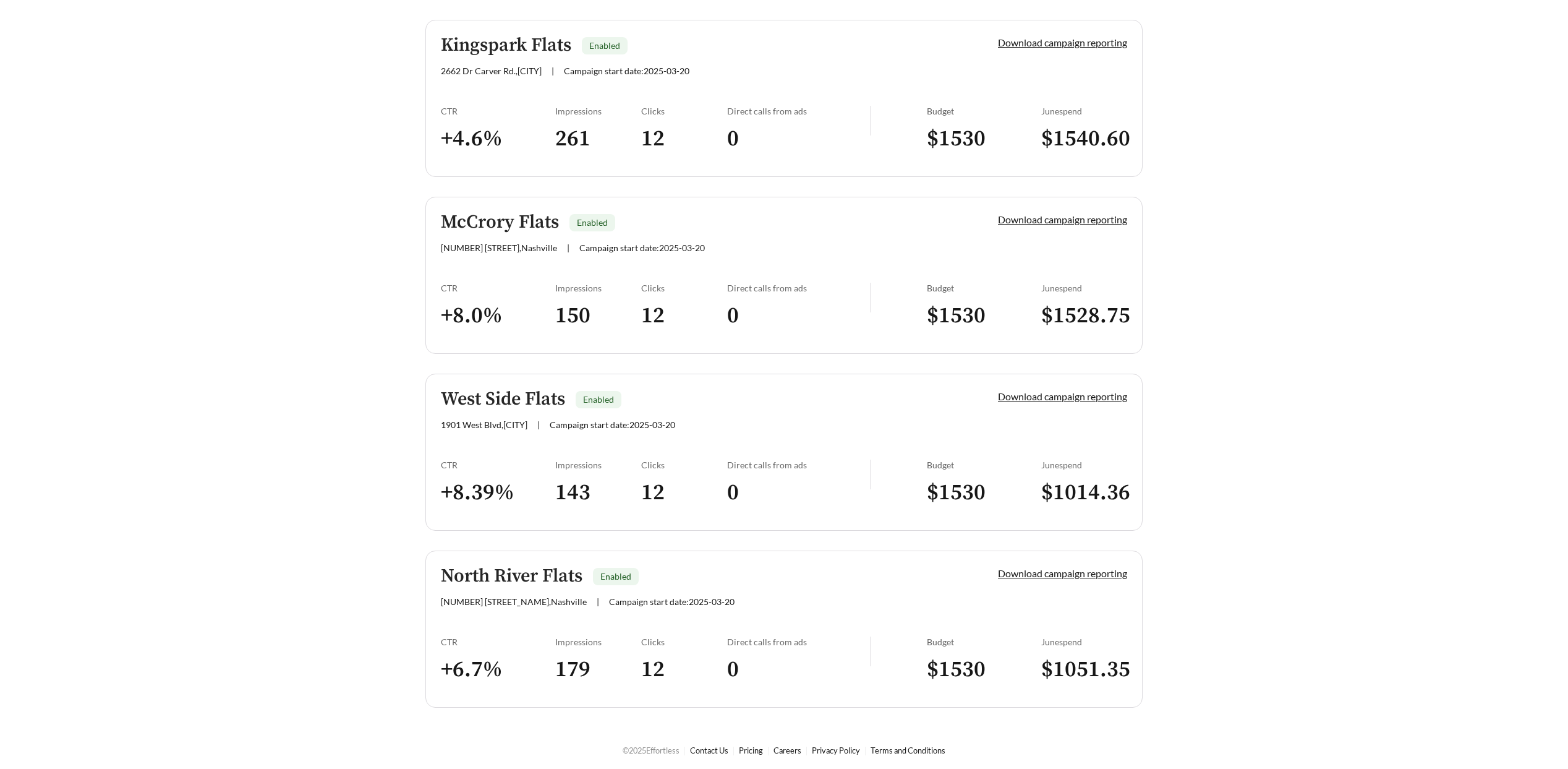scroll, scrollTop: 661, scrollLeft: 0, axis: vertical 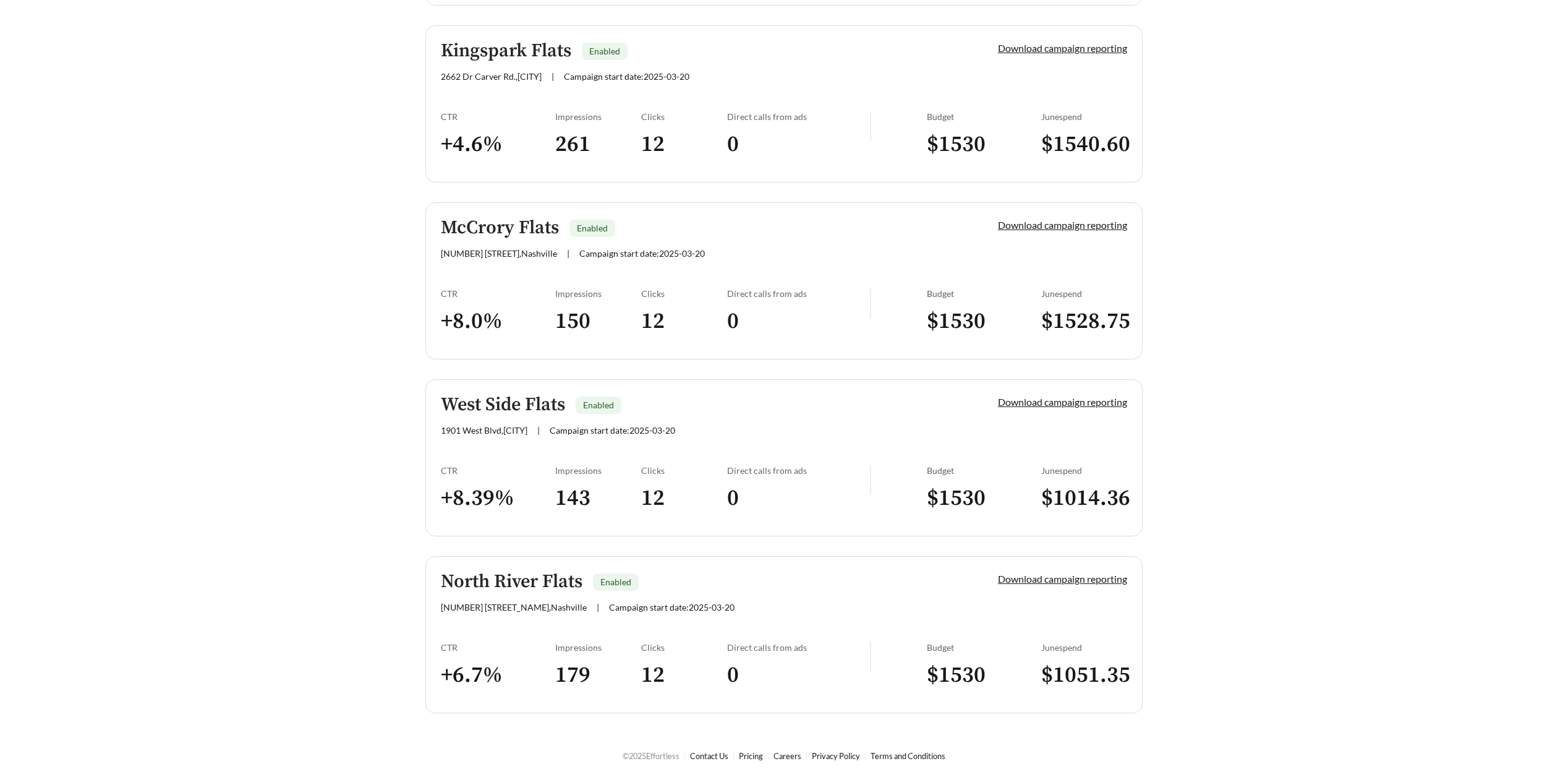 click on "Kingspark Flats Enabled 2662 Dr Carver Rd.  ,  Charlotte  |  Campaign start date:  2025-03-20 Download campaign reporting CTR + 4.6 % Impressions 261 Clicks 12 Direct calls from ads 0 Budget $ 1530 June  spend $ 1540.60" at bounding box center (784, 104) 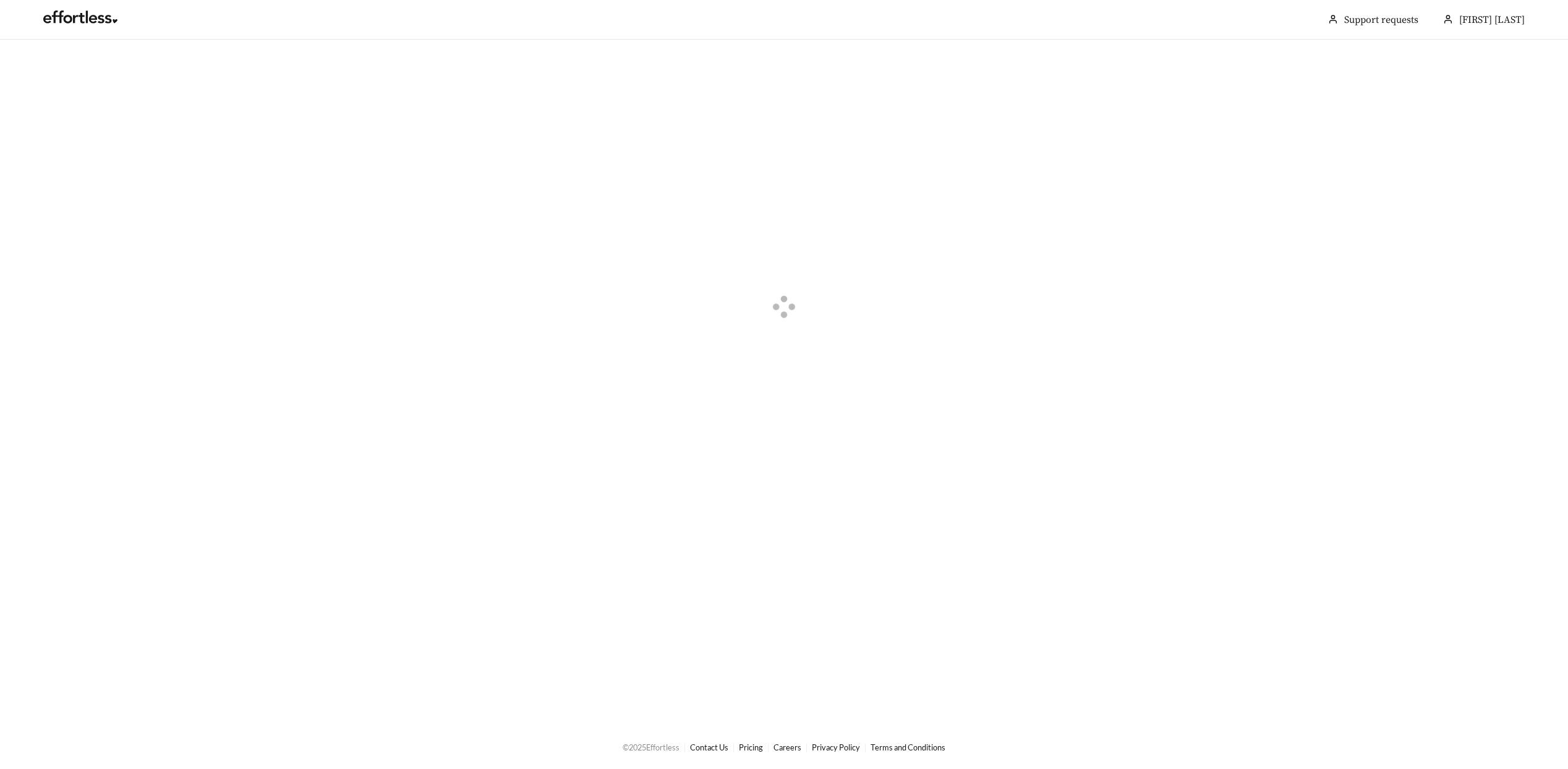 scroll, scrollTop: 0, scrollLeft: 0, axis: both 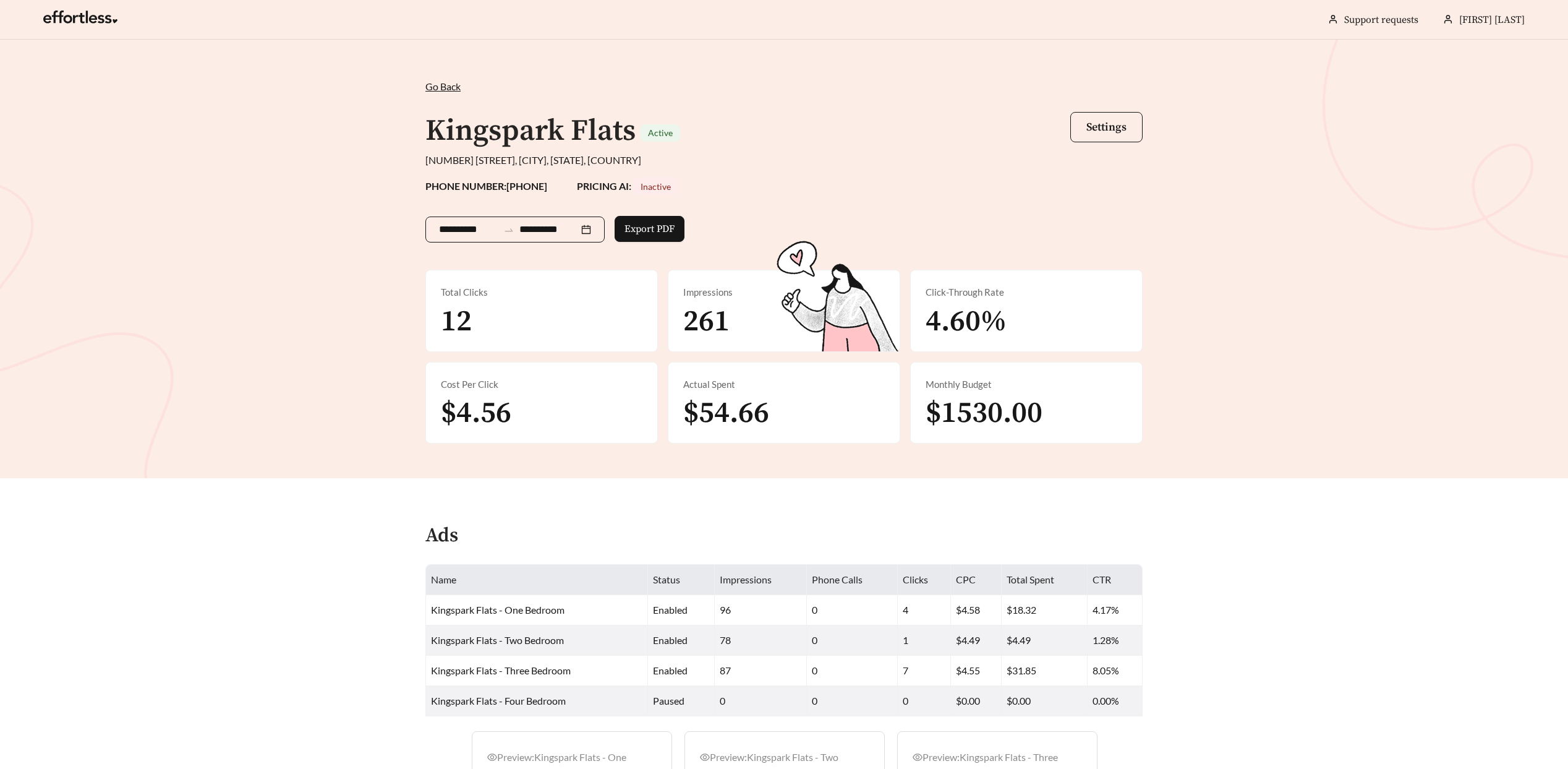 click on "**********" at bounding box center [515, 230] 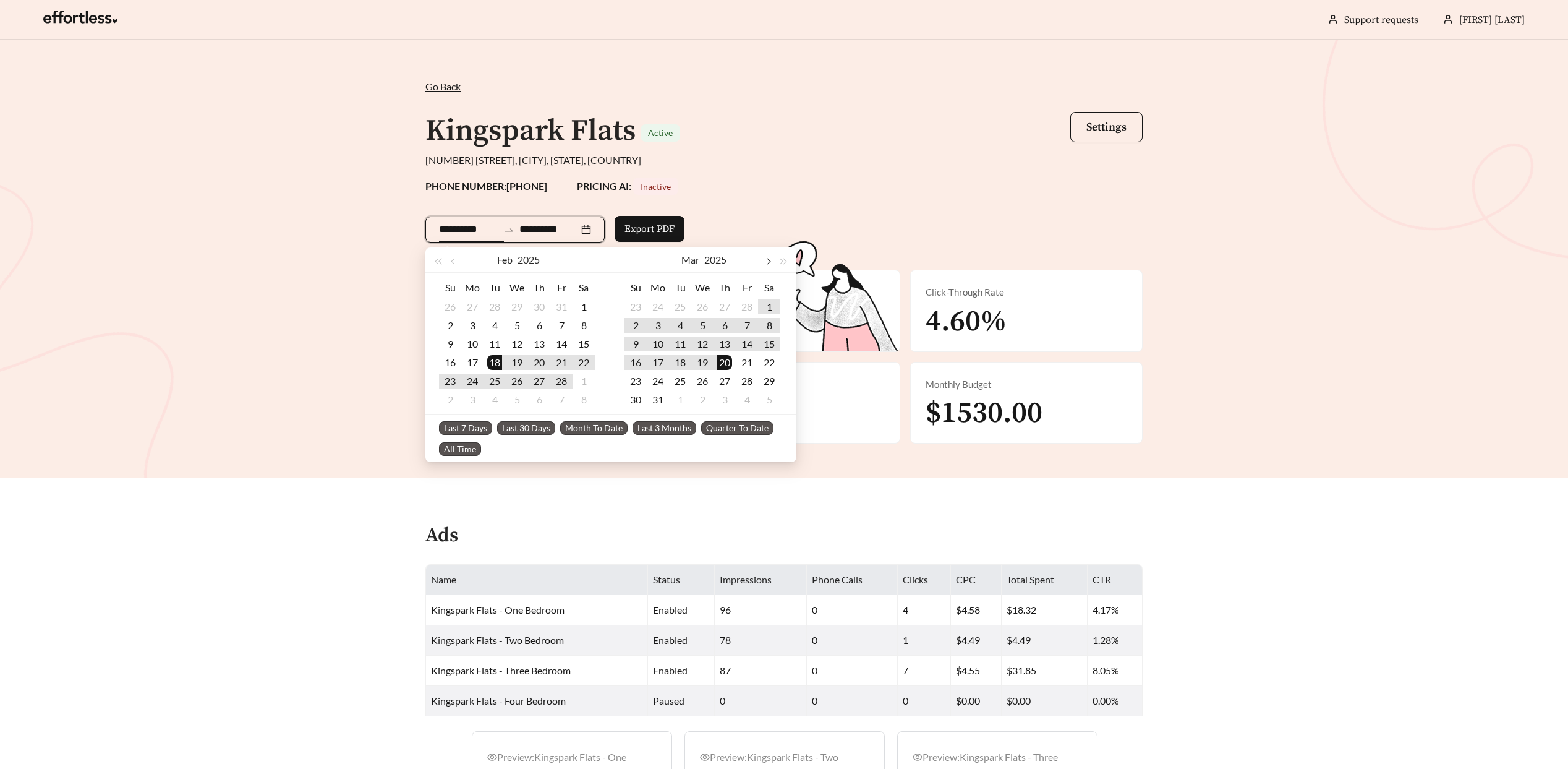 click at bounding box center (582, 260) 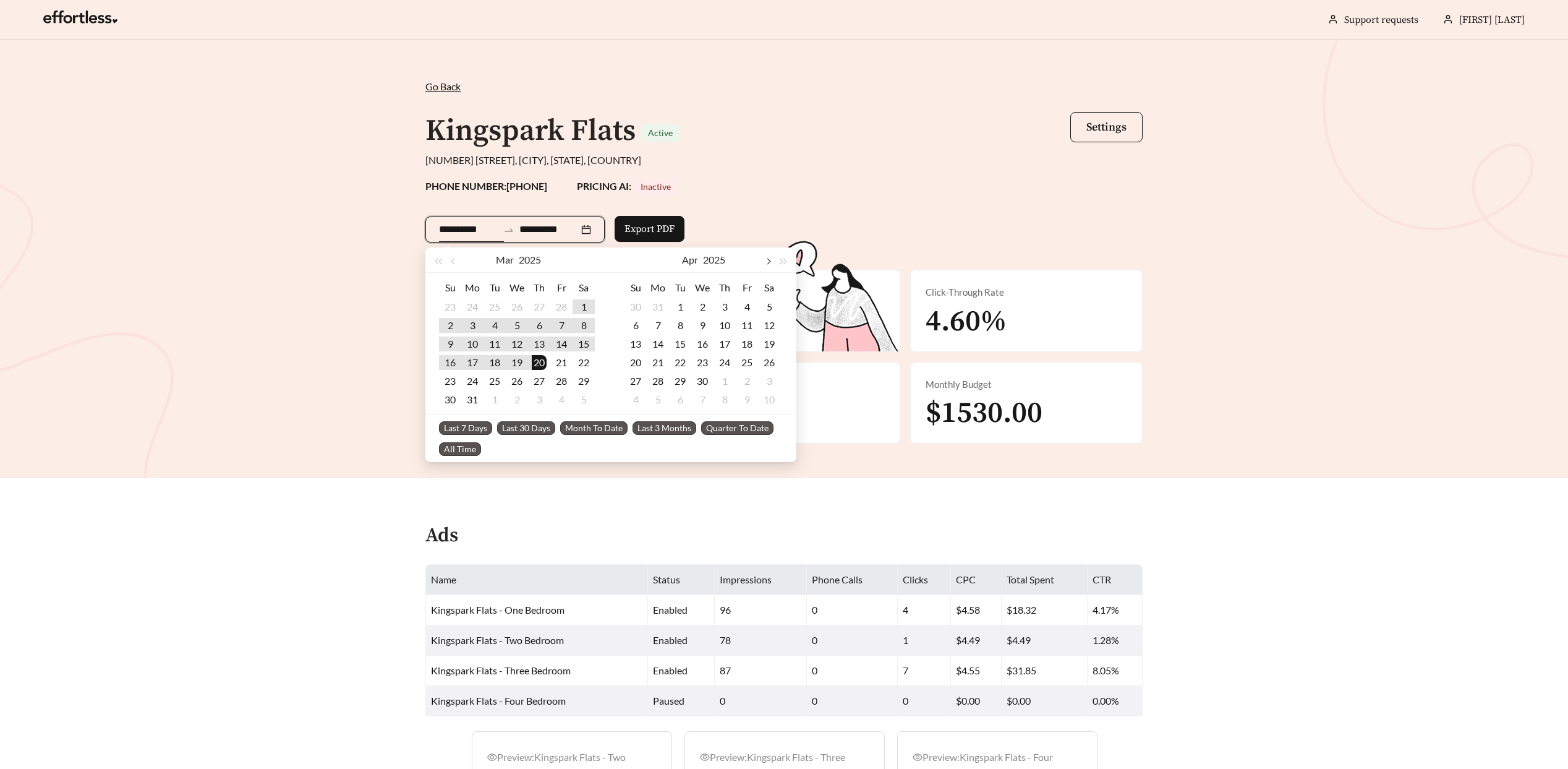 click at bounding box center [582, 260] 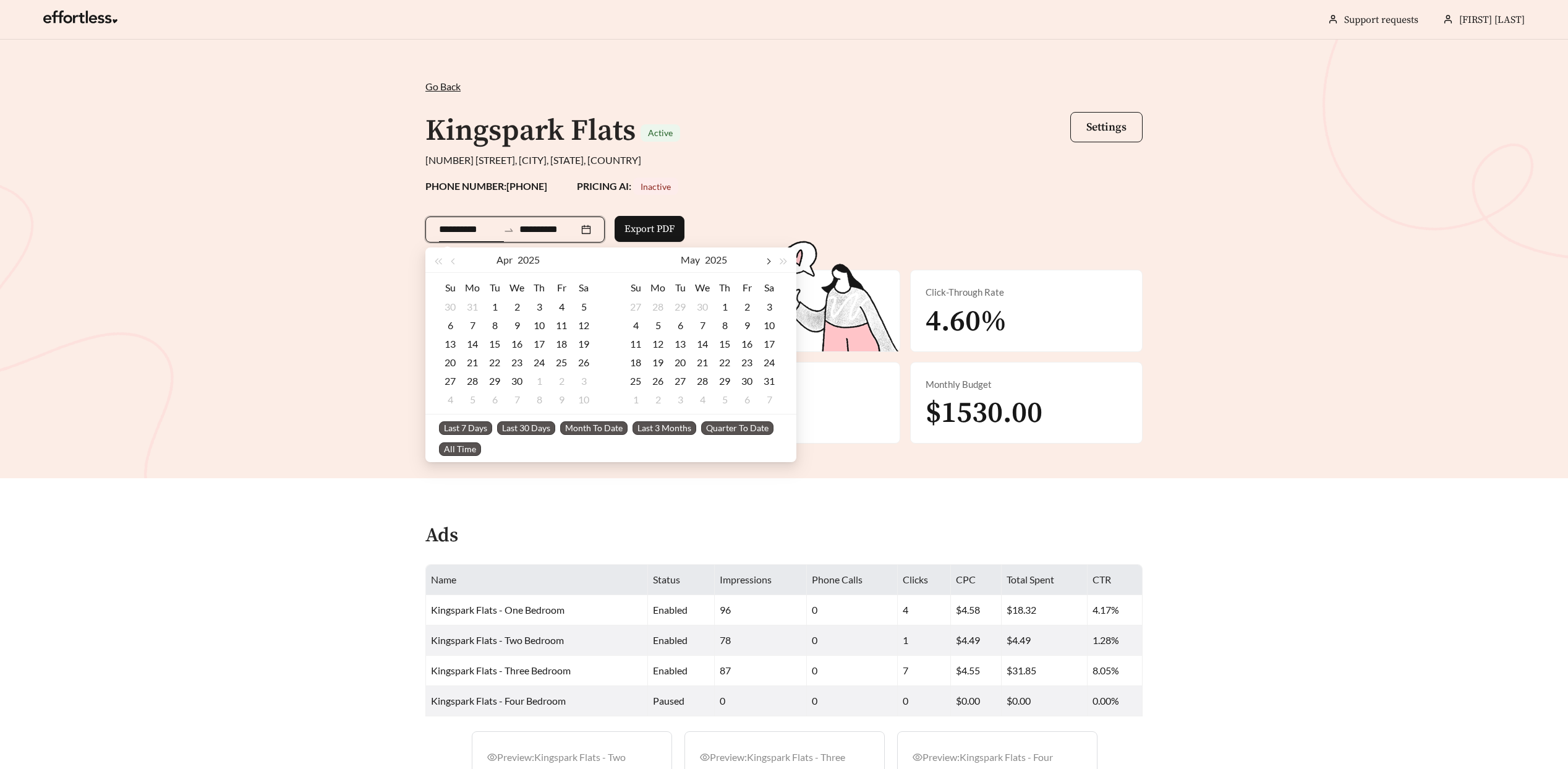click at bounding box center (582, 260) 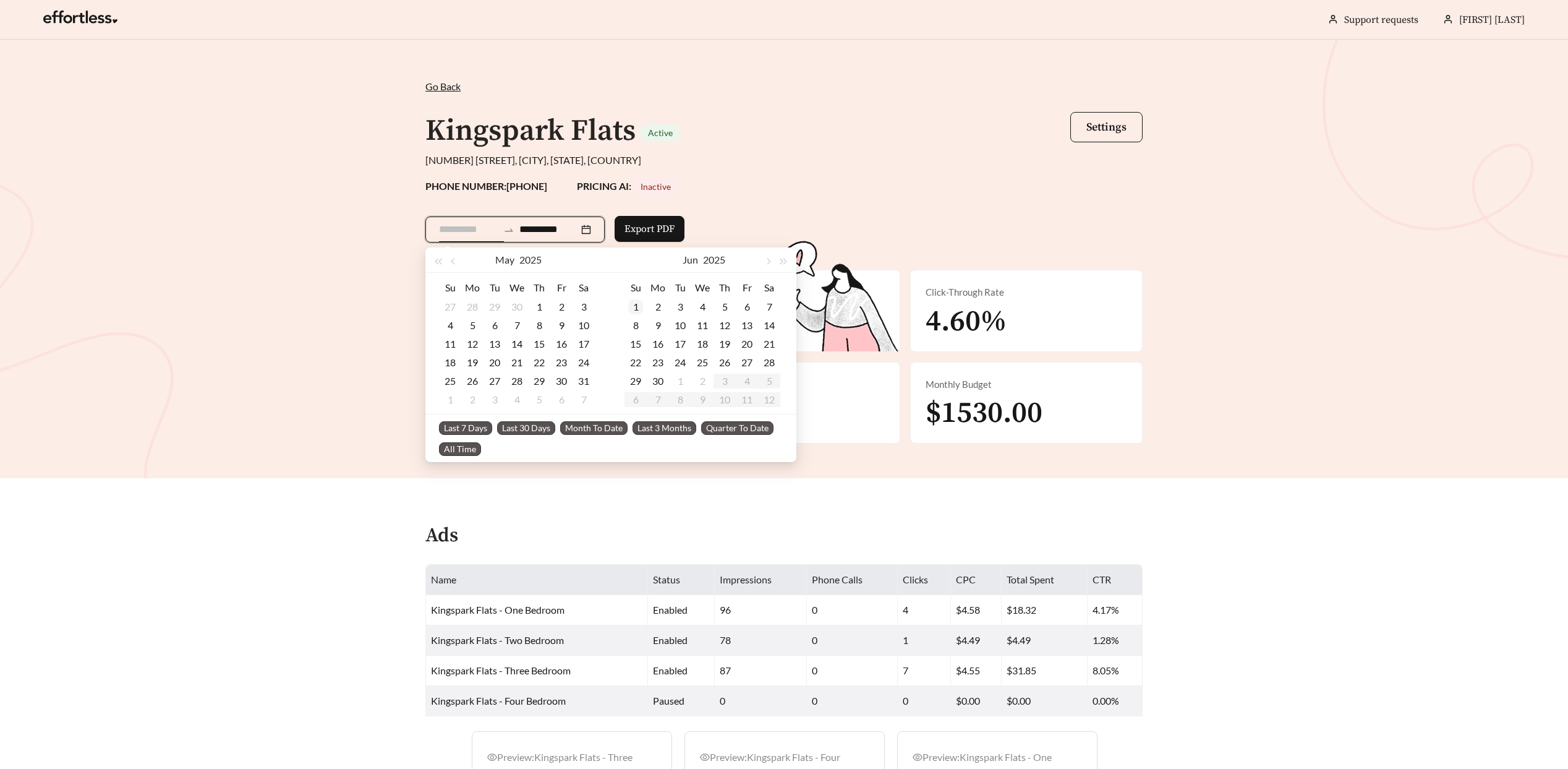 click on "1" at bounding box center [539, 307] 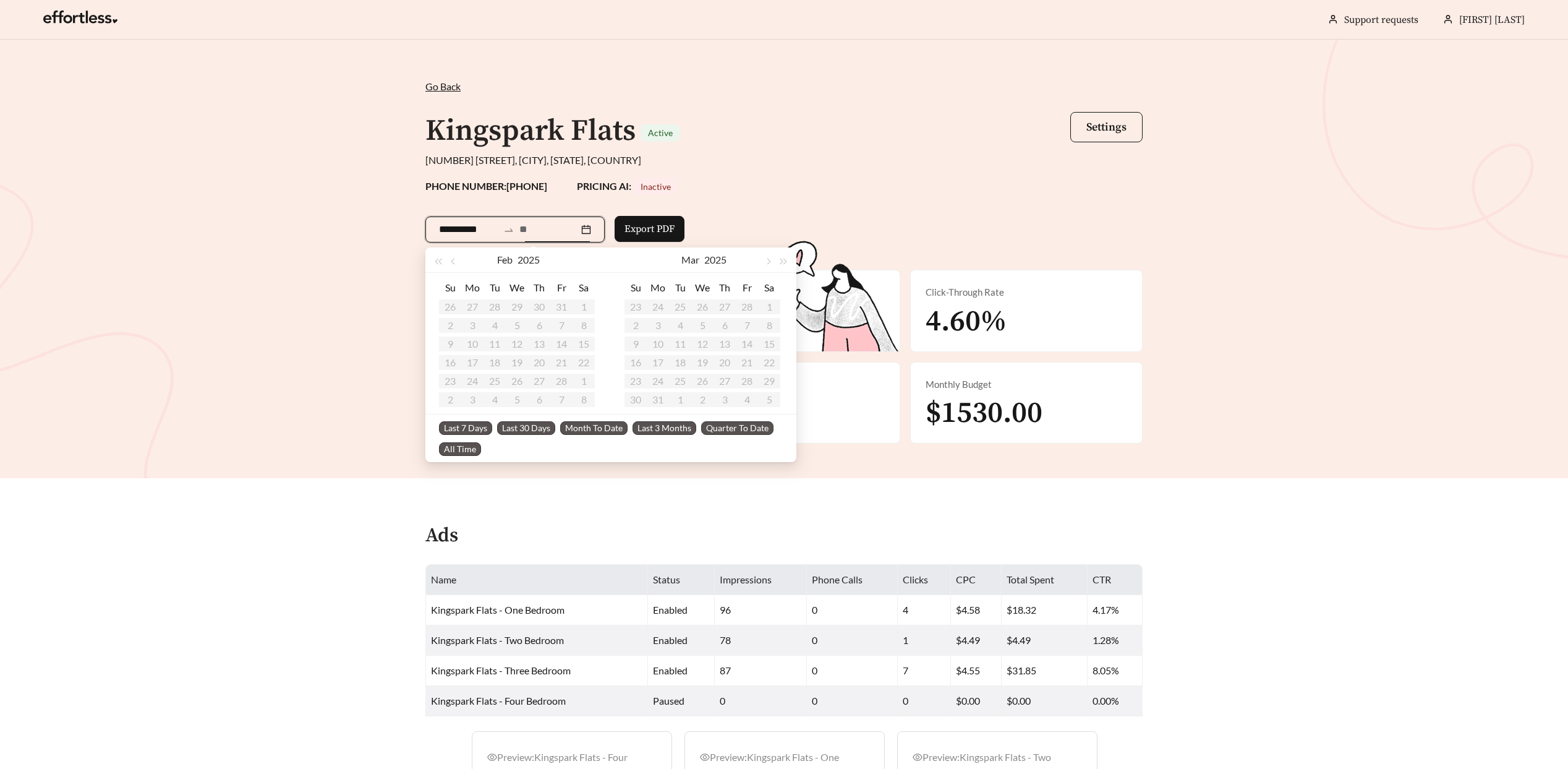 click on "Mar 2025" at bounding box center (518, 260) 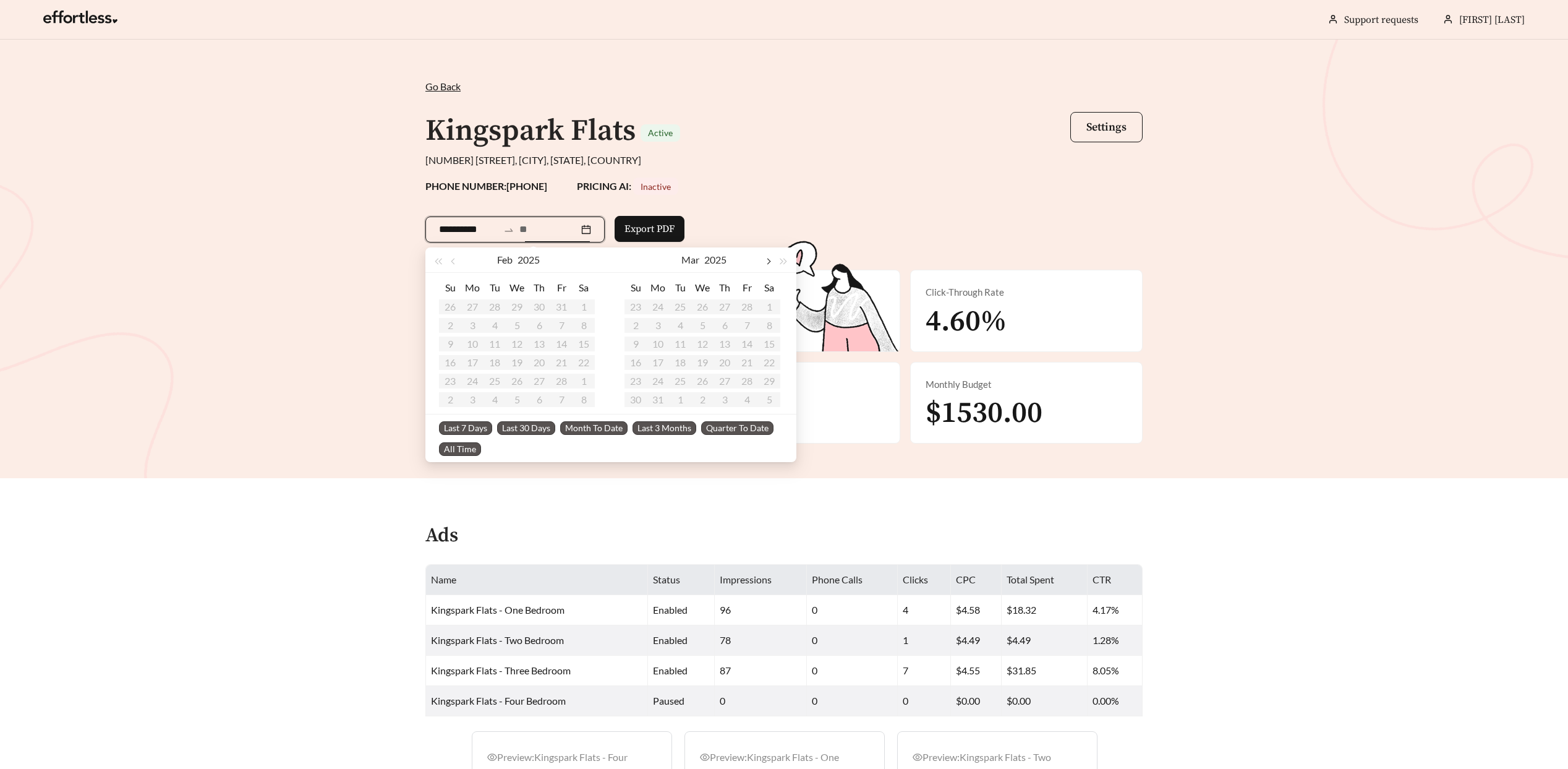 click at bounding box center (582, 260) 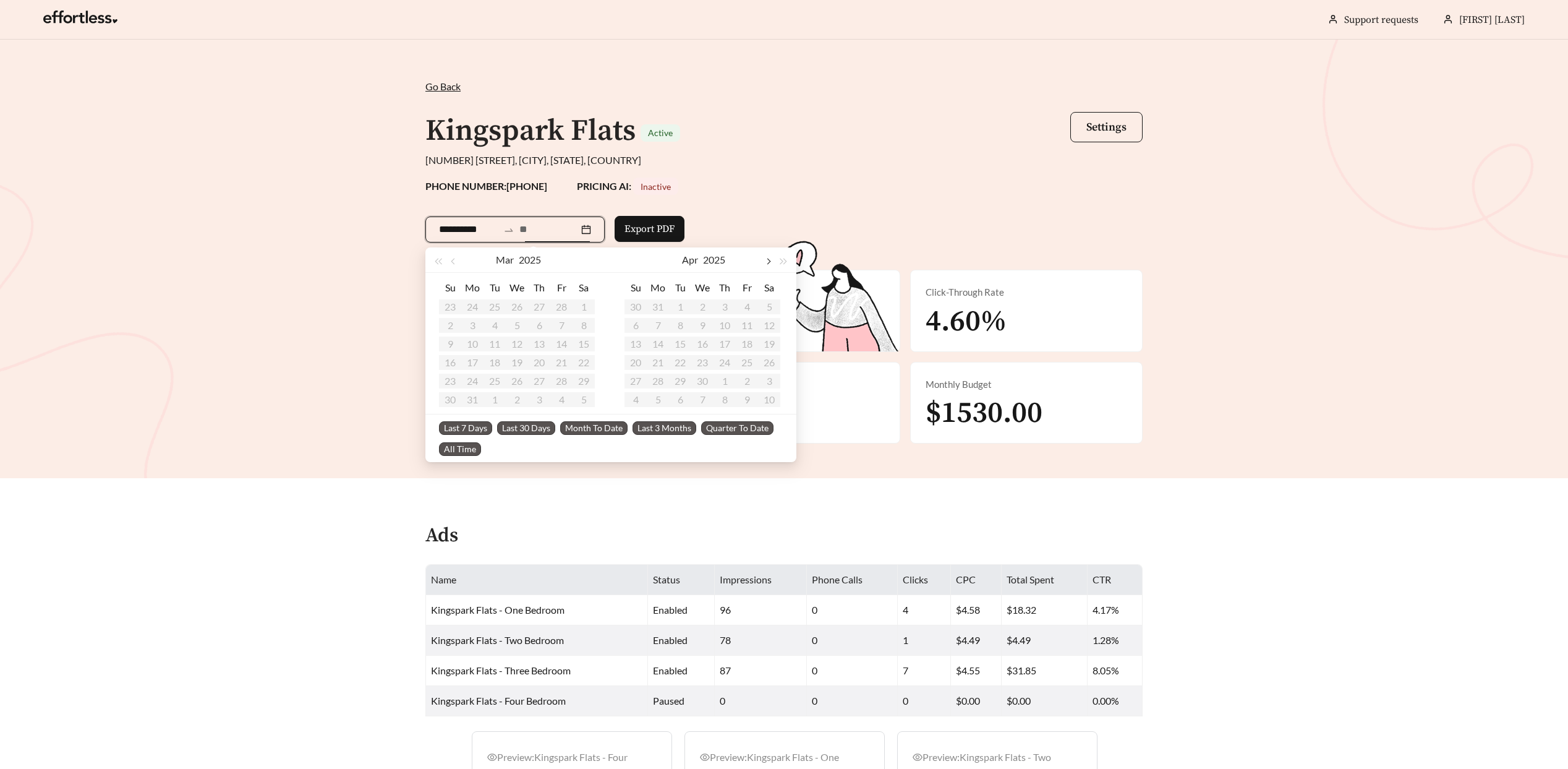 click at bounding box center [582, 260] 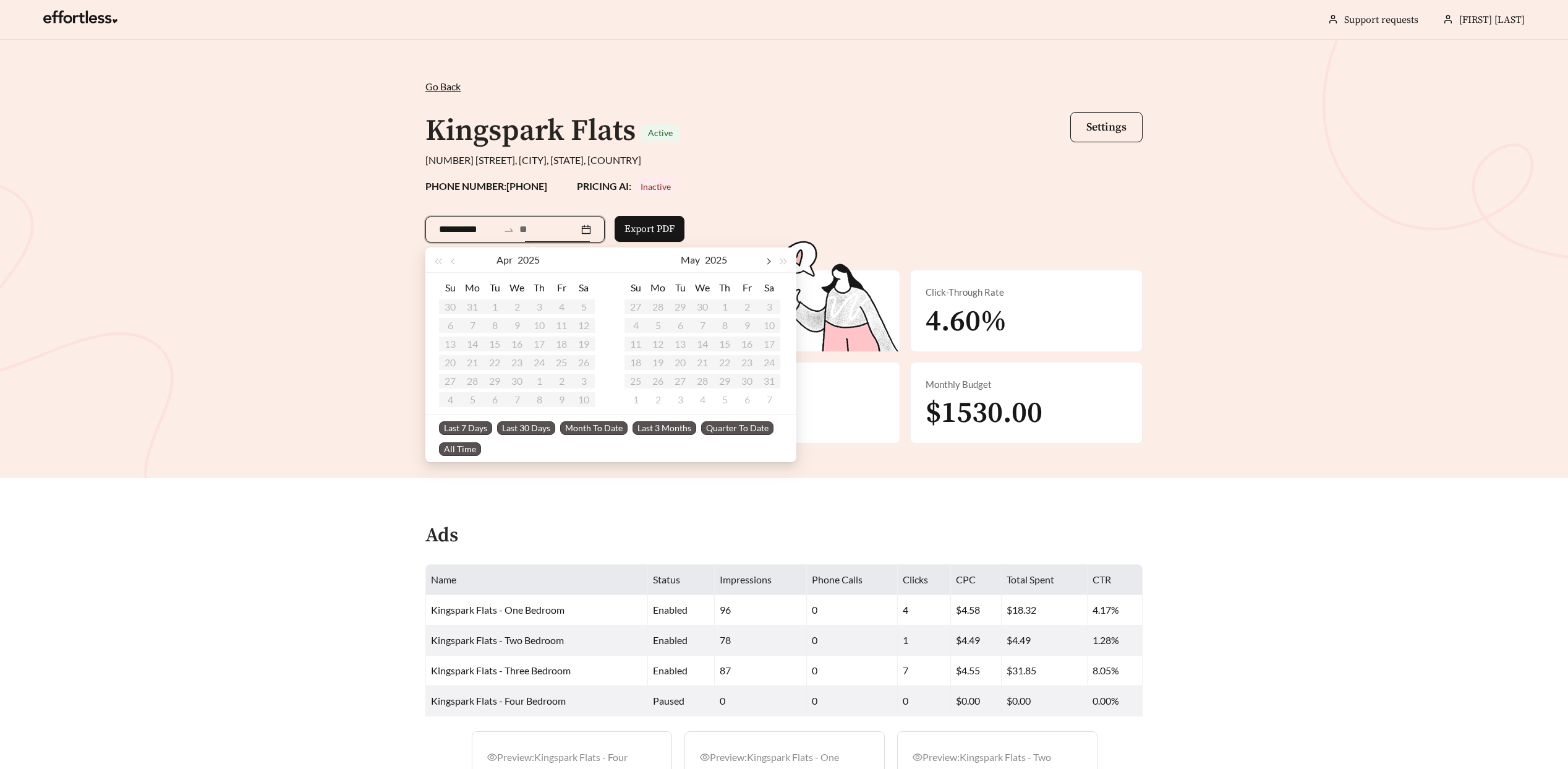 click at bounding box center (582, 260) 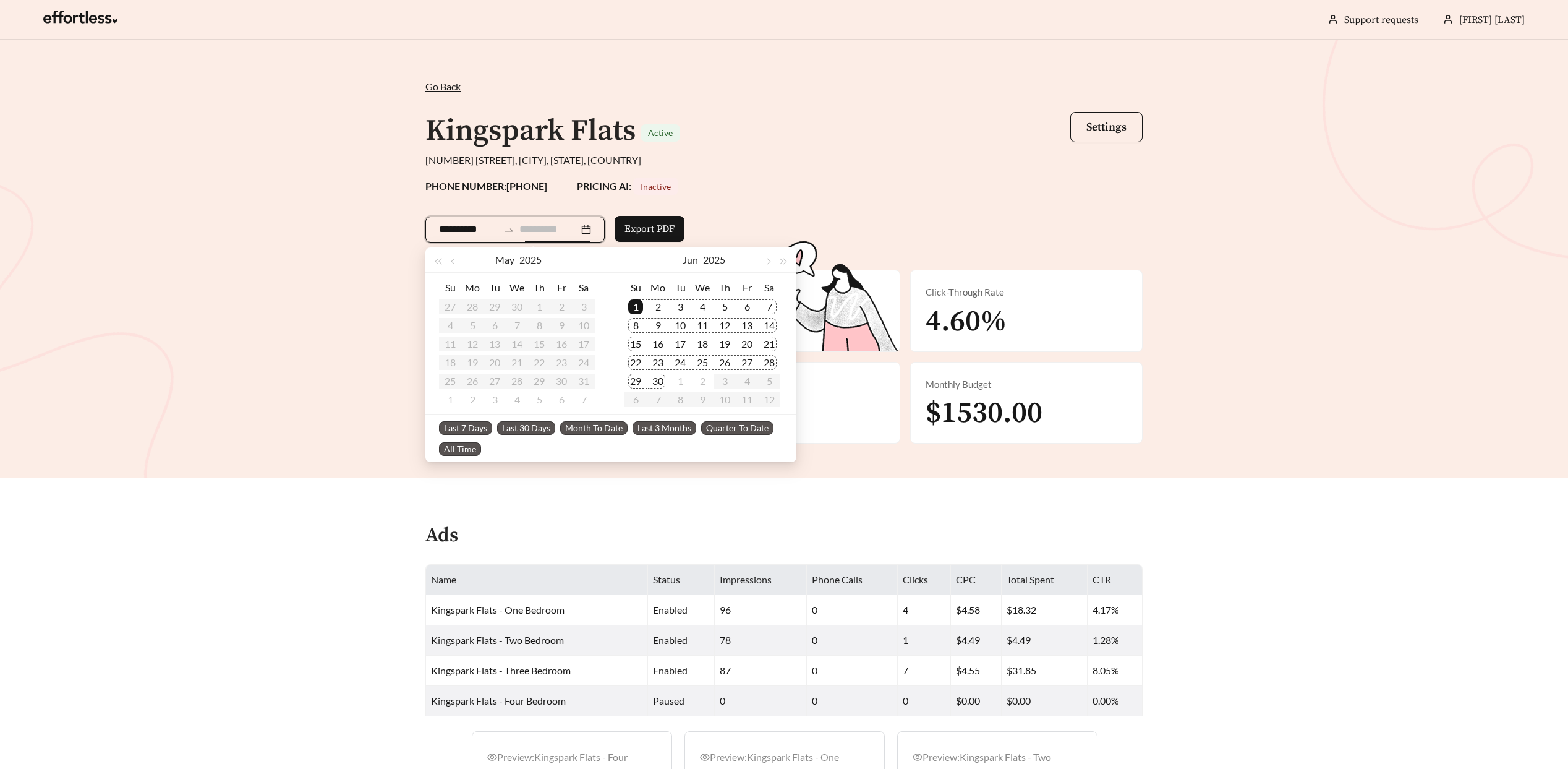 click on "30" at bounding box center (658, 381) 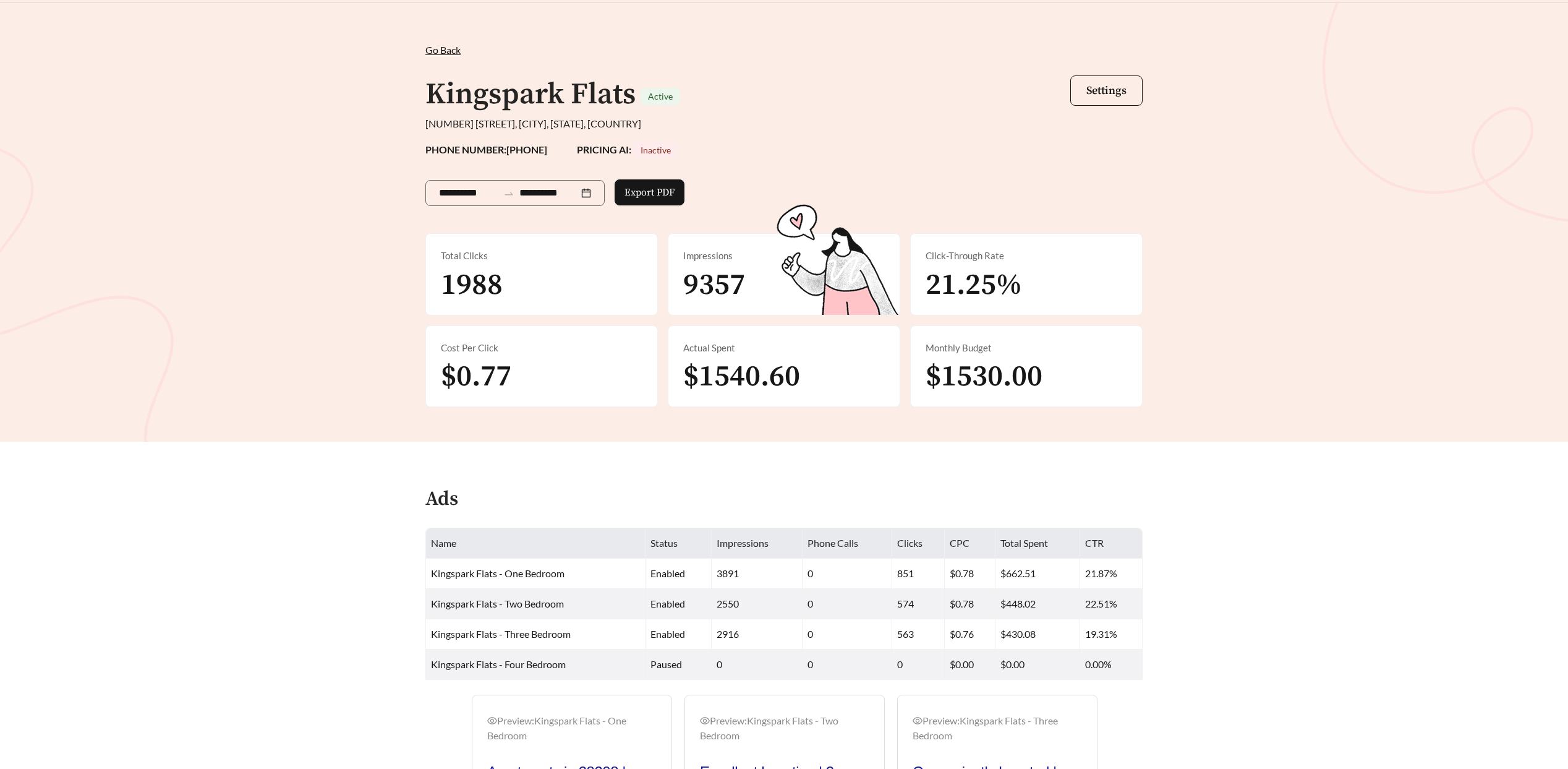scroll, scrollTop: 0, scrollLeft: 0, axis: both 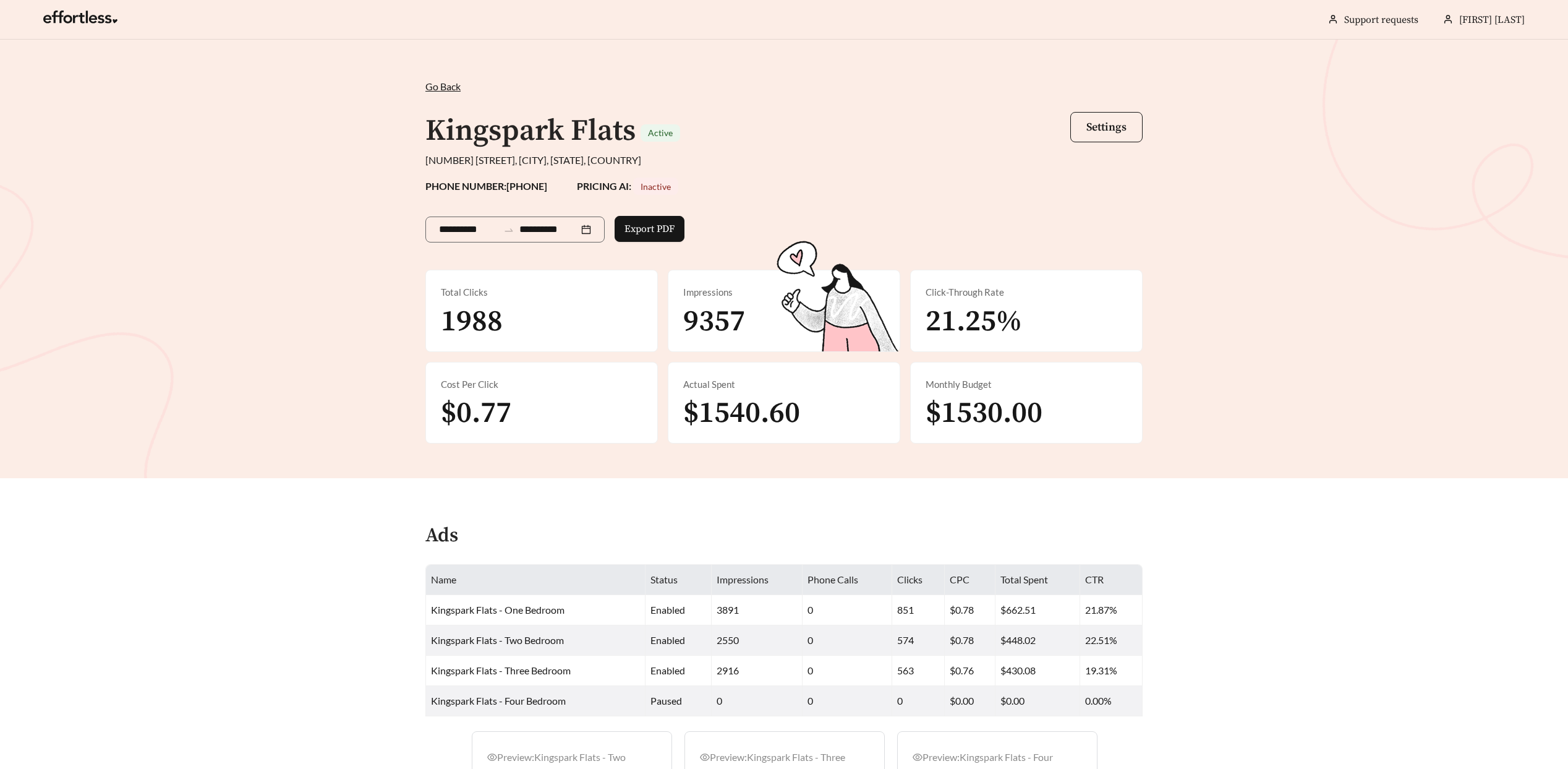 click on "**********" at bounding box center [784, 259] 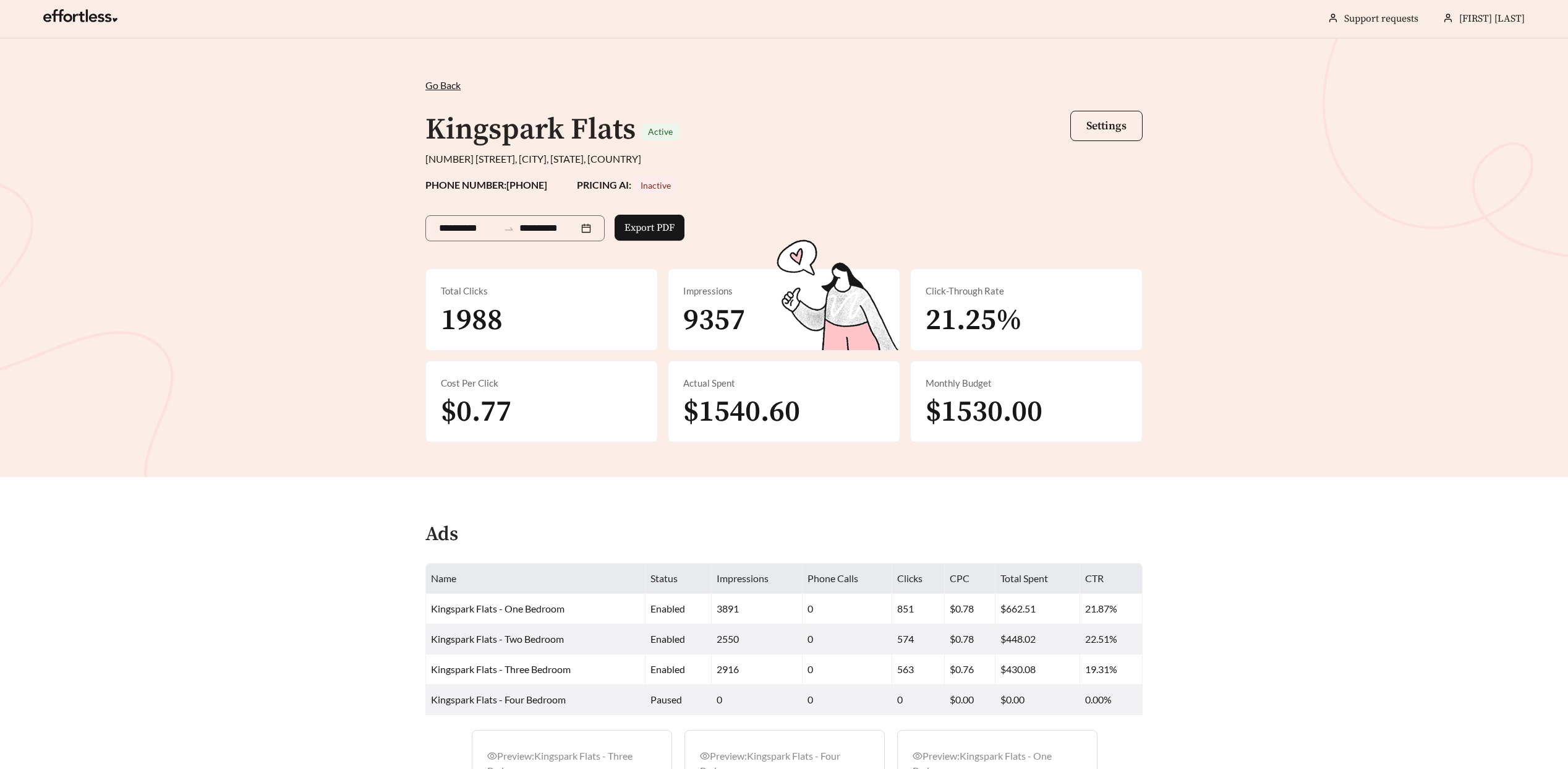 scroll, scrollTop: 0, scrollLeft: 0, axis: both 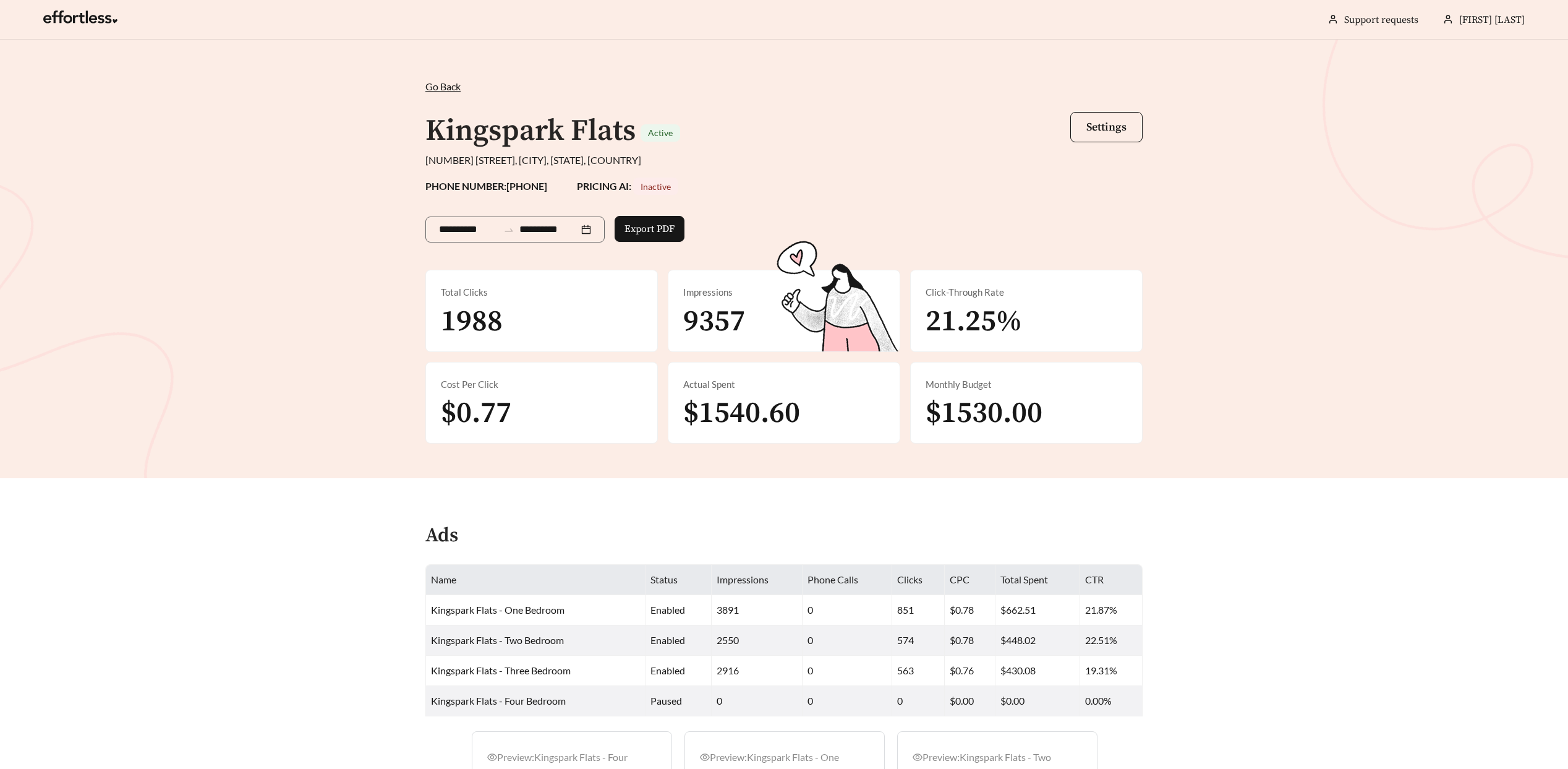 click on "Go Back" at bounding box center [443, 86] 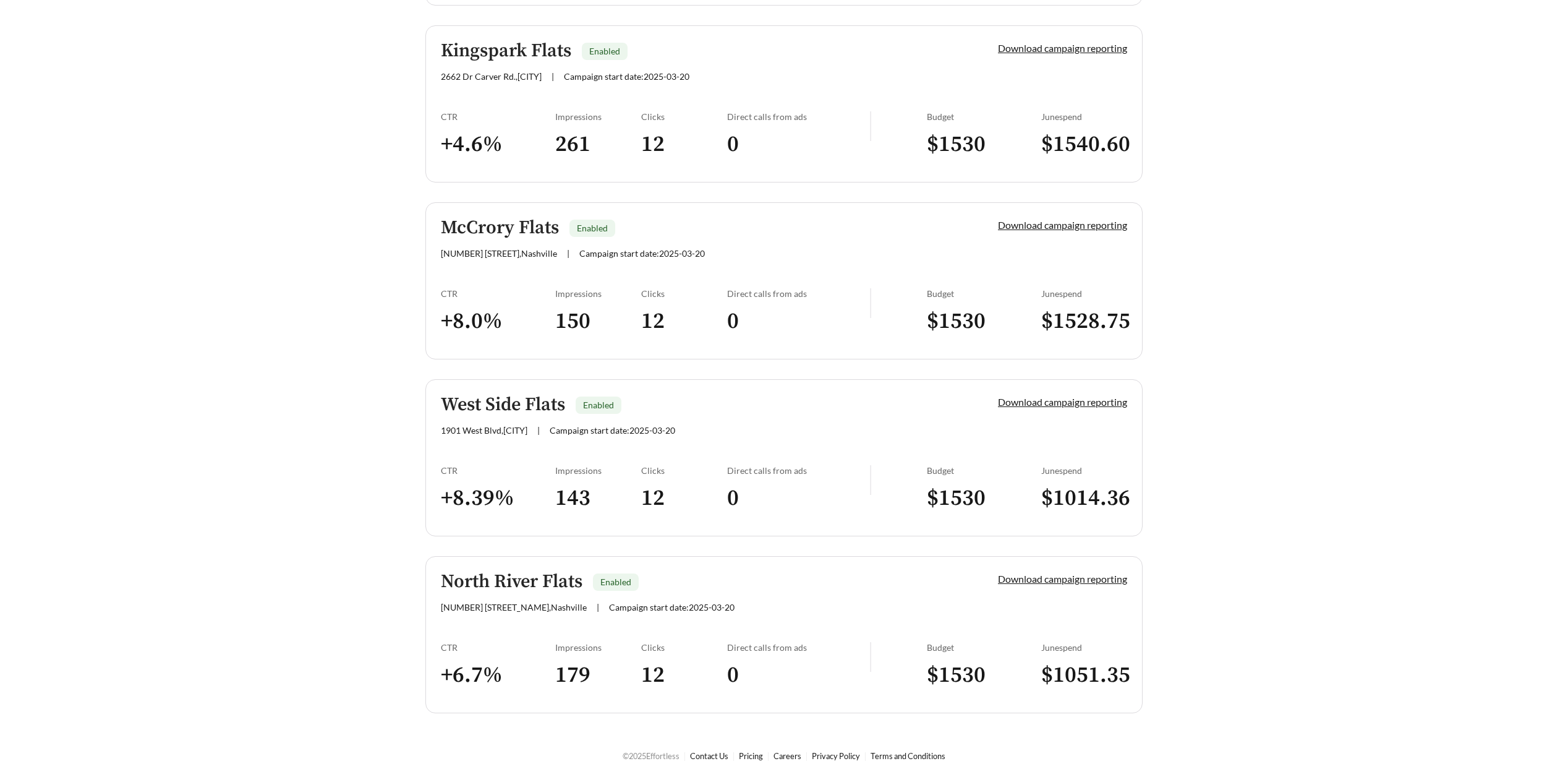 click on "West Side Flats Enabled" at bounding box center (698, 405) 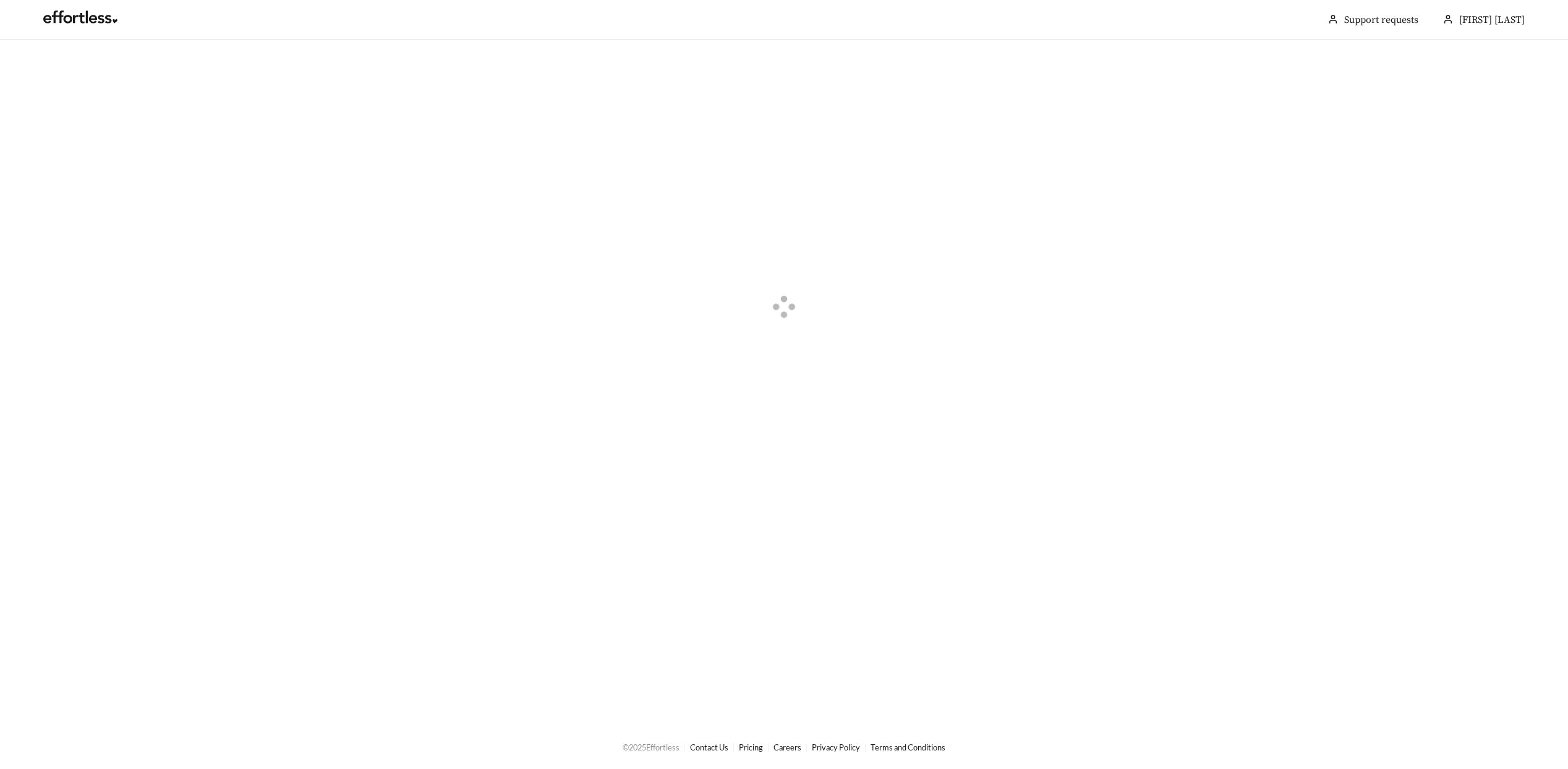 scroll, scrollTop: 0, scrollLeft: 0, axis: both 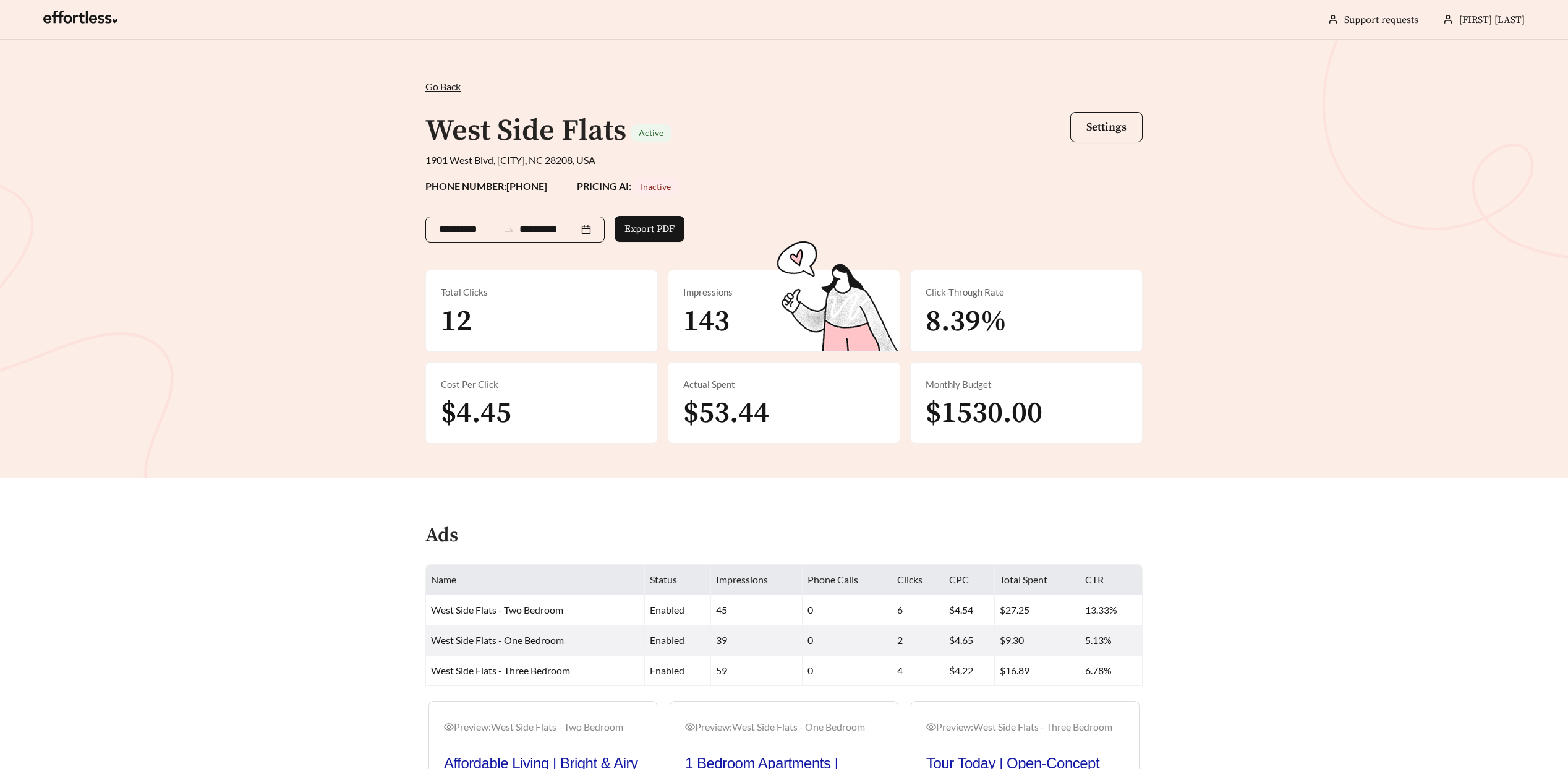 click on "**********" at bounding box center (515, 230) 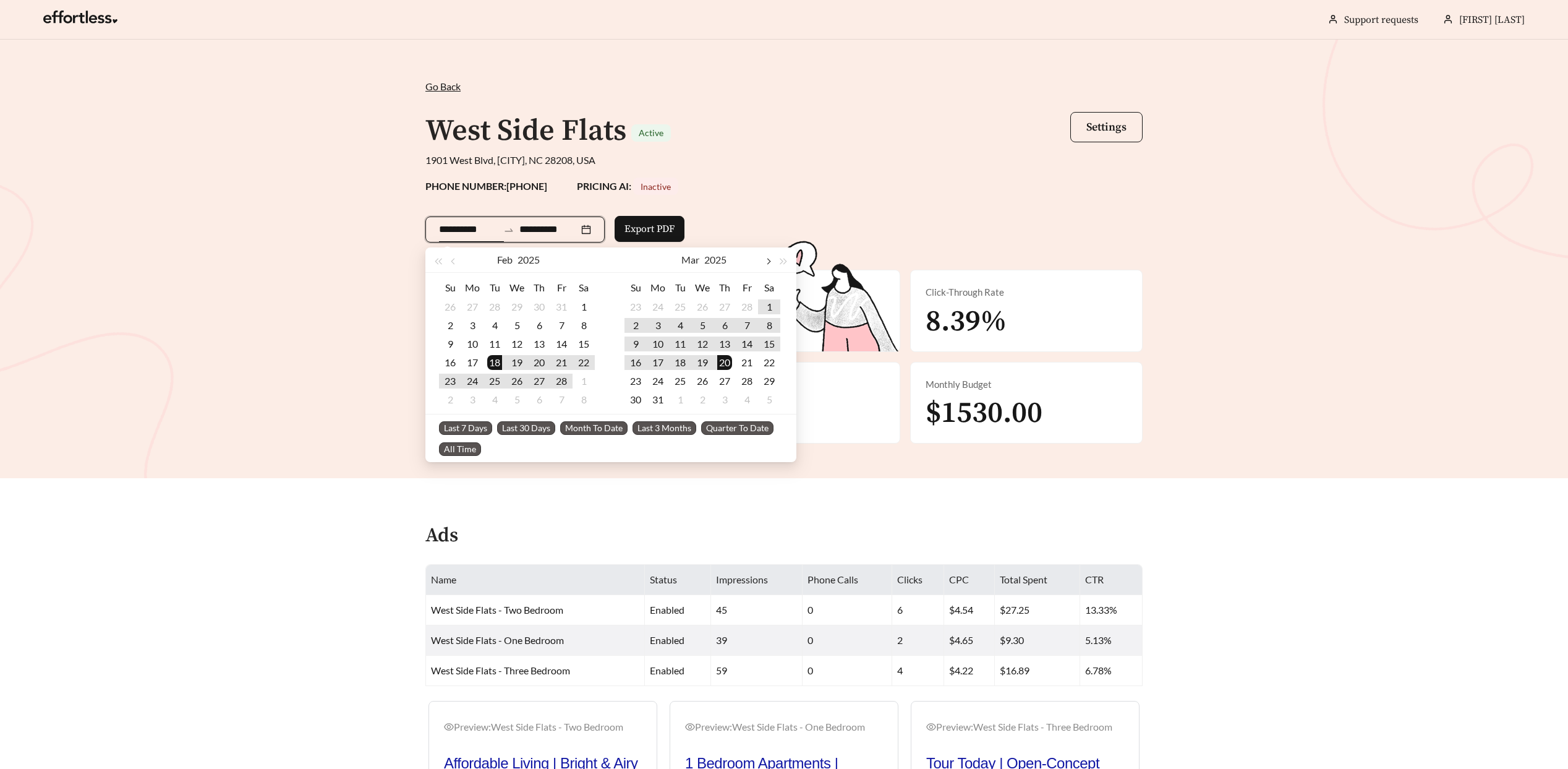 click at bounding box center (582, 260) 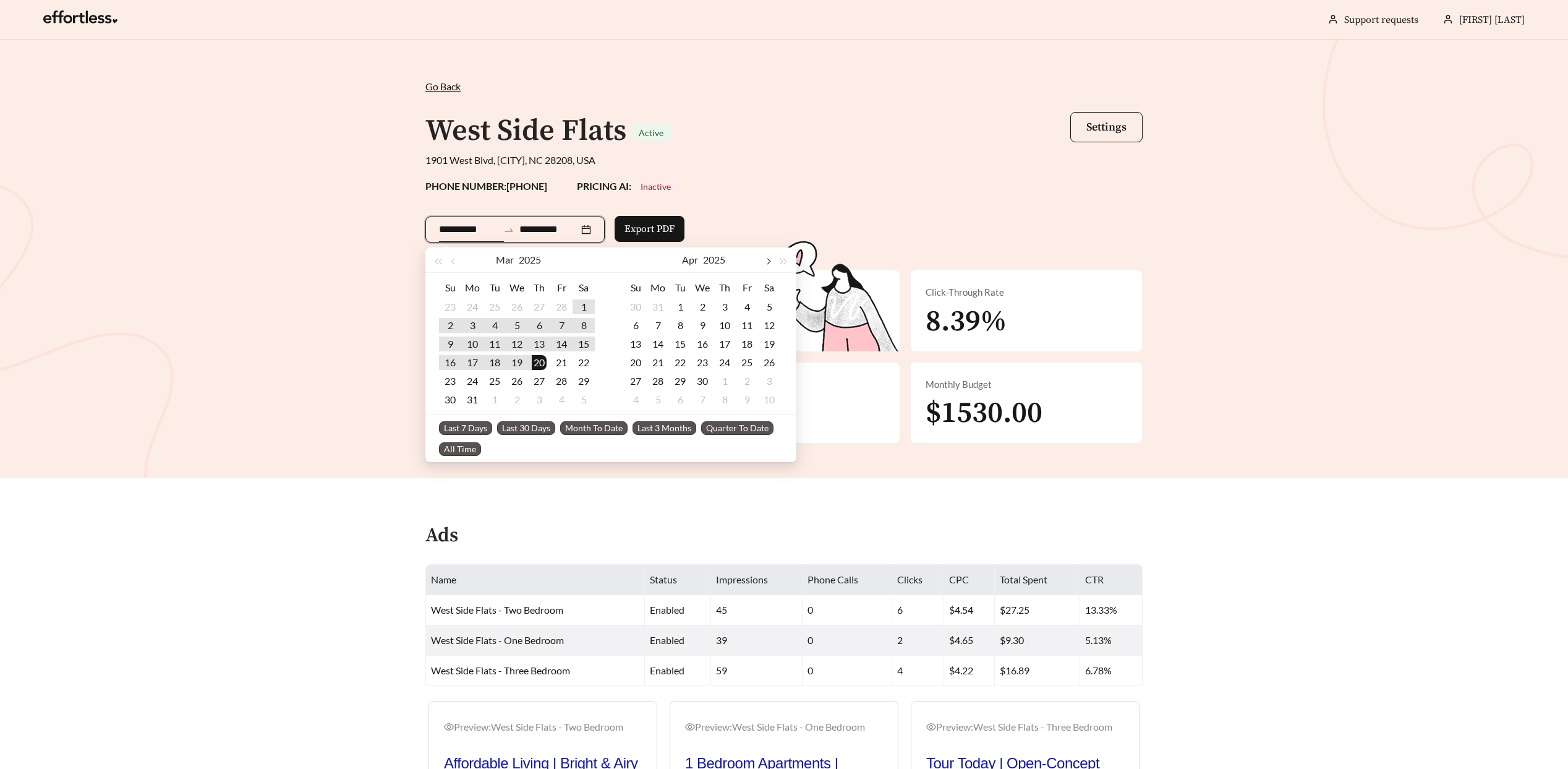 click at bounding box center [582, 260] 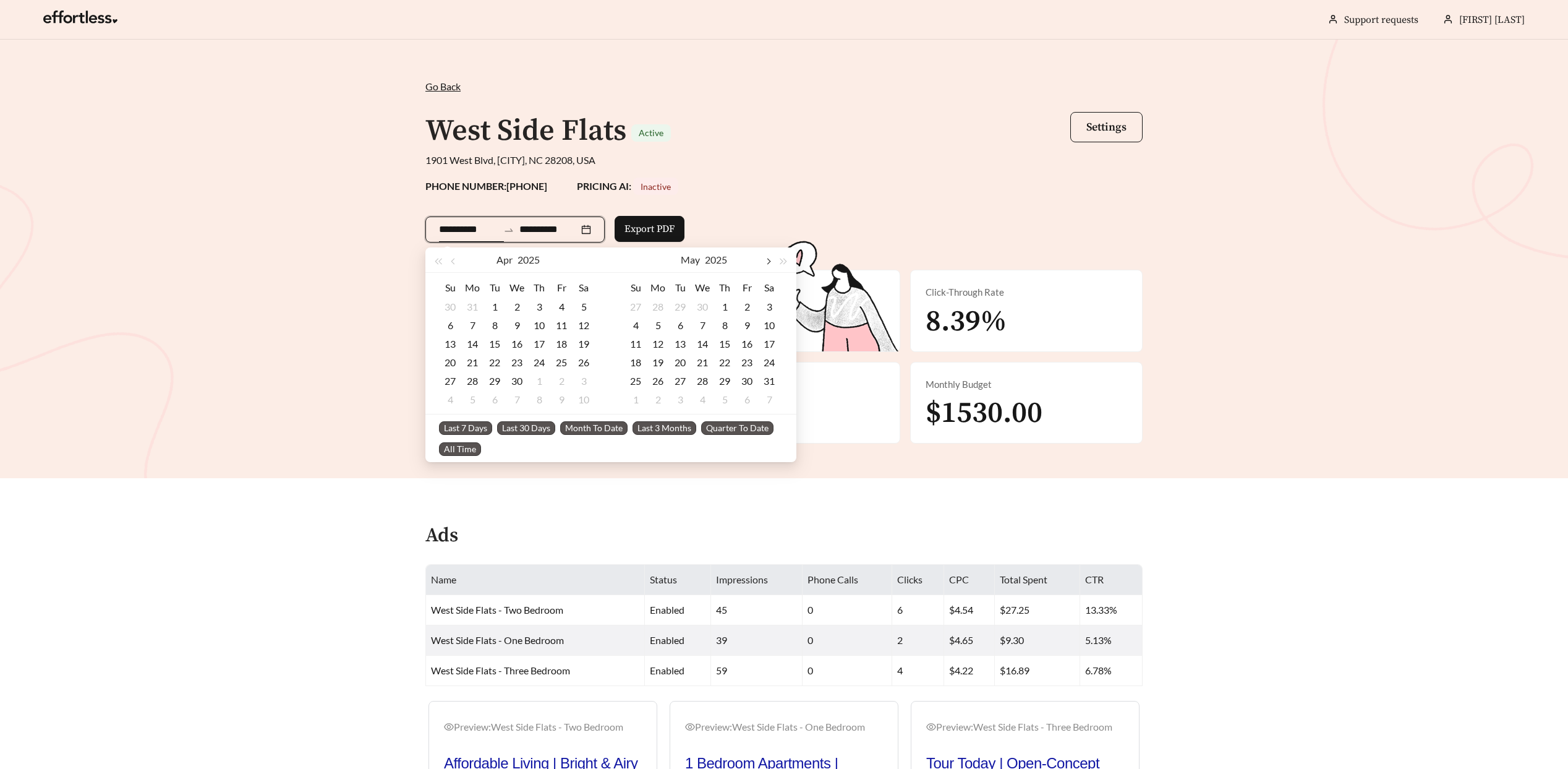 click at bounding box center [582, 260] 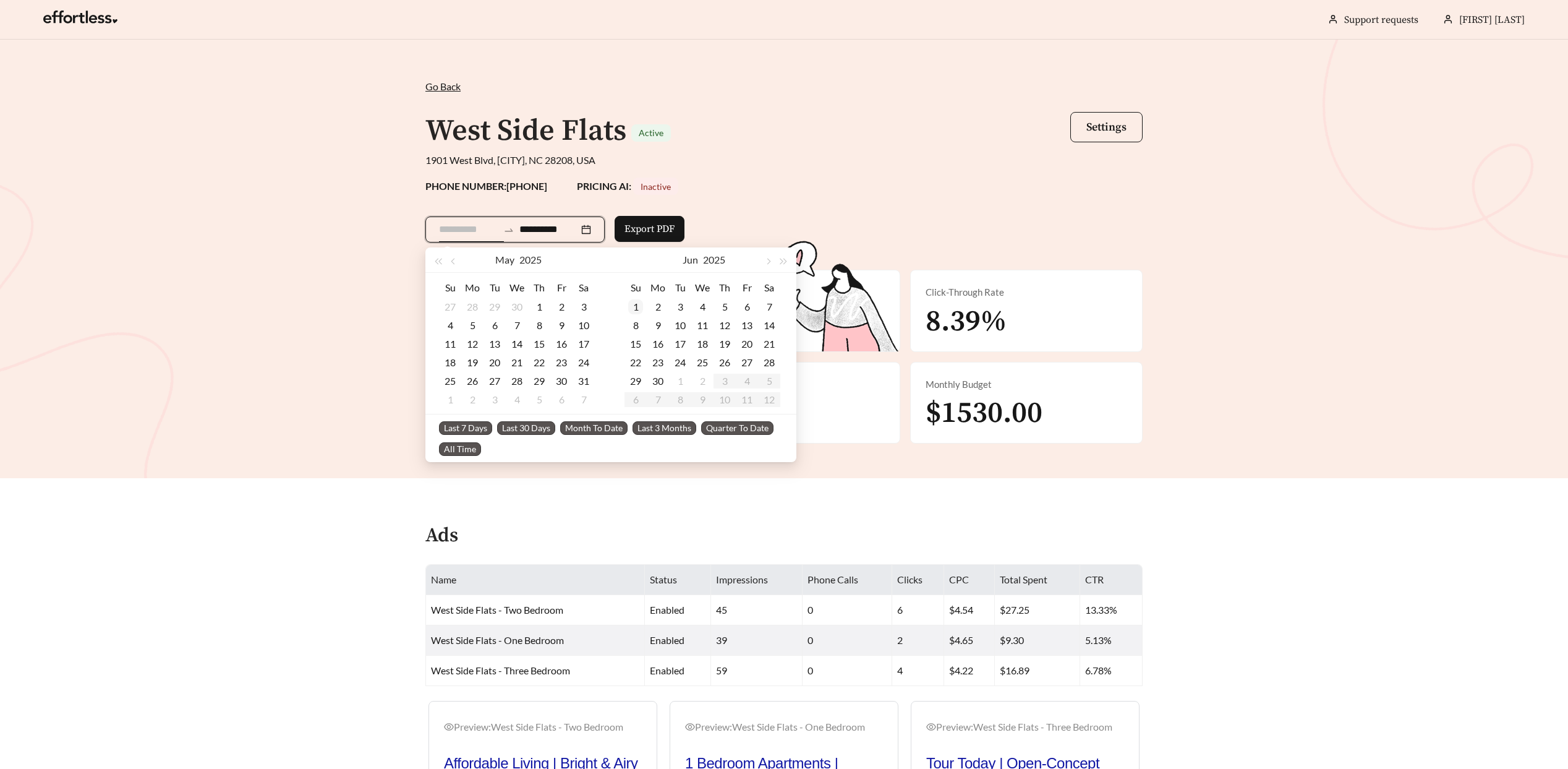 click on "1" at bounding box center (539, 307) 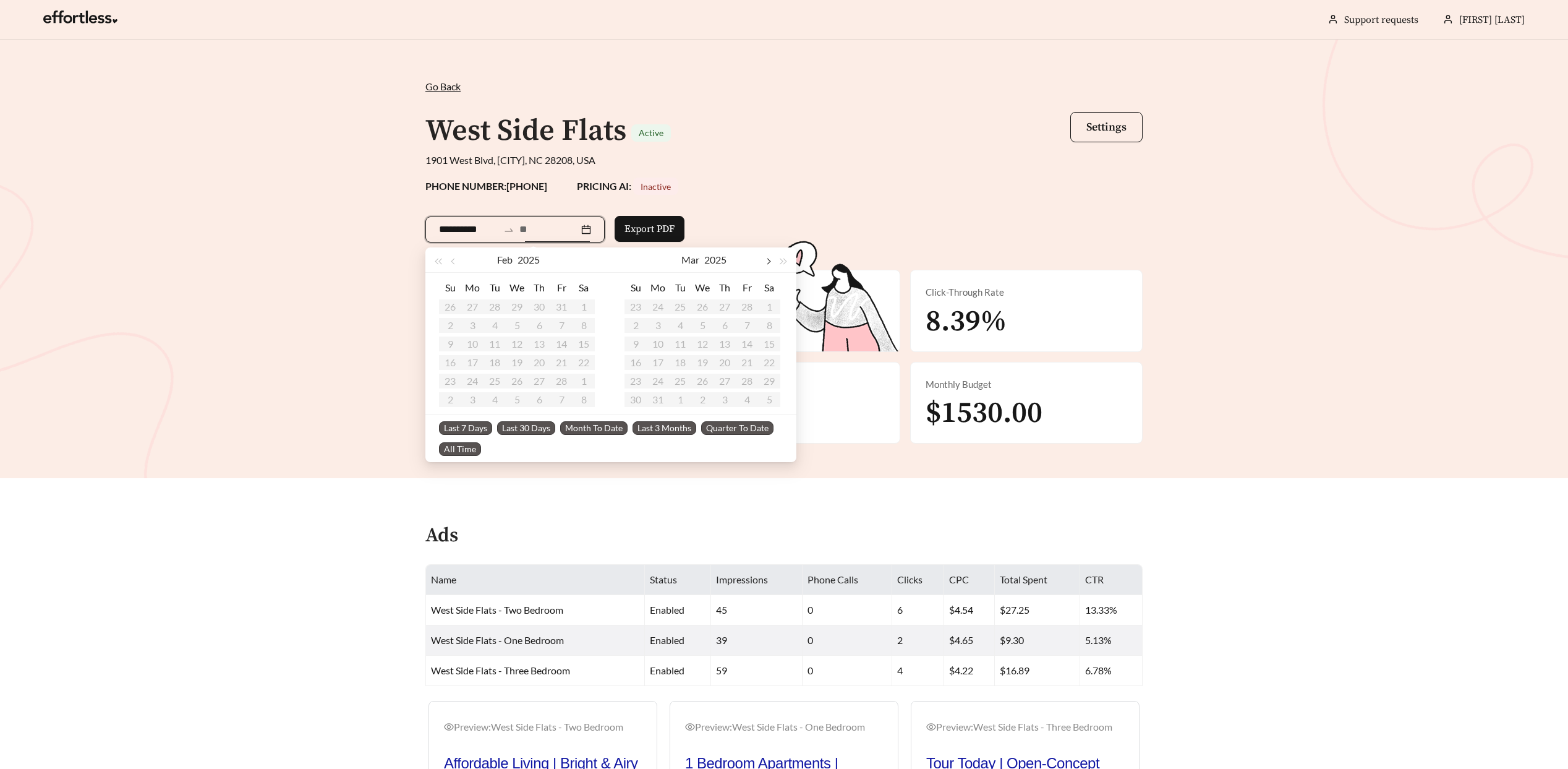 click at bounding box center (582, 262) 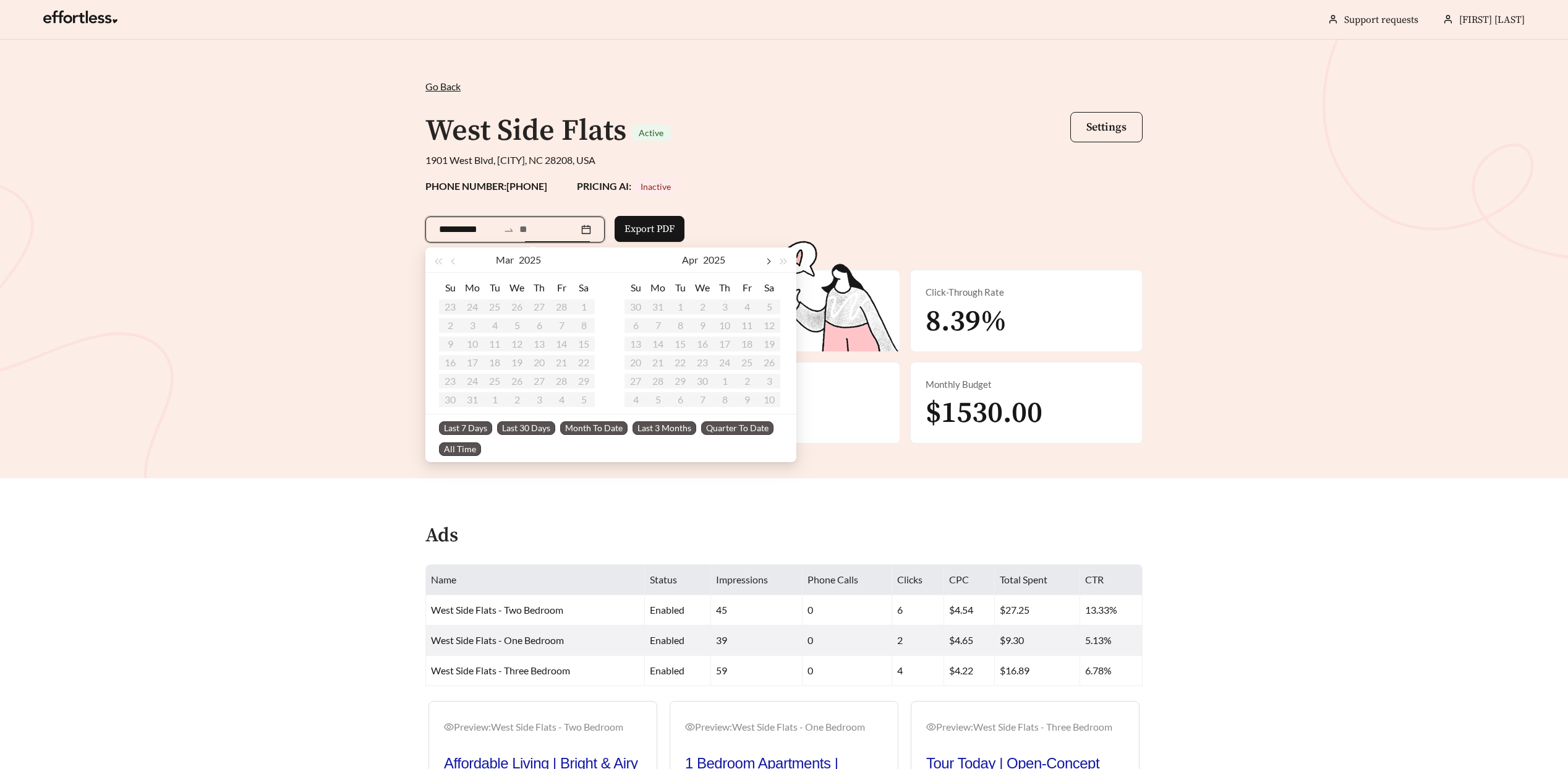 click at bounding box center (582, 262) 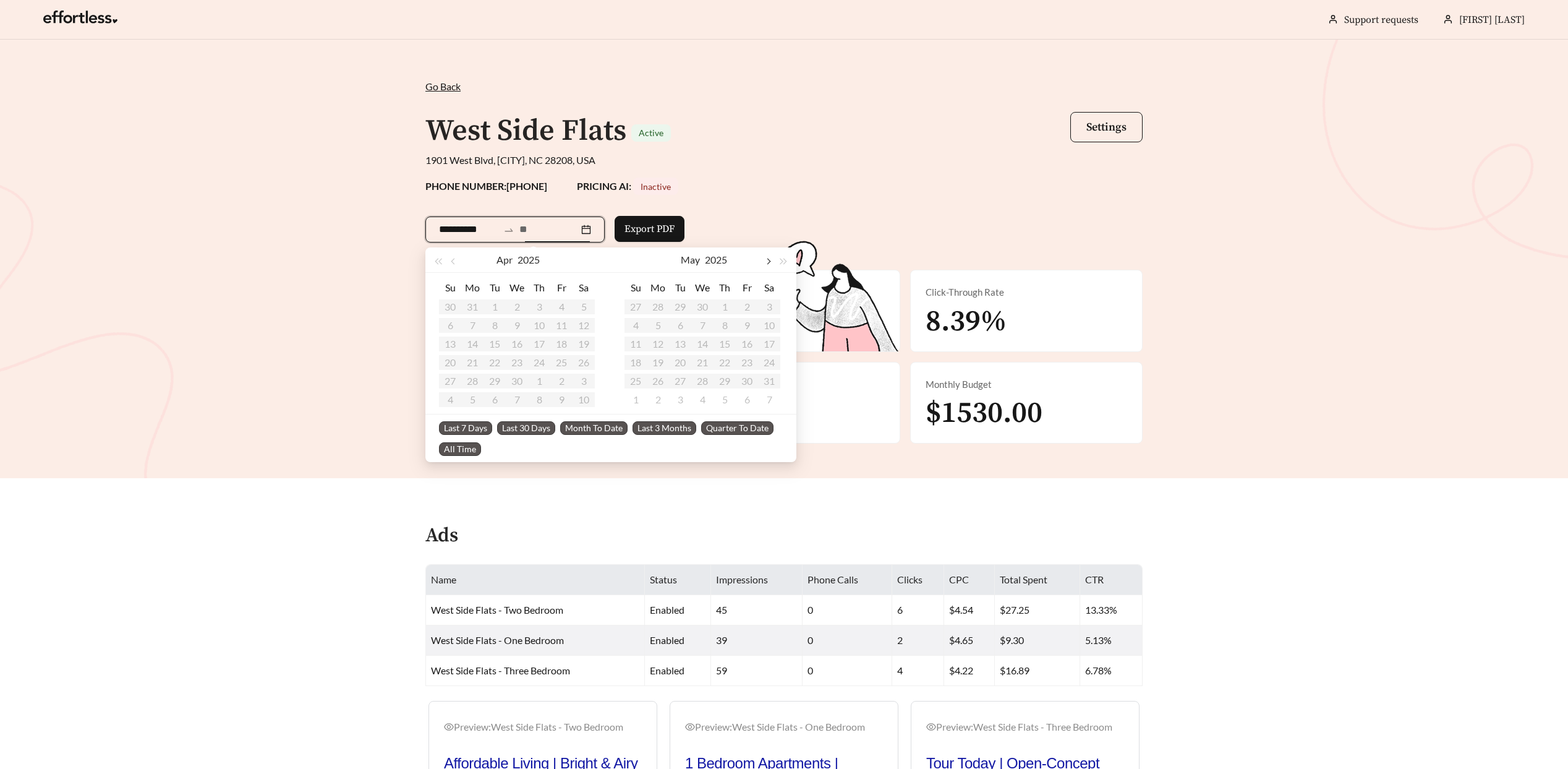click at bounding box center (582, 262) 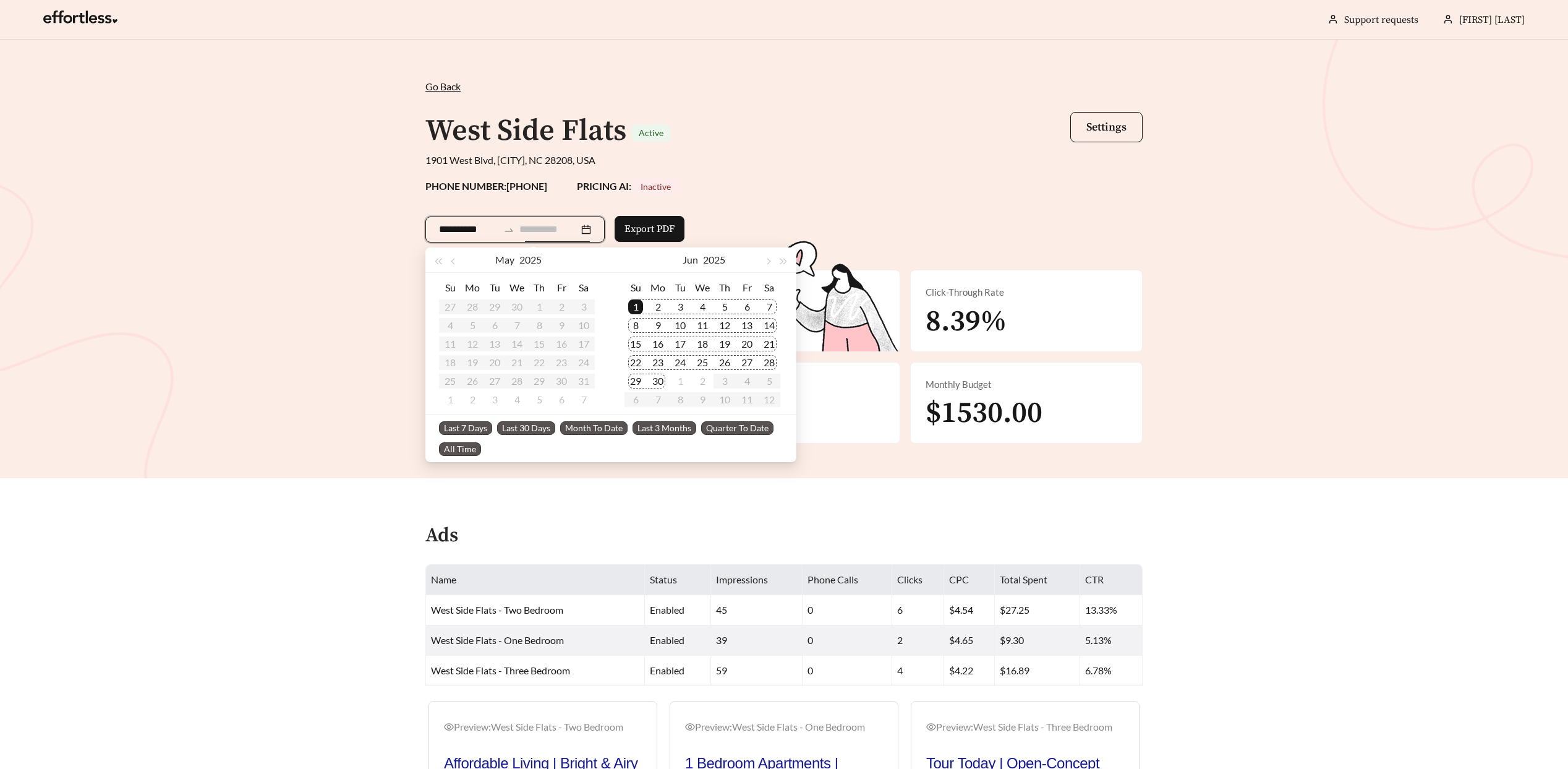 click on "30" at bounding box center (658, 381) 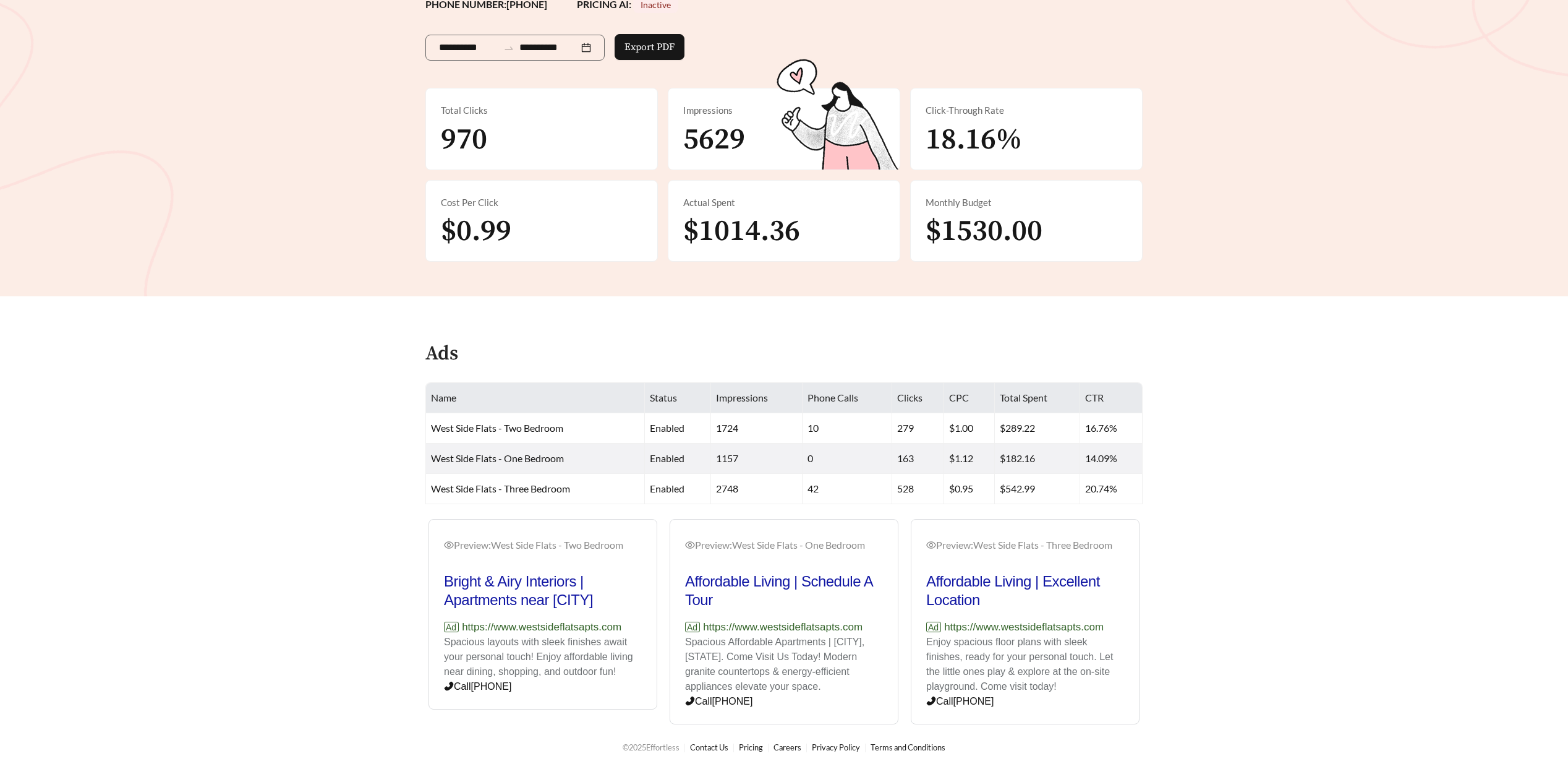 scroll, scrollTop: 179, scrollLeft: 0, axis: vertical 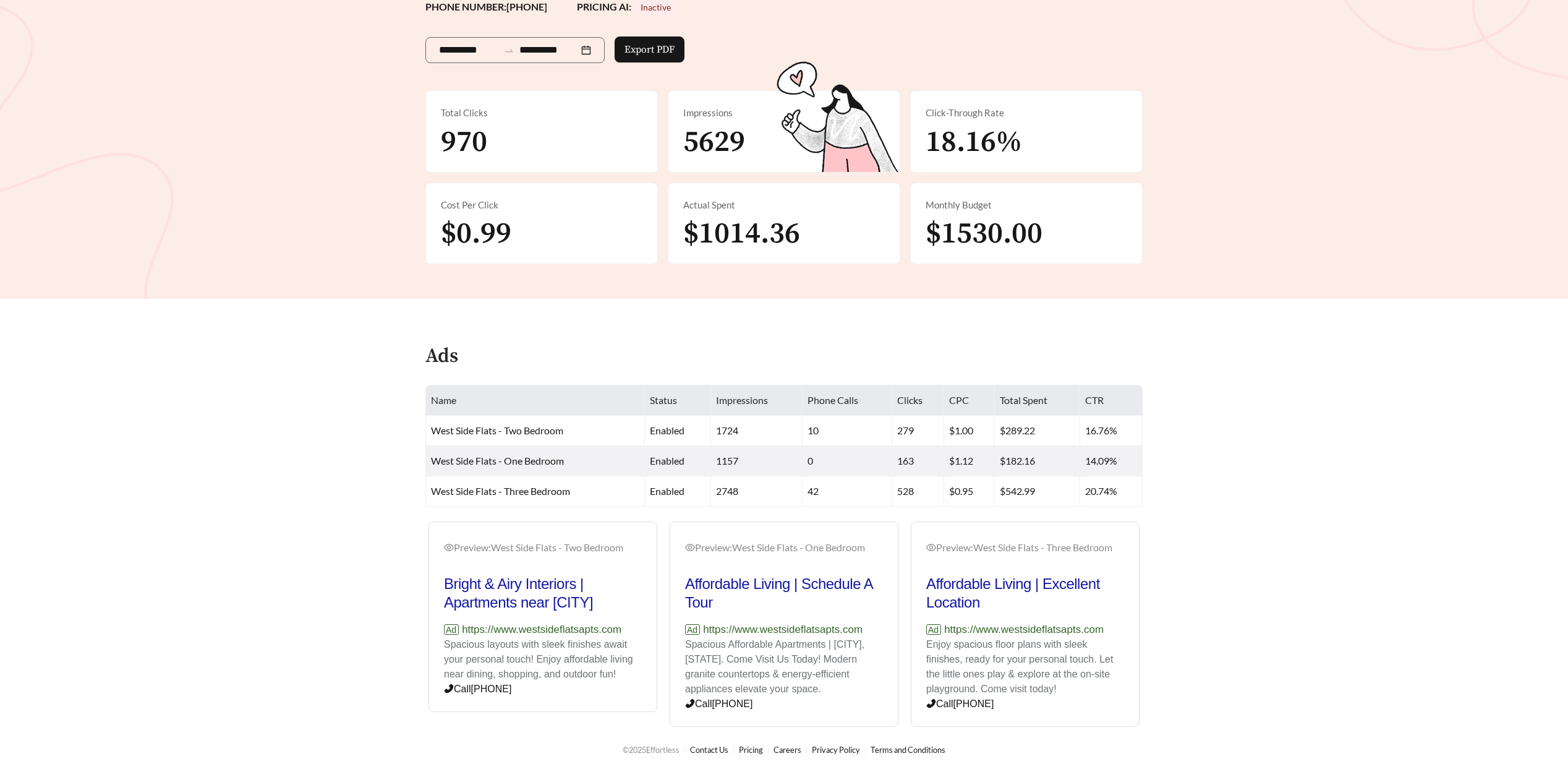 drag, startPoint x: 558, startPoint y: 360, endPoint x: 1224, endPoint y: 465, distance: 674.2262 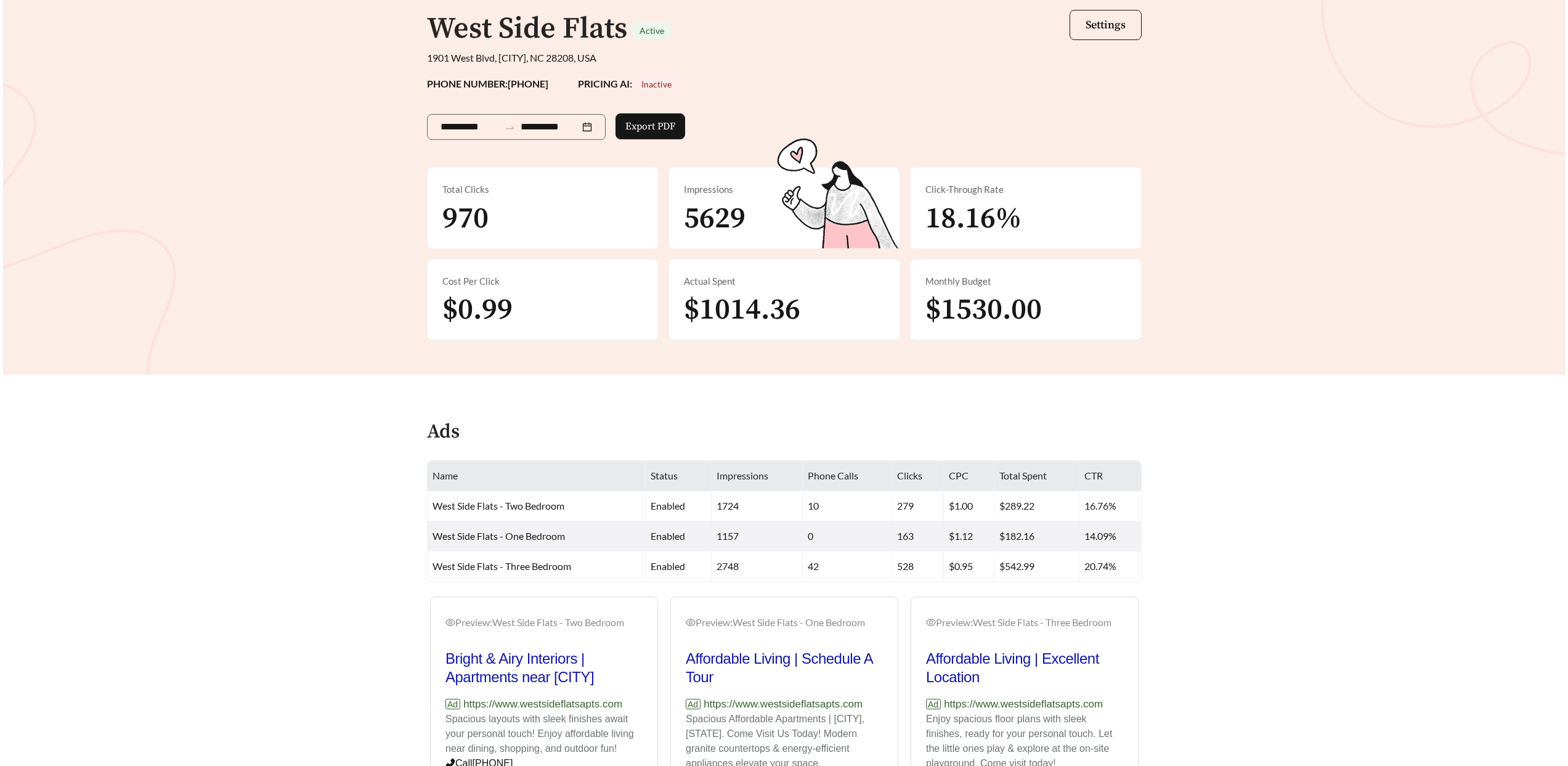 scroll, scrollTop: 181, scrollLeft: 0, axis: vertical 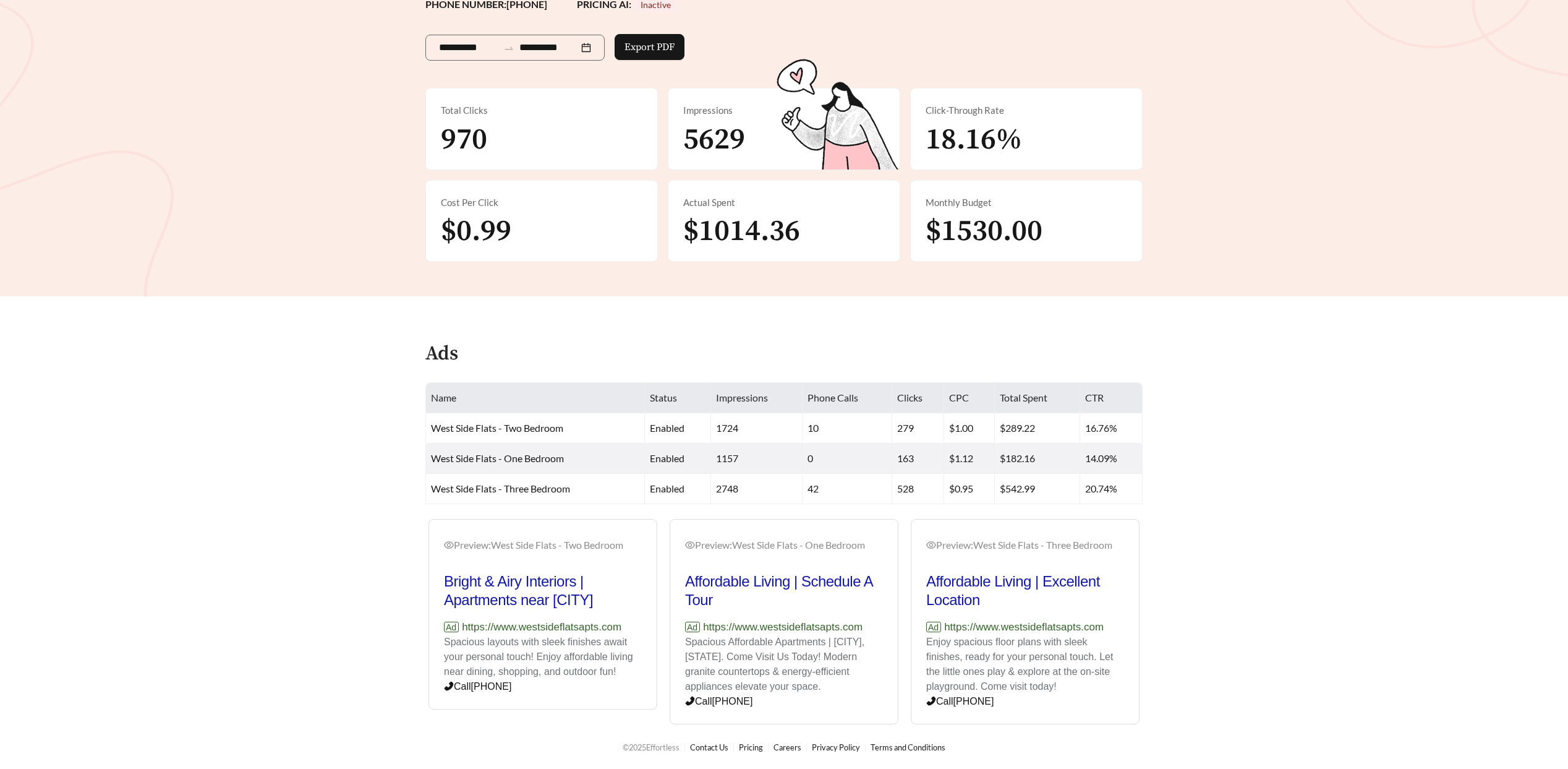 click on "**********" at bounding box center [784, 291] 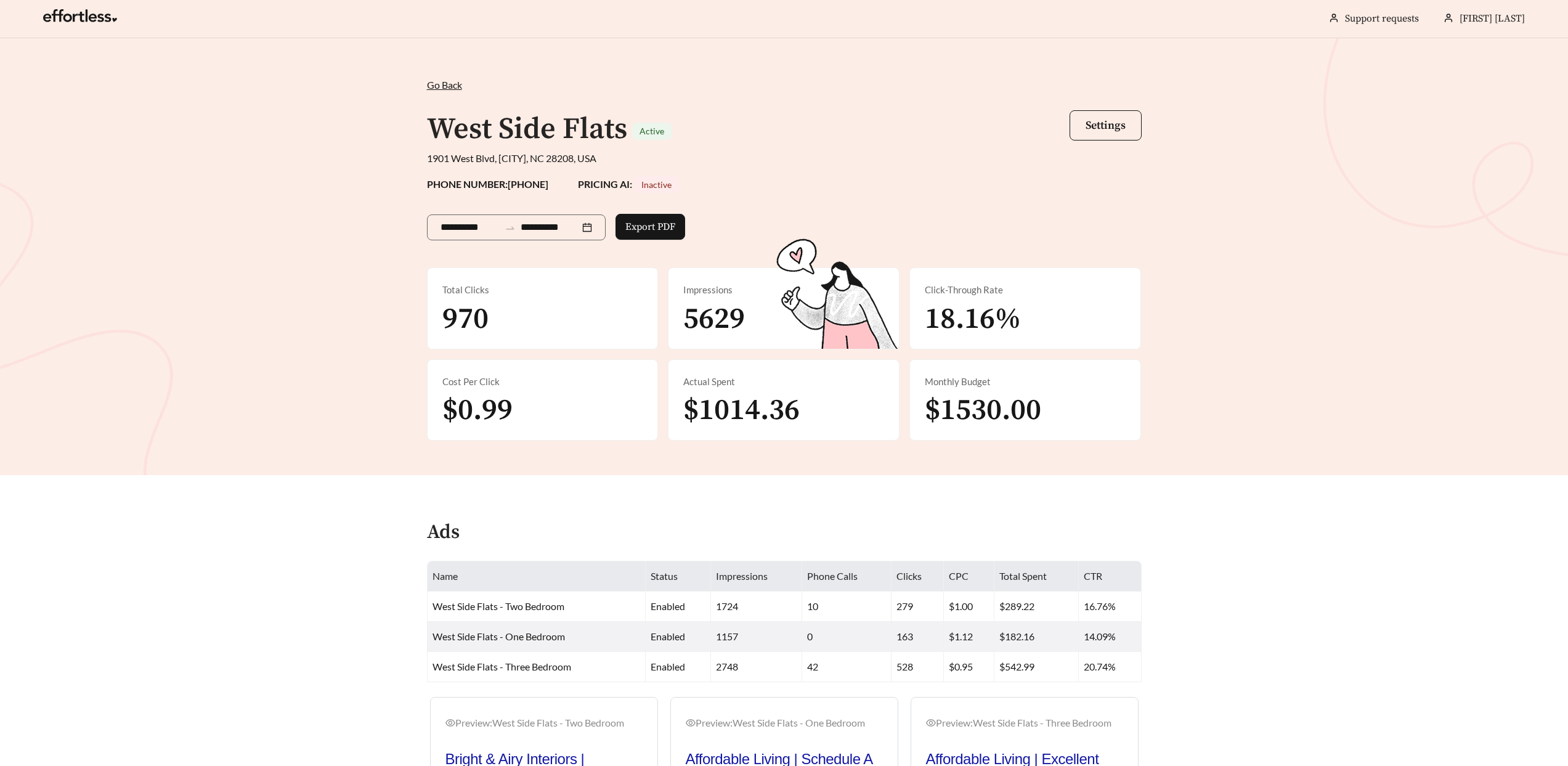 scroll, scrollTop: 0, scrollLeft: 0, axis: both 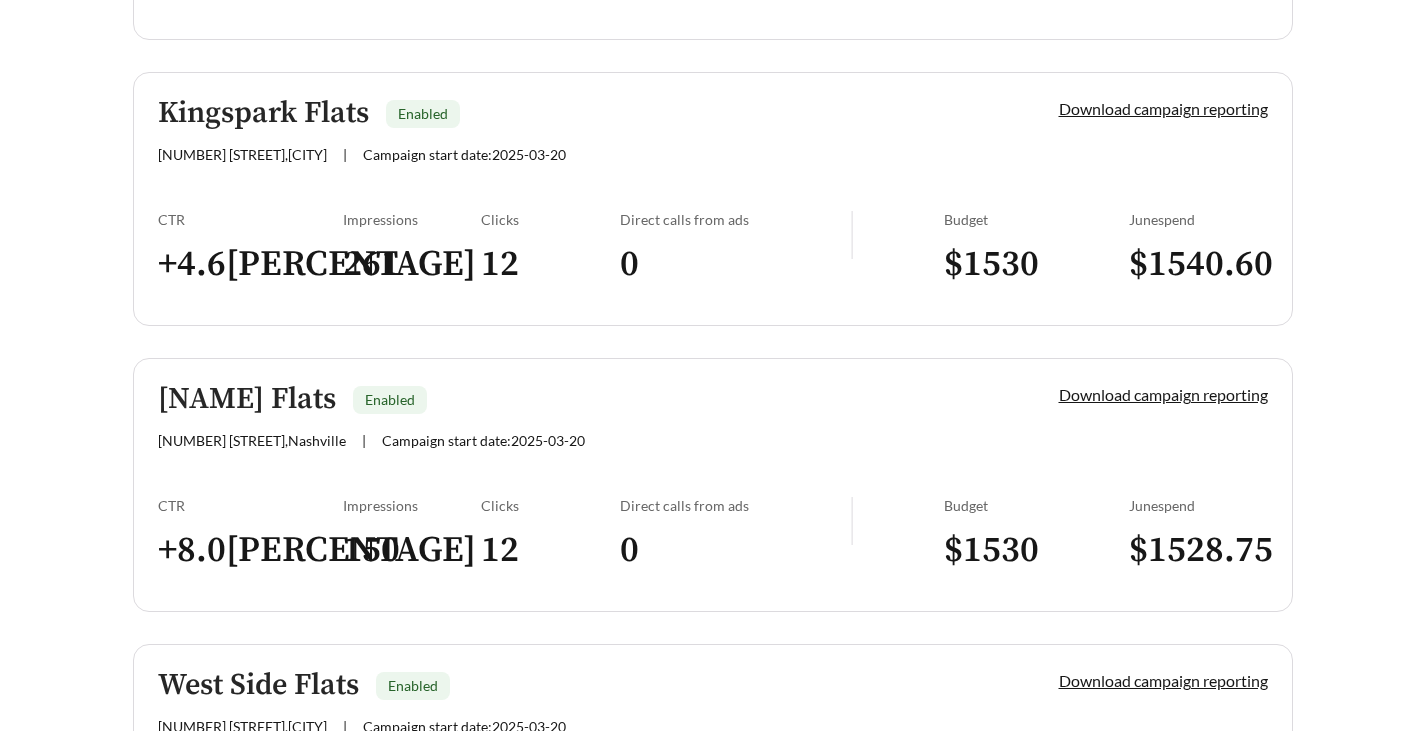 click on "Kingspark Flats Enabled 2662 Dr Carver Rd.  ,  Charlotte  |  Campaign start date:  2025-03-20 Download campaign reporting CTR + 4.6 % Impressions 261 Clicks 12 Direct calls from ads 0 Budget $ 1530 June  spend $ 1540.60" at bounding box center [713, 199] 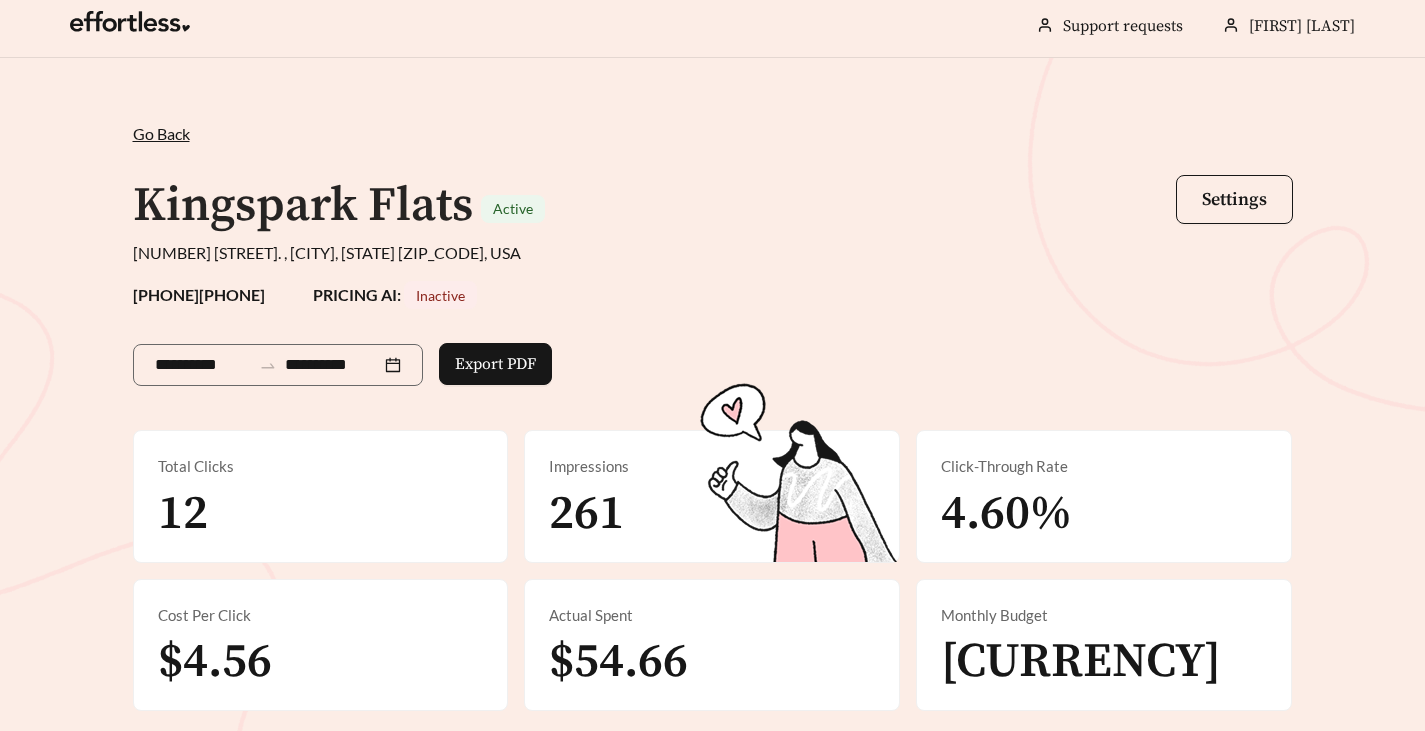 scroll, scrollTop: 0, scrollLeft: 0, axis: both 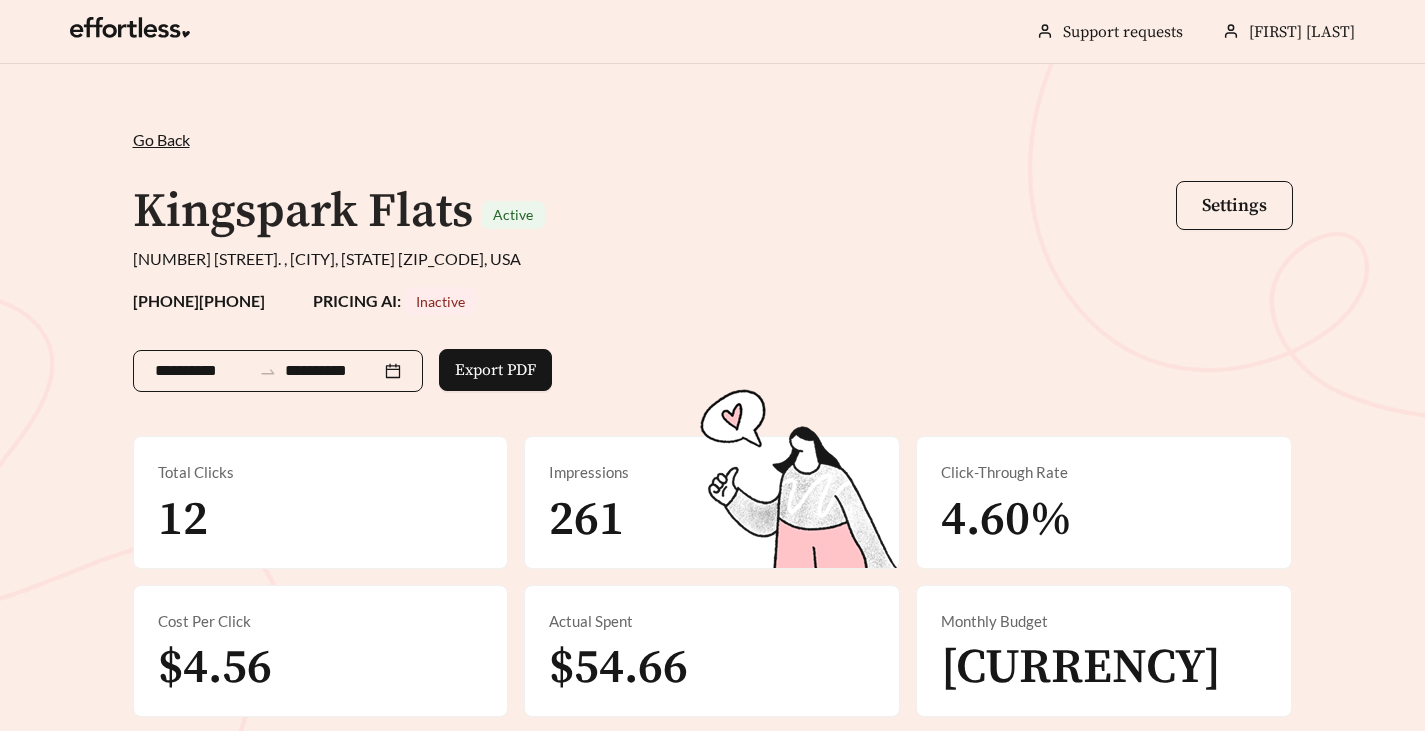 click on "**********" at bounding box center [278, 371] 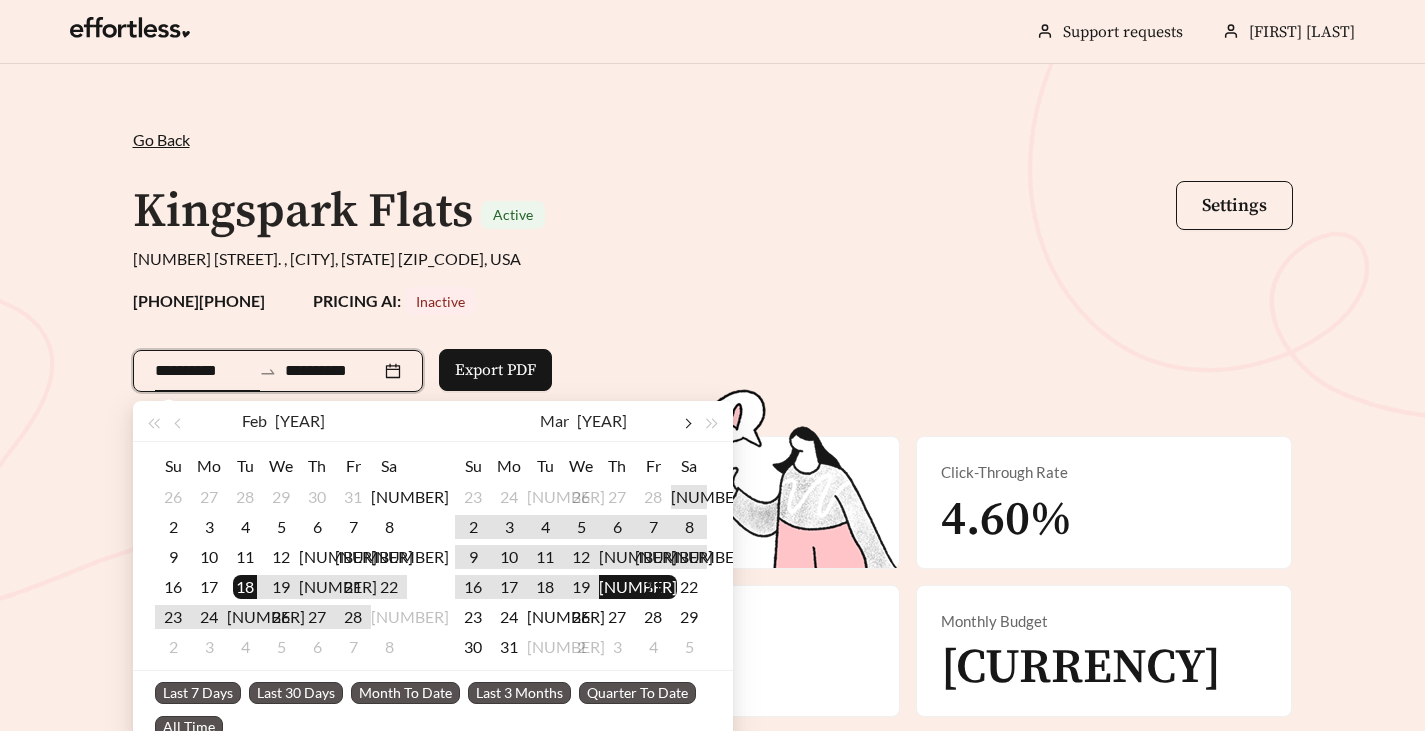 click at bounding box center (387, 424) 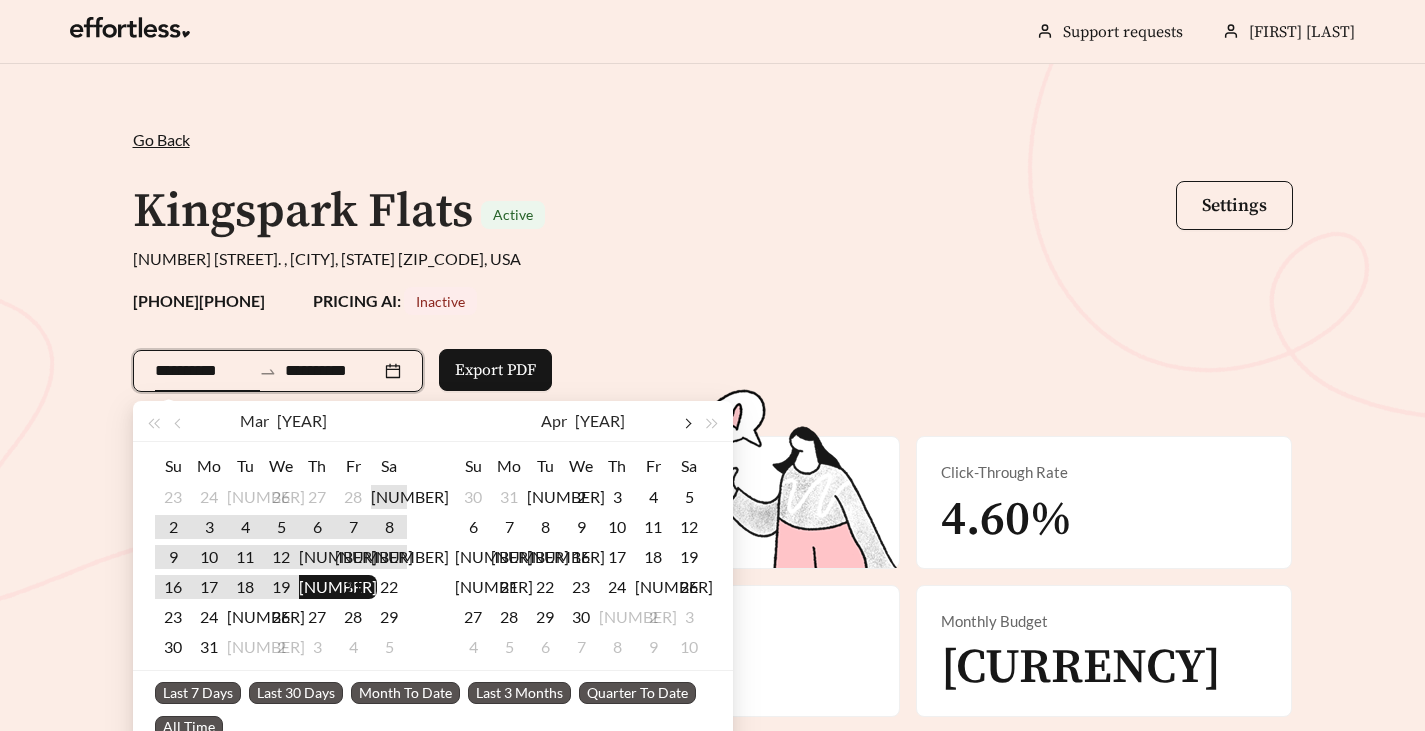 click at bounding box center [387, 421] 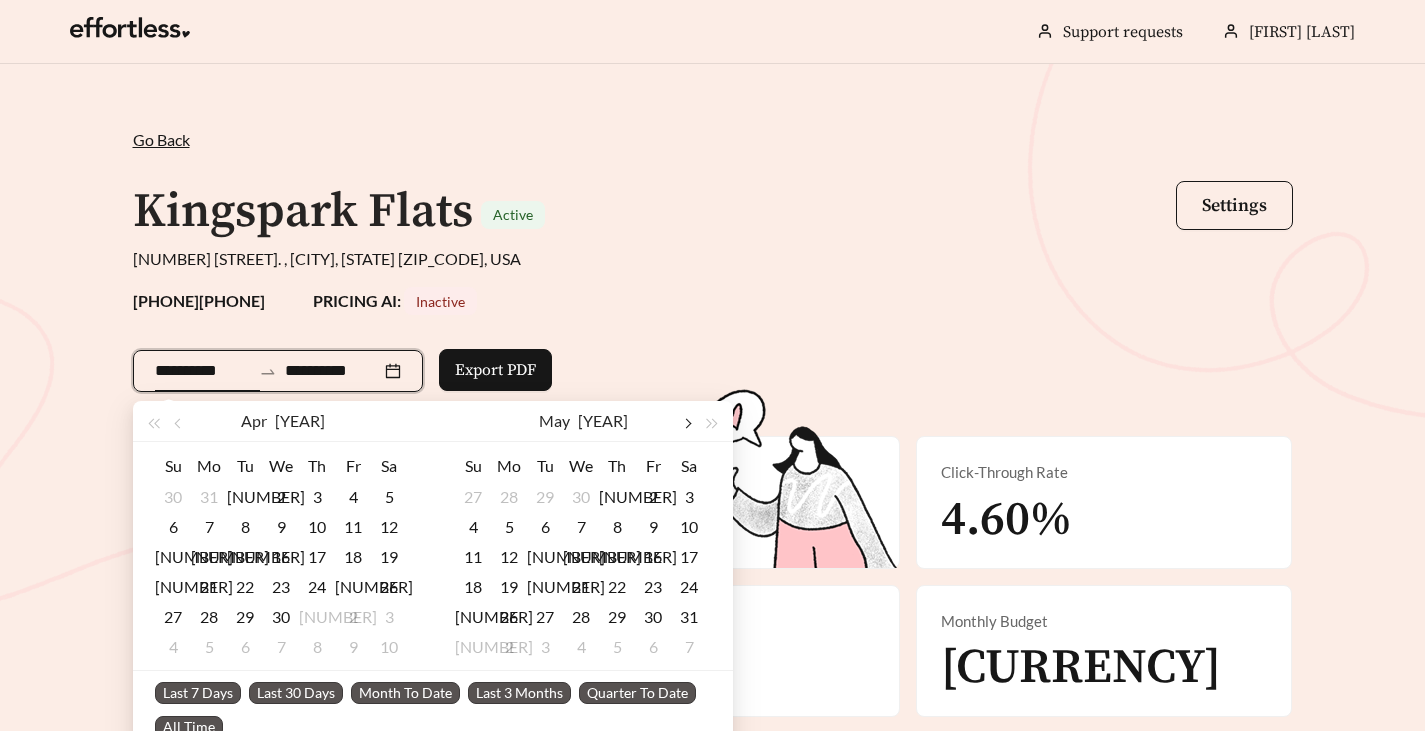 click at bounding box center (387, 421) 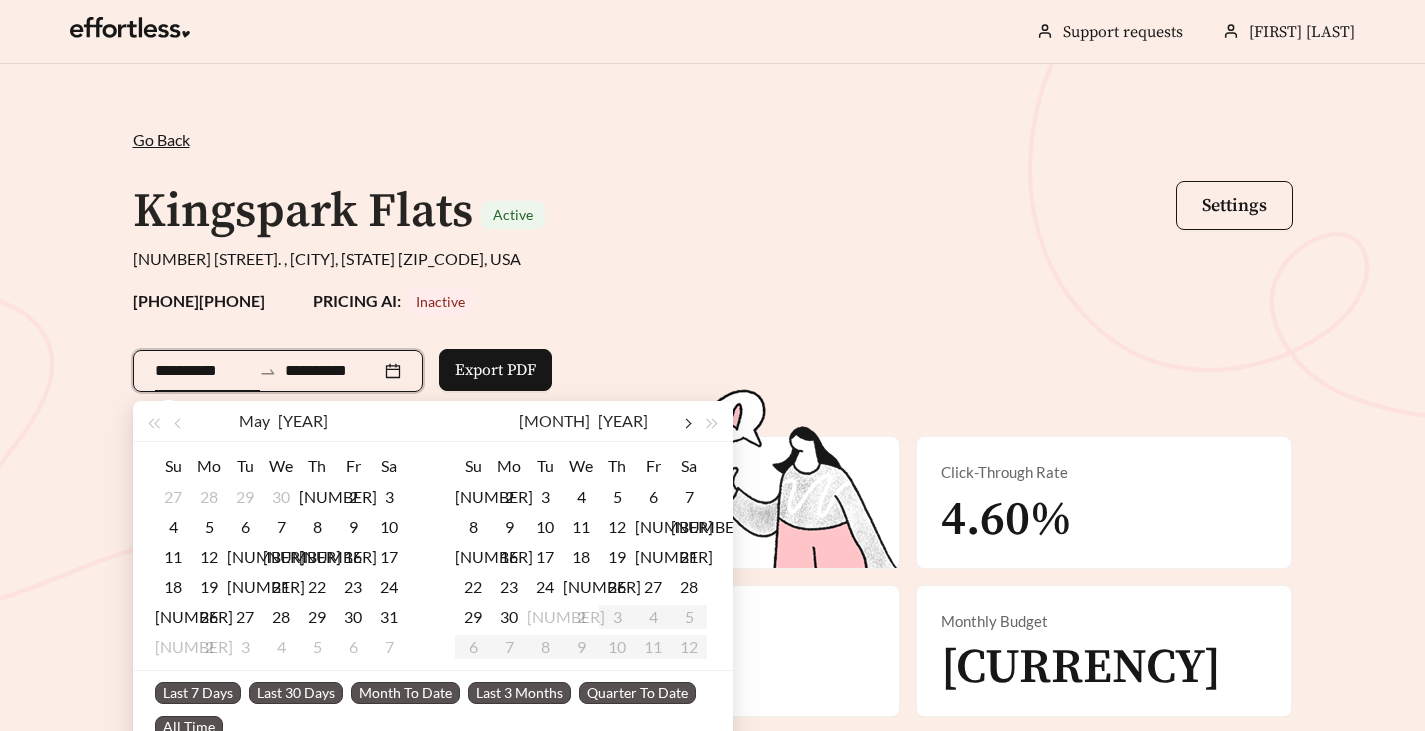 click at bounding box center [387, 421] 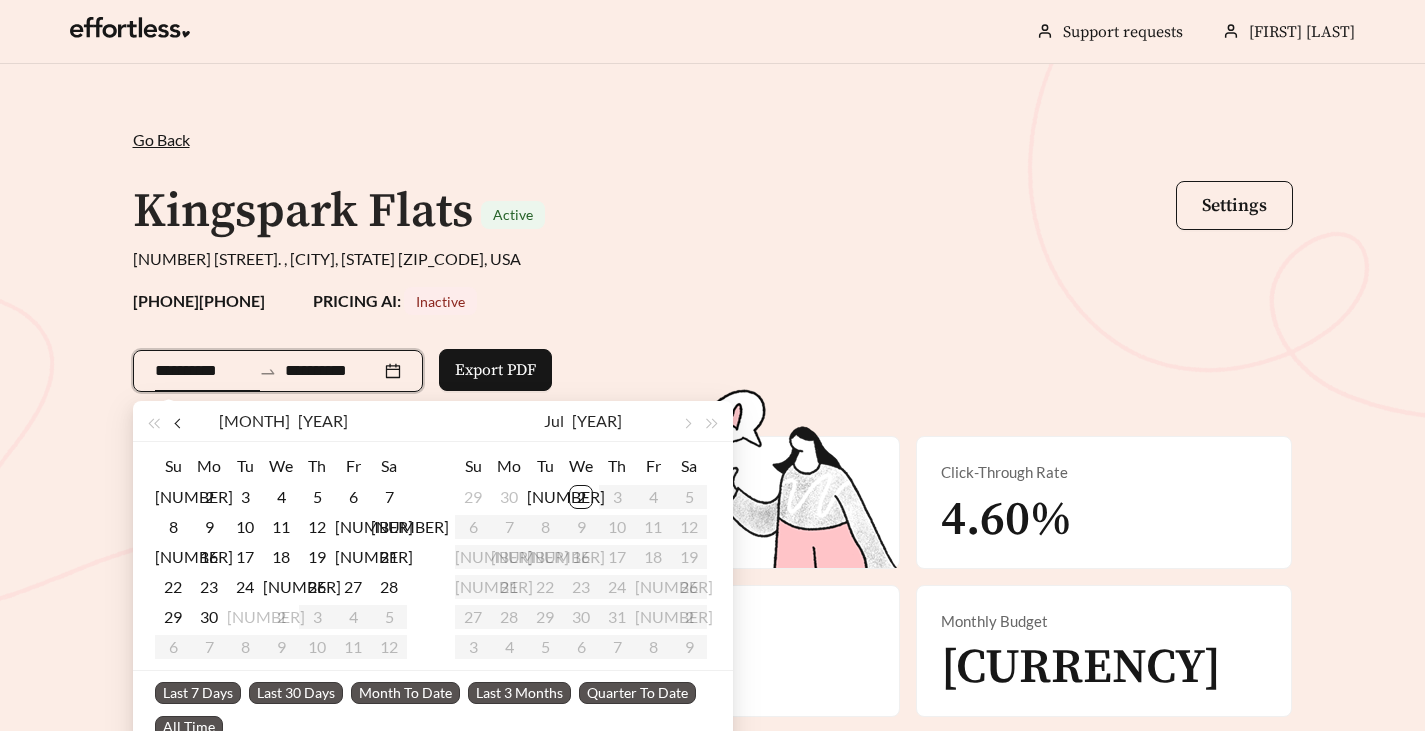 click at bounding box center [180, 421] 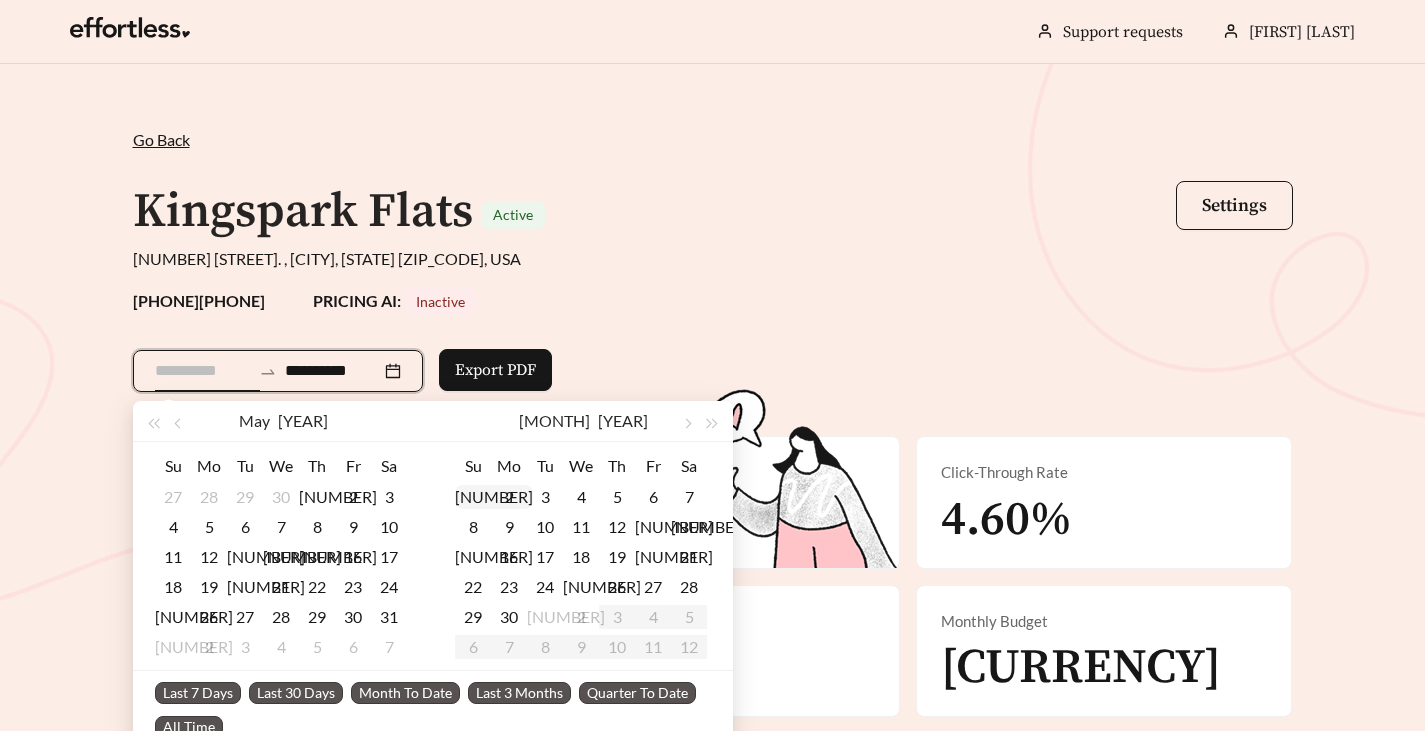 click on "1" at bounding box center [338, 497] 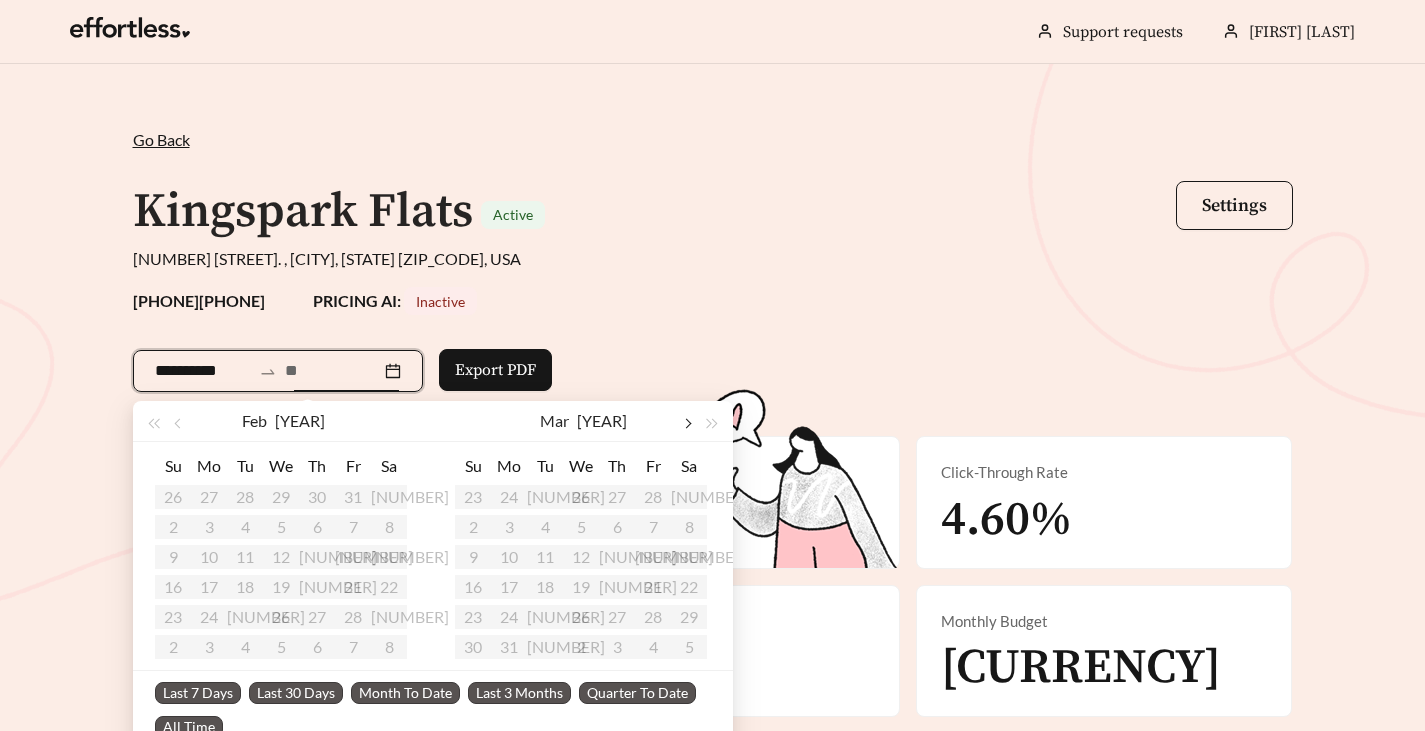 click at bounding box center (387, 421) 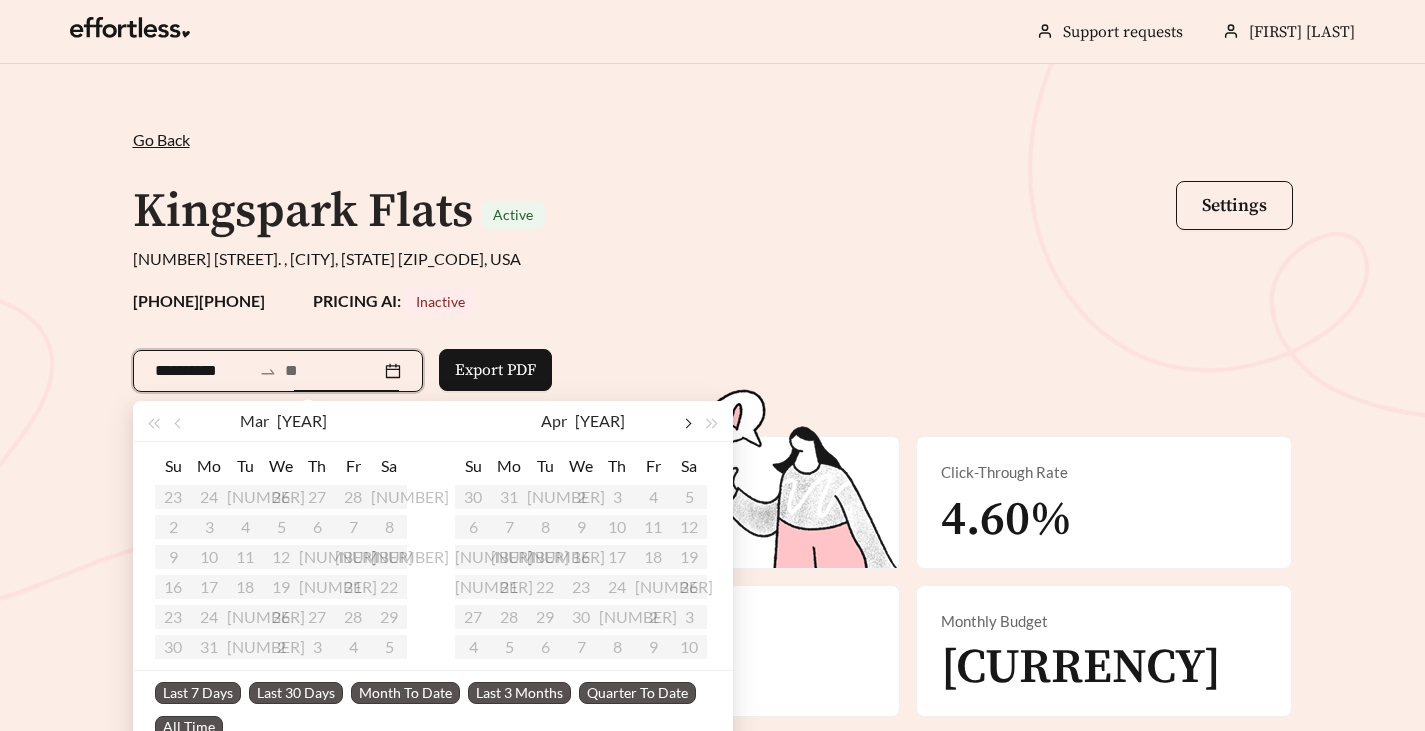 click at bounding box center (387, 421) 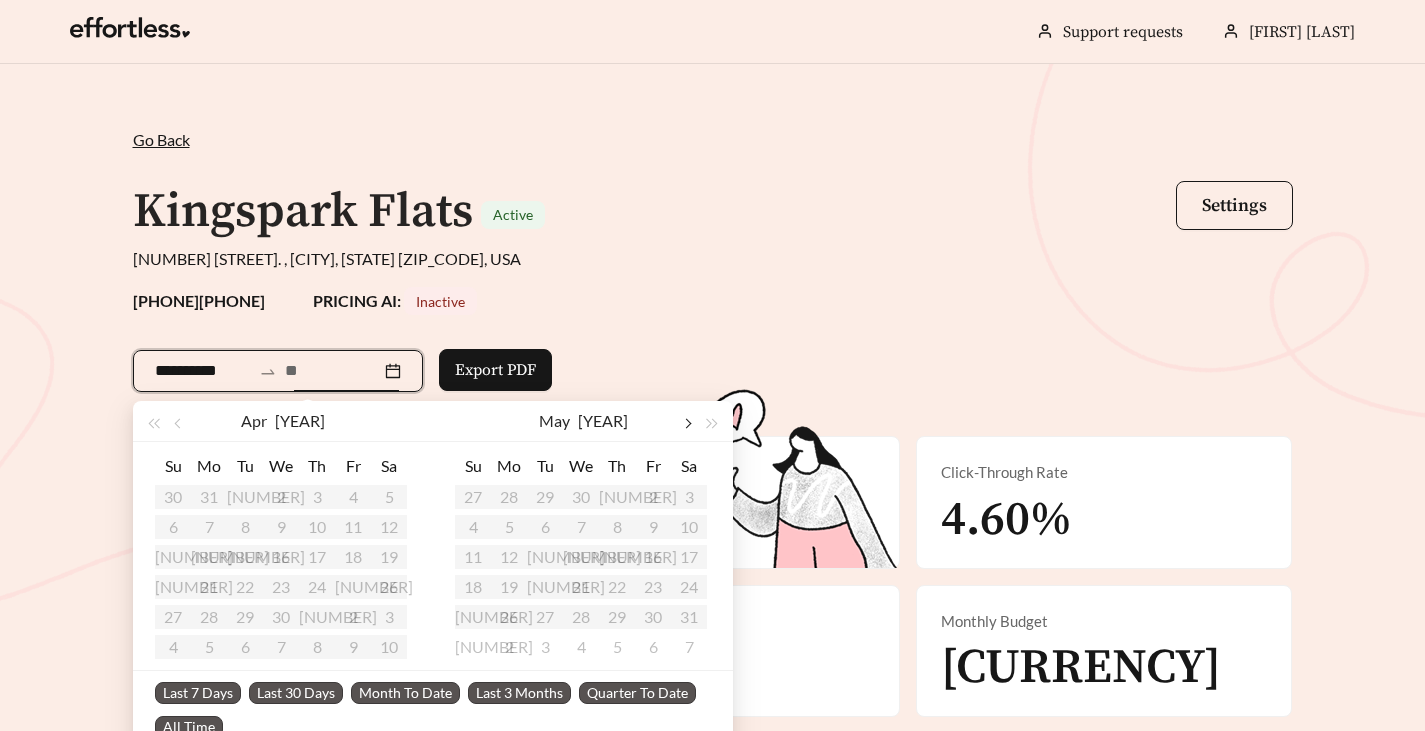 click at bounding box center (387, 421) 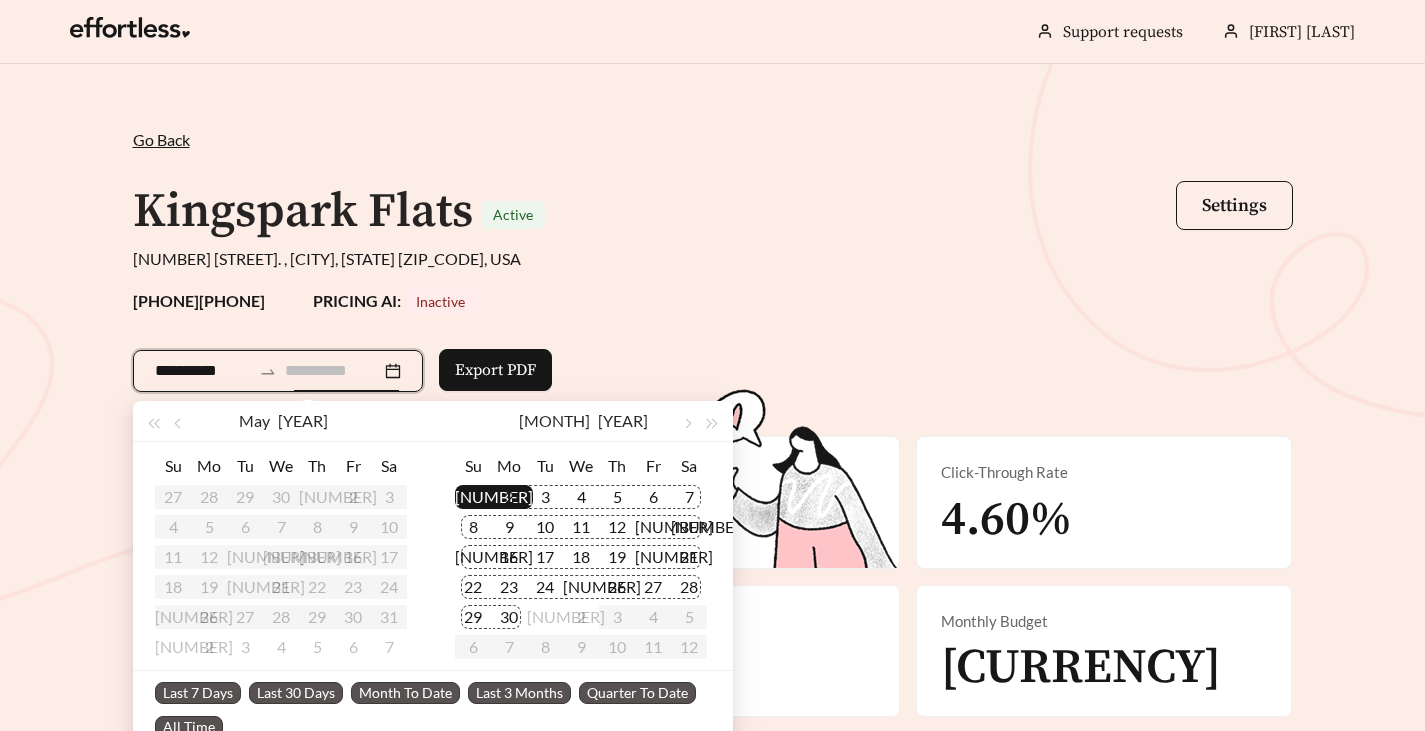 click on "30" at bounding box center (509, 617) 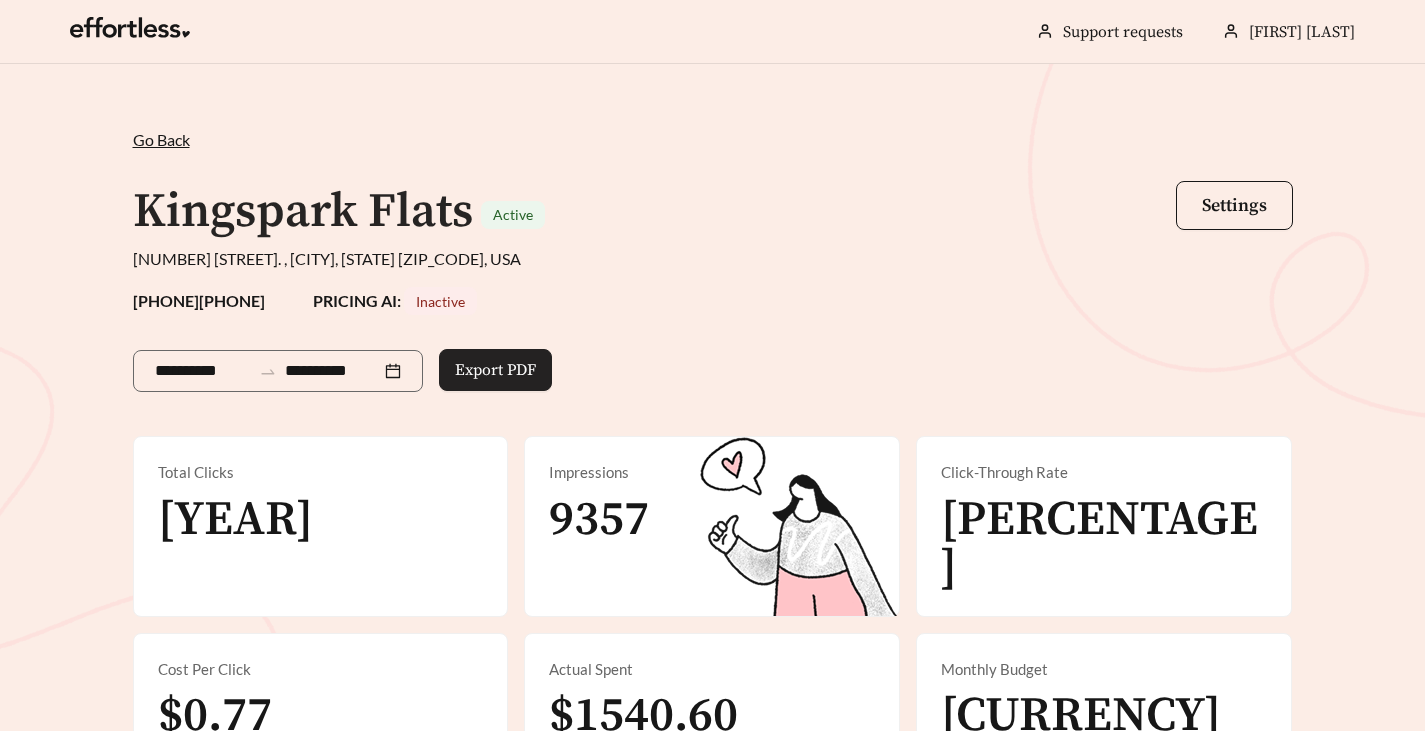 click on "Export PDF" at bounding box center [495, 370] 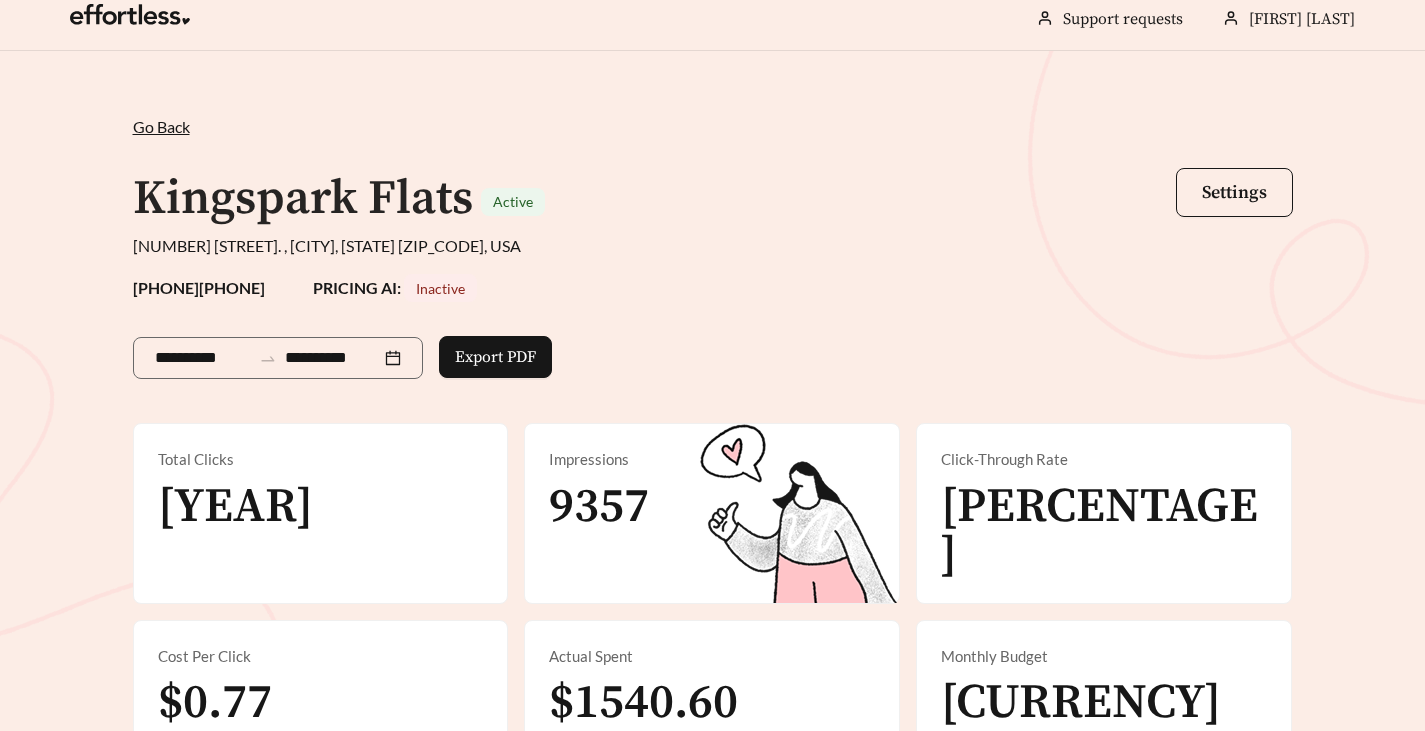 scroll, scrollTop: 0, scrollLeft: 0, axis: both 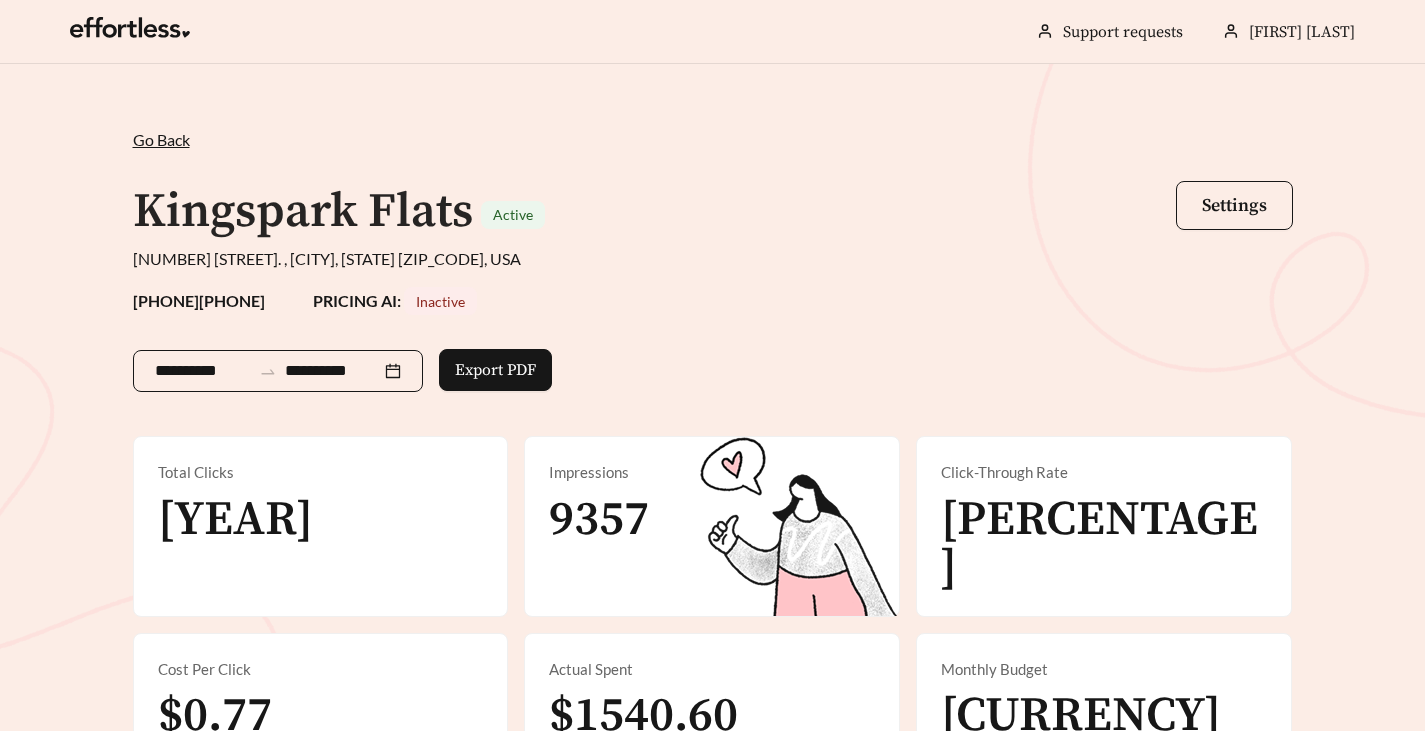 click on "**********" at bounding box center (278, 371) 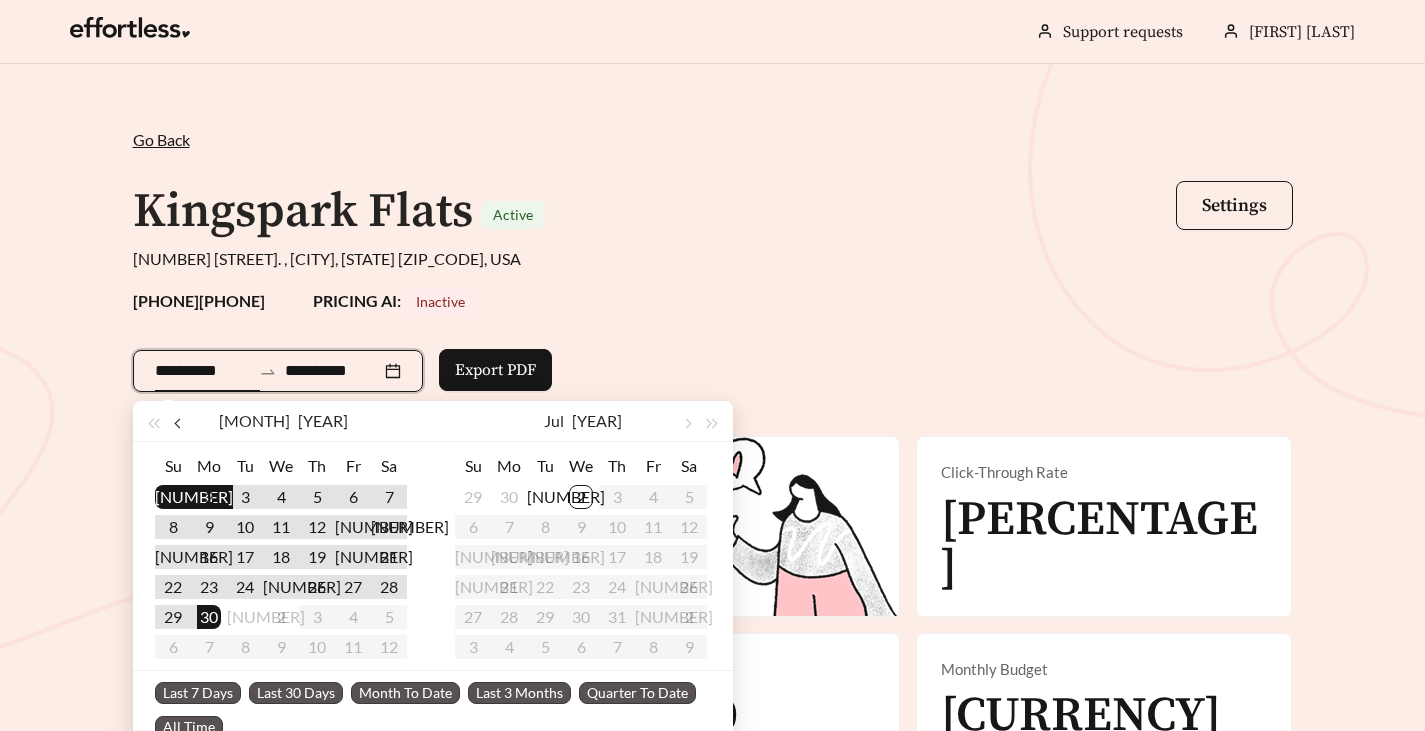 click at bounding box center (180, 421) 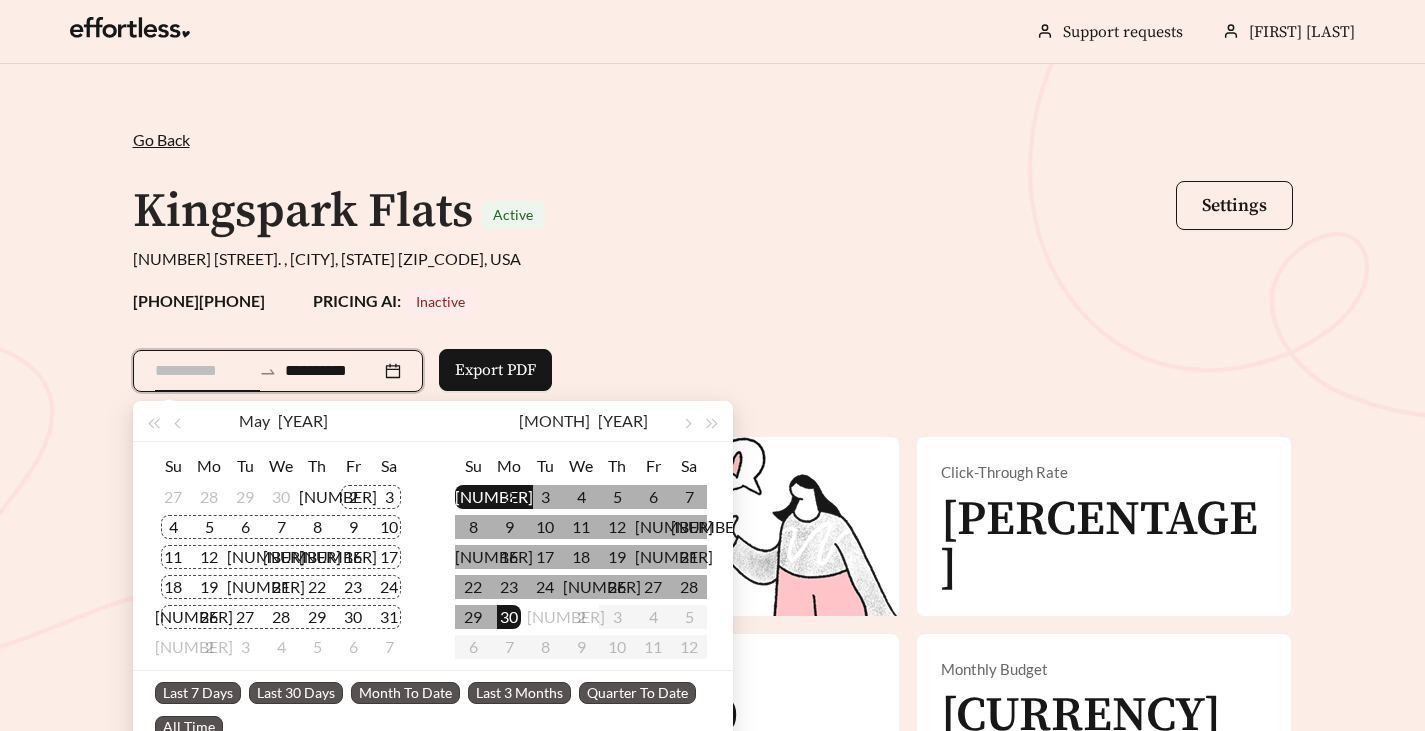 click on "2" at bounding box center [353, 497] 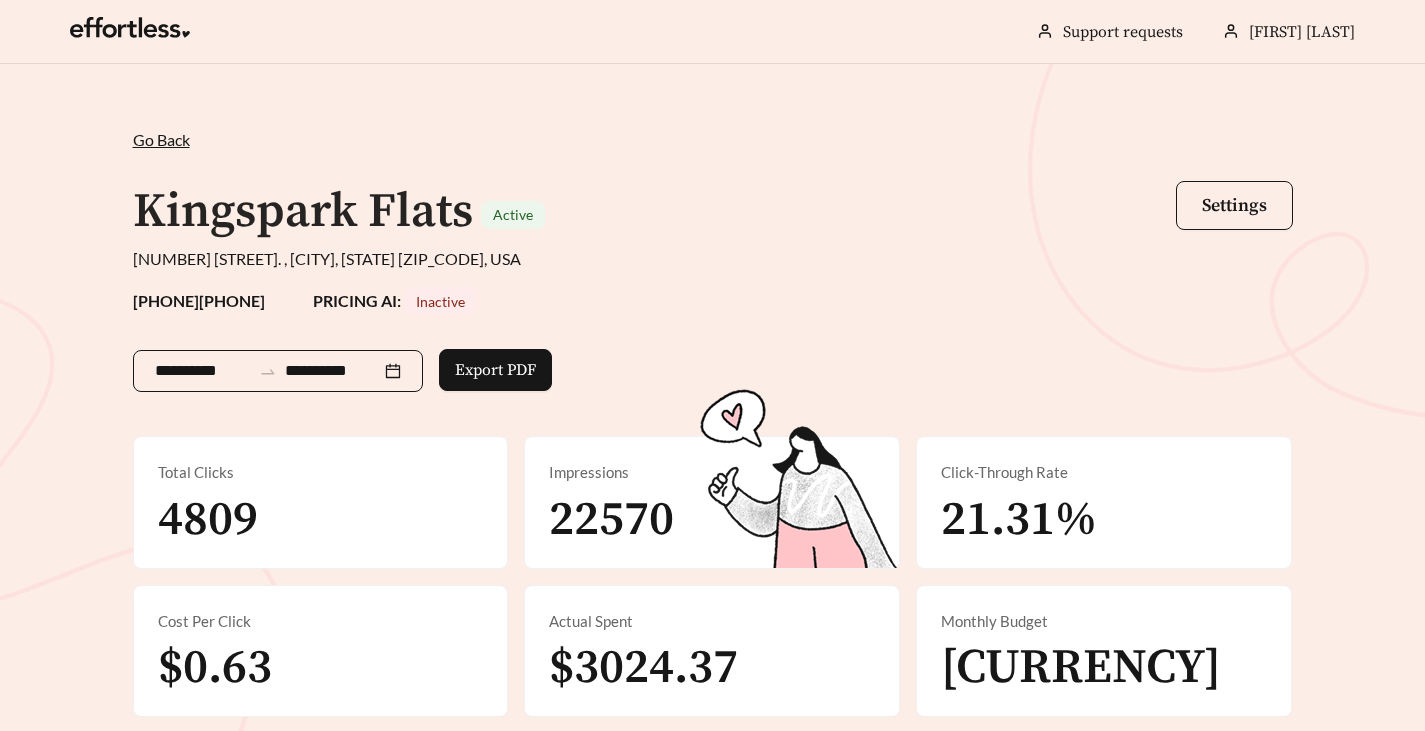 click on "**********" at bounding box center [278, 371] 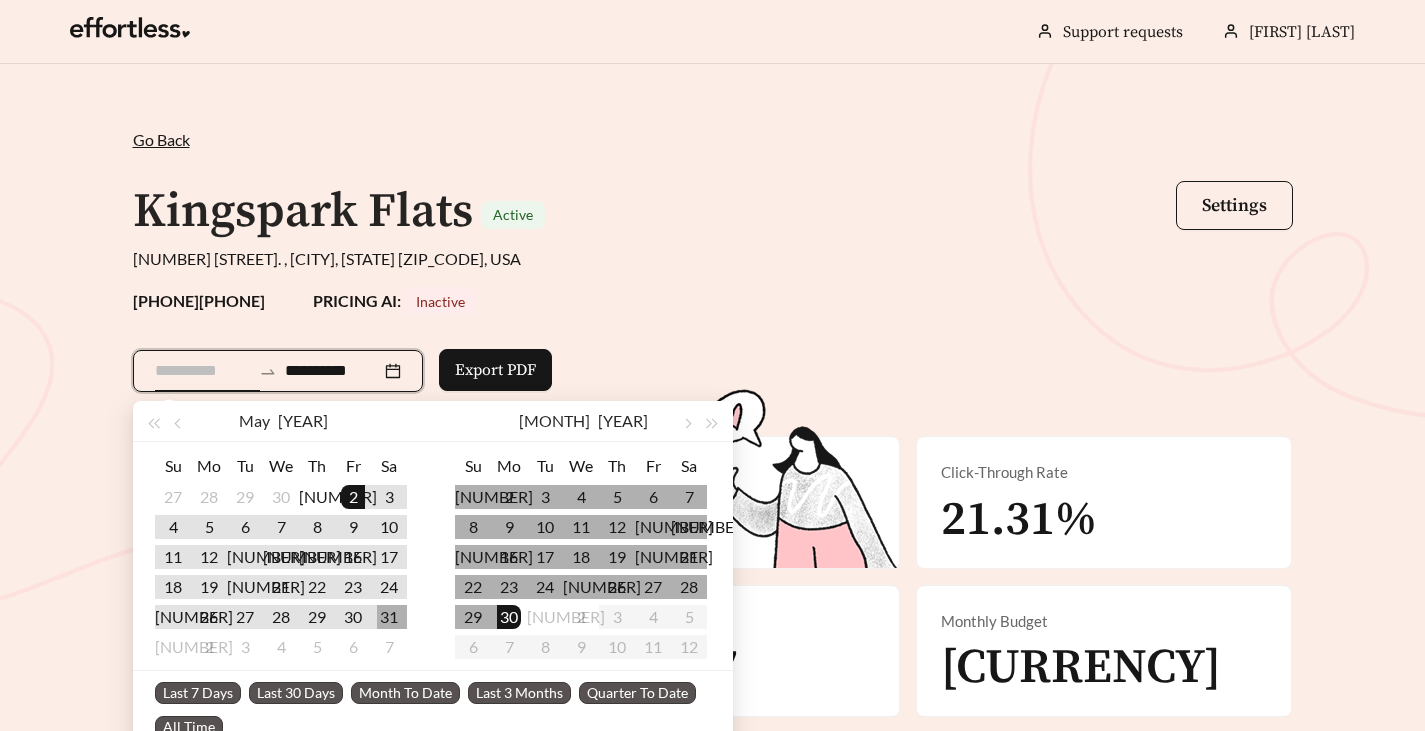 click on "31" at bounding box center (389, 617) 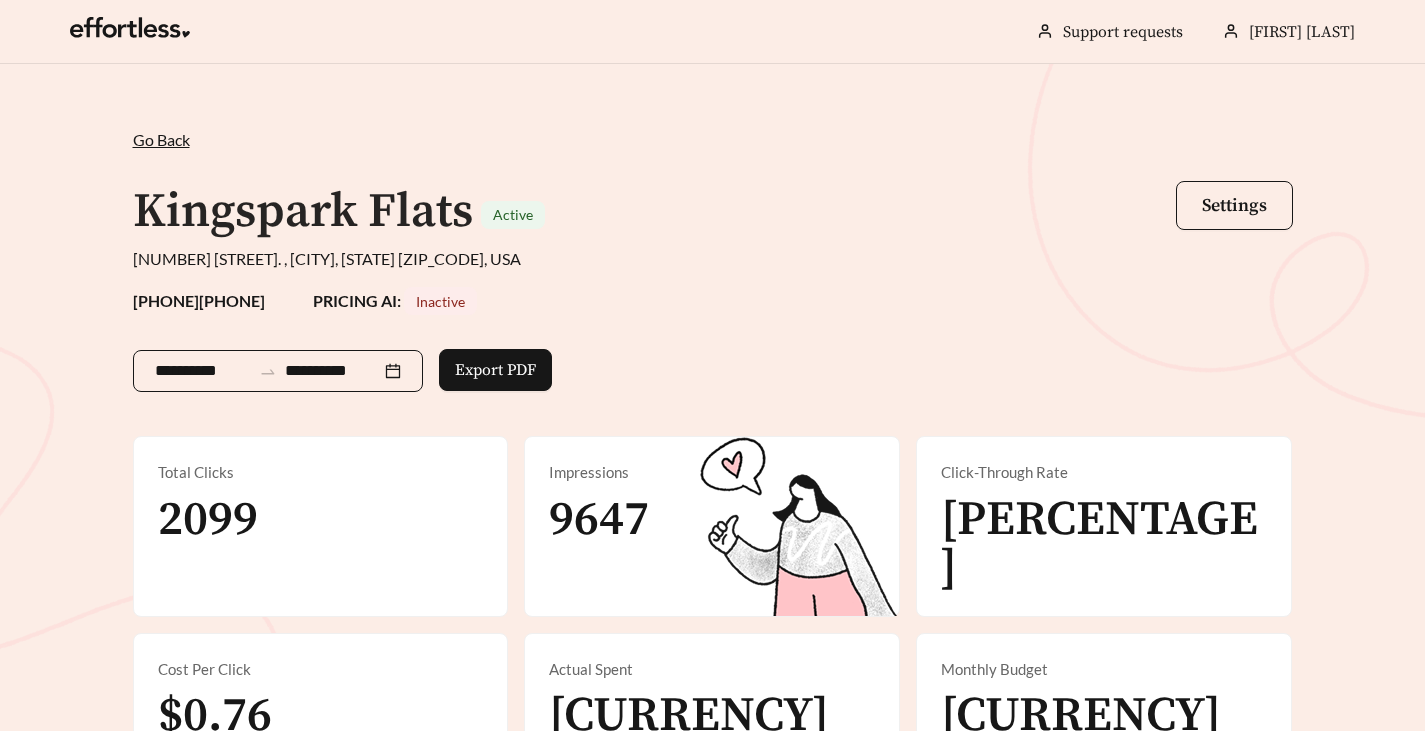 click on "**********" at bounding box center [278, 371] 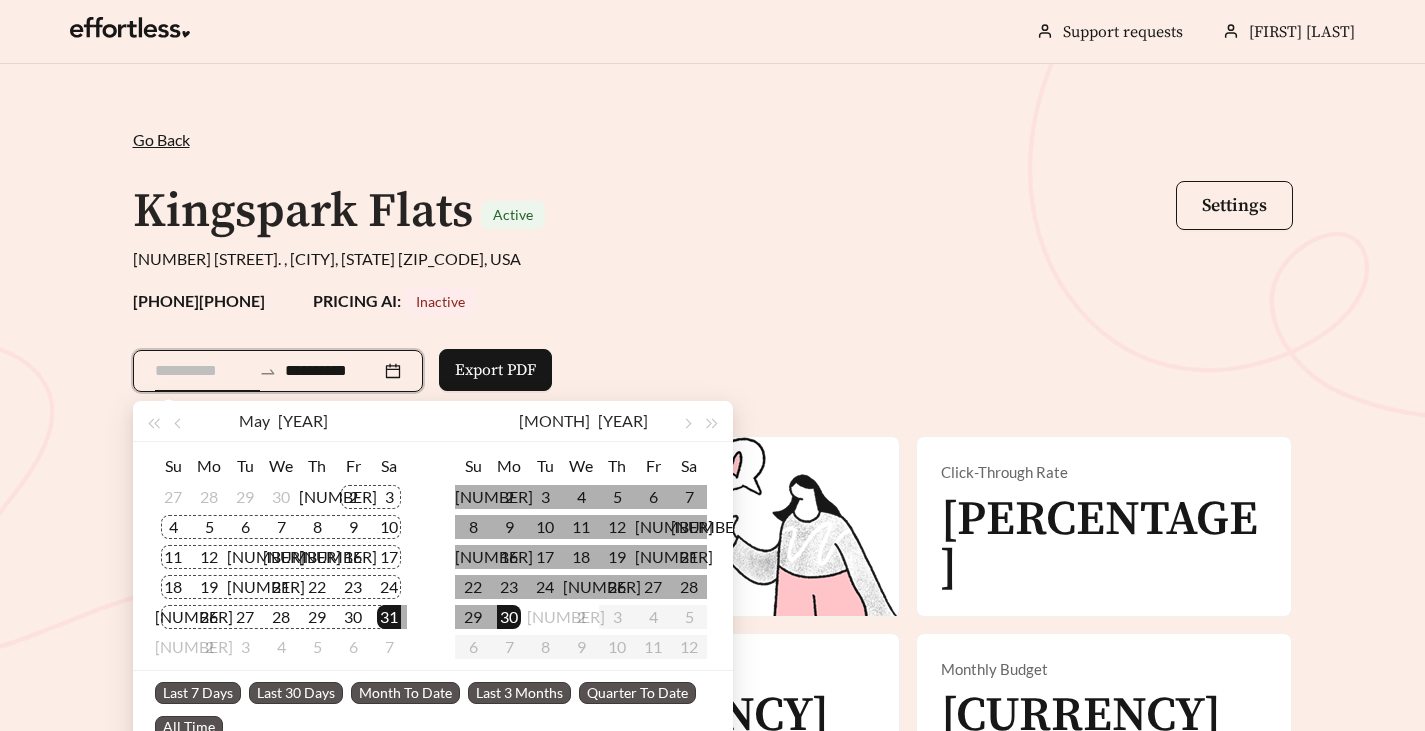 click on "2" at bounding box center [353, 497] 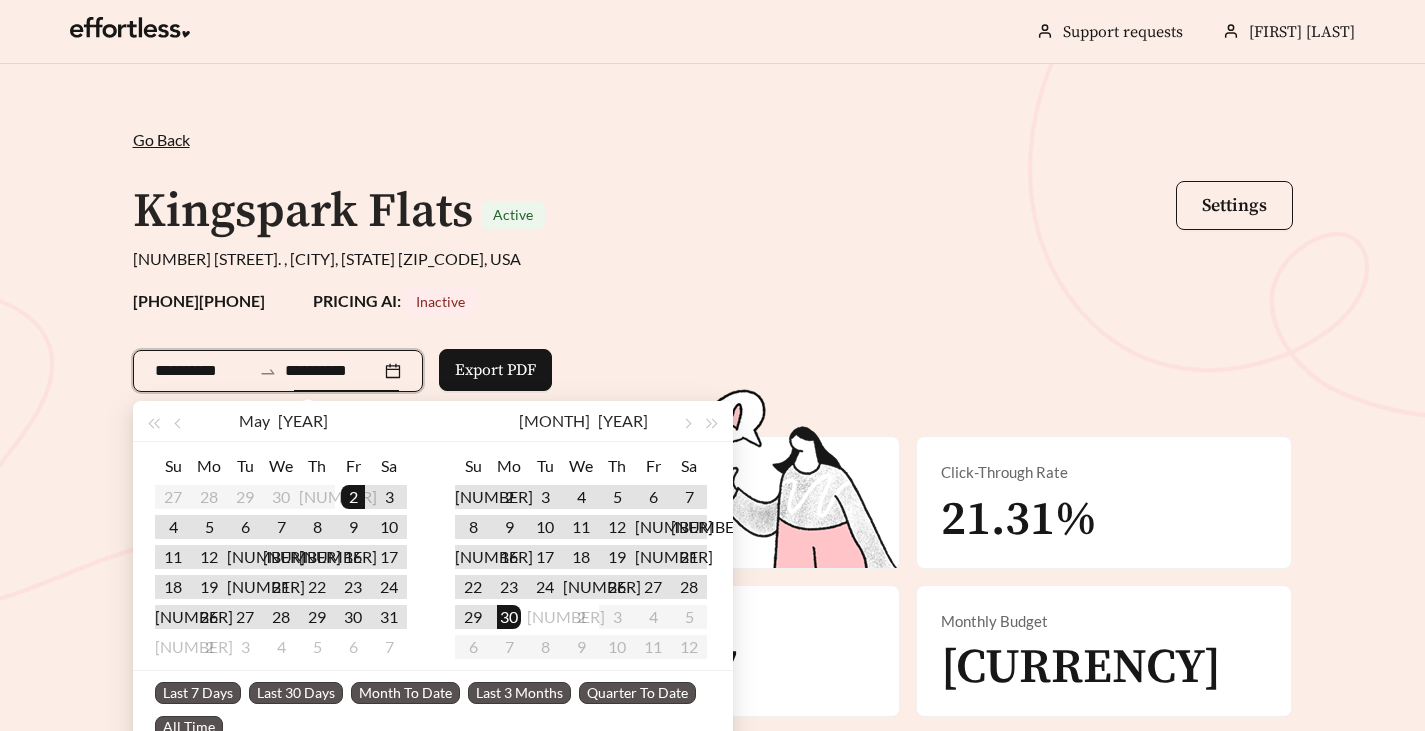 click on "**********" at bounding box center [333, 371] 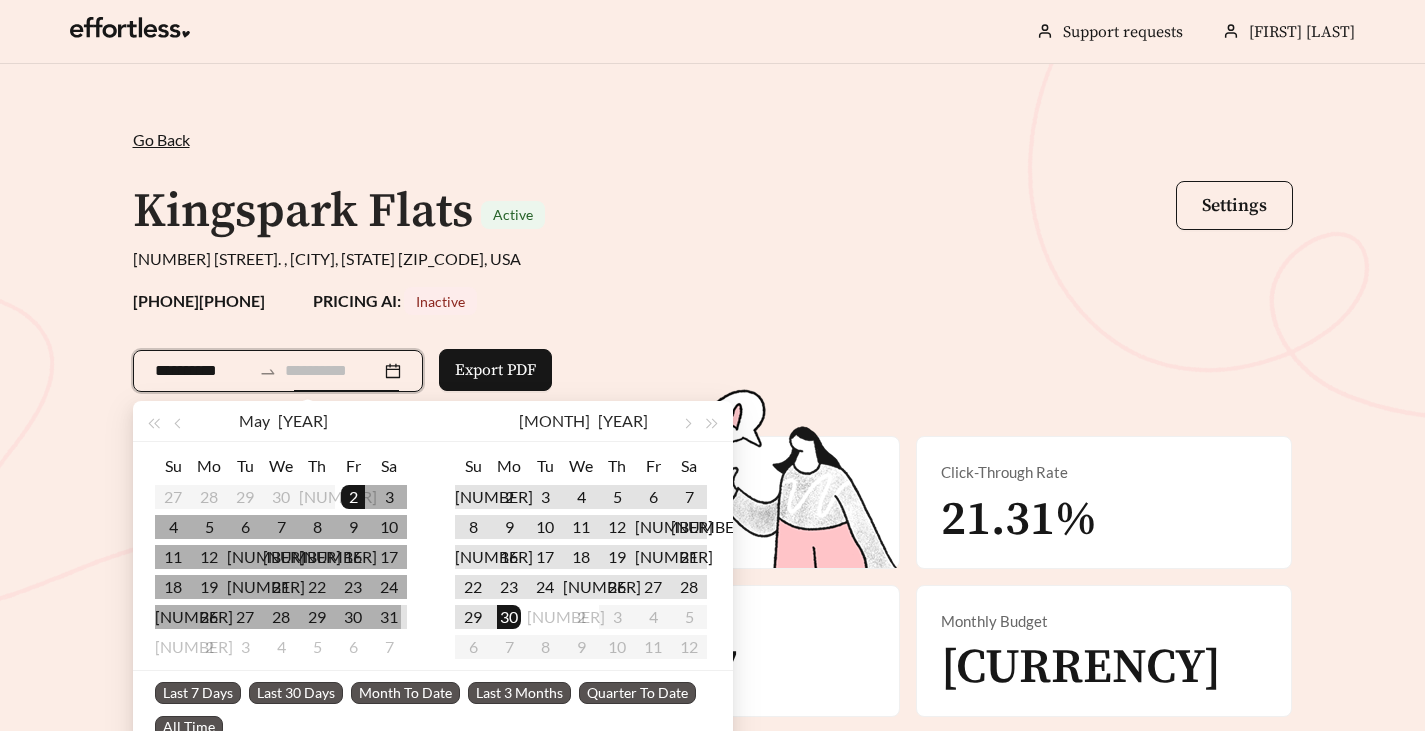 click on "31" at bounding box center [389, 617] 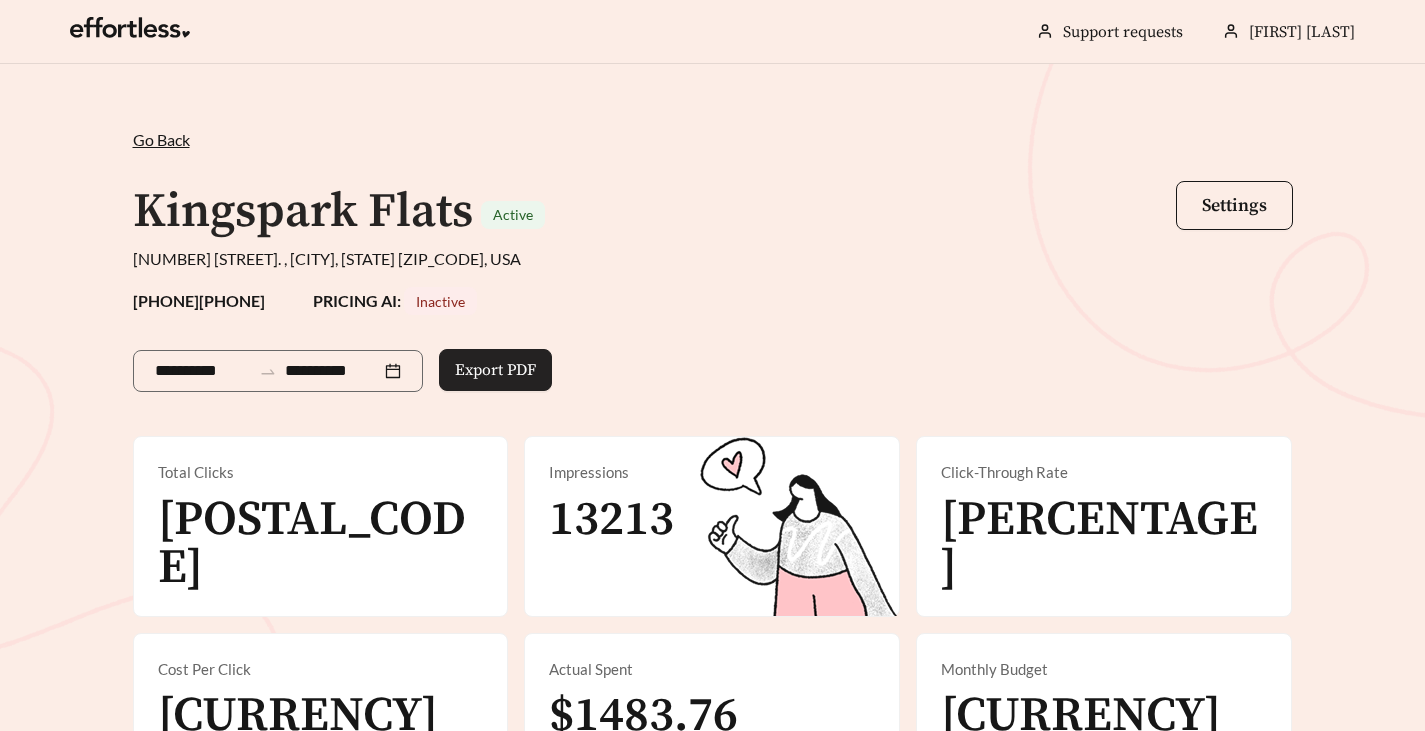 click on "Export PDF" at bounding box center (495, 370) 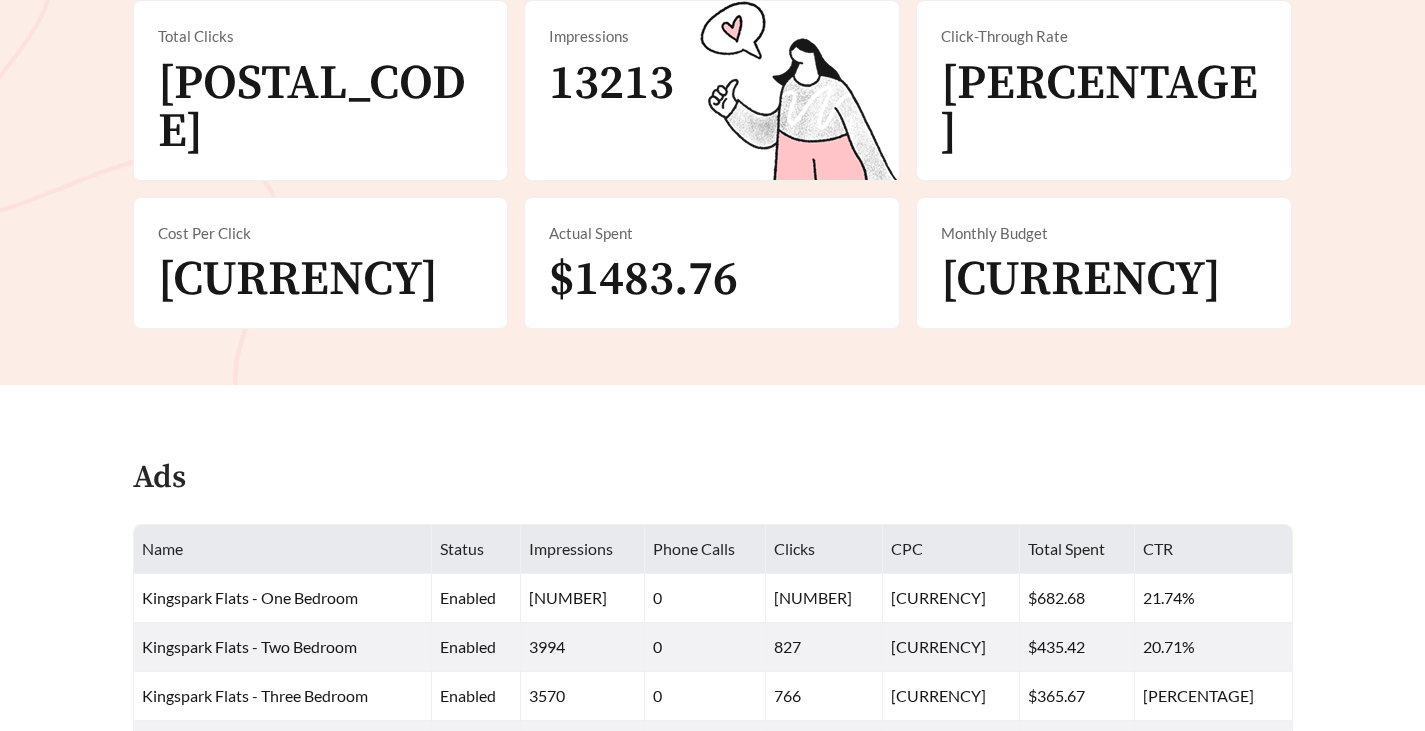 scroll, scrollTop: 310, scrollLeft: 0, axis: vertical 